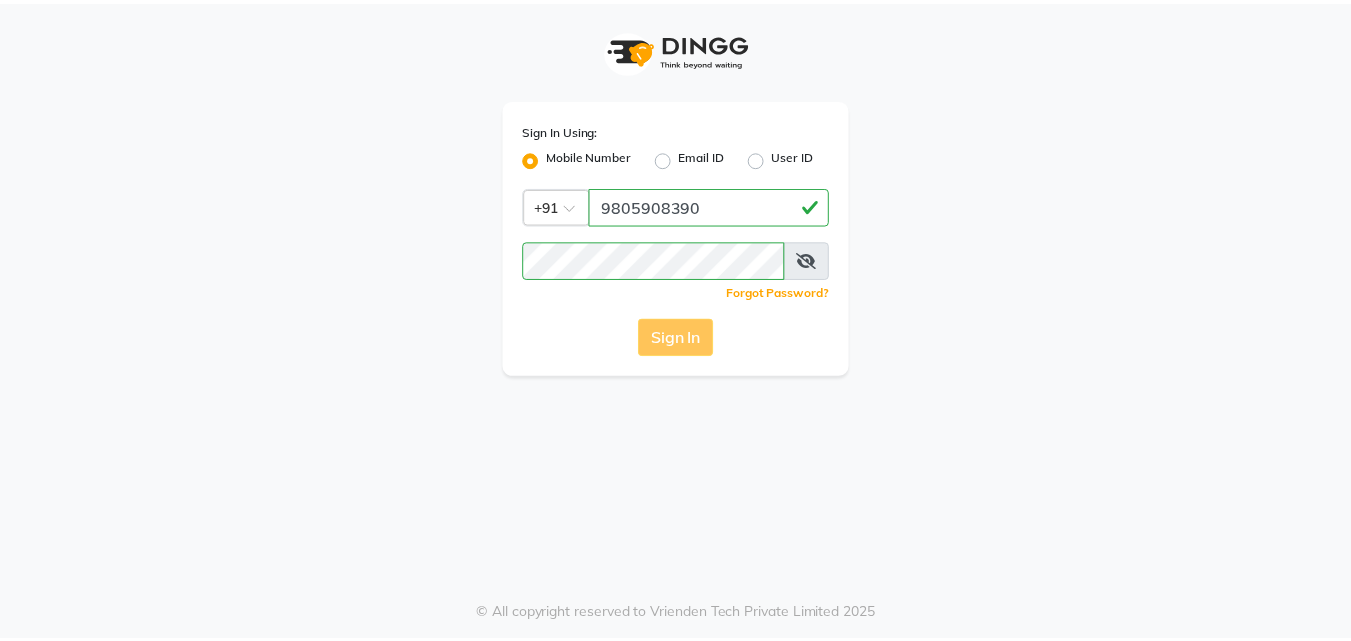 scroll, scrollTop: 0, scrollLeft: 0, axis: both 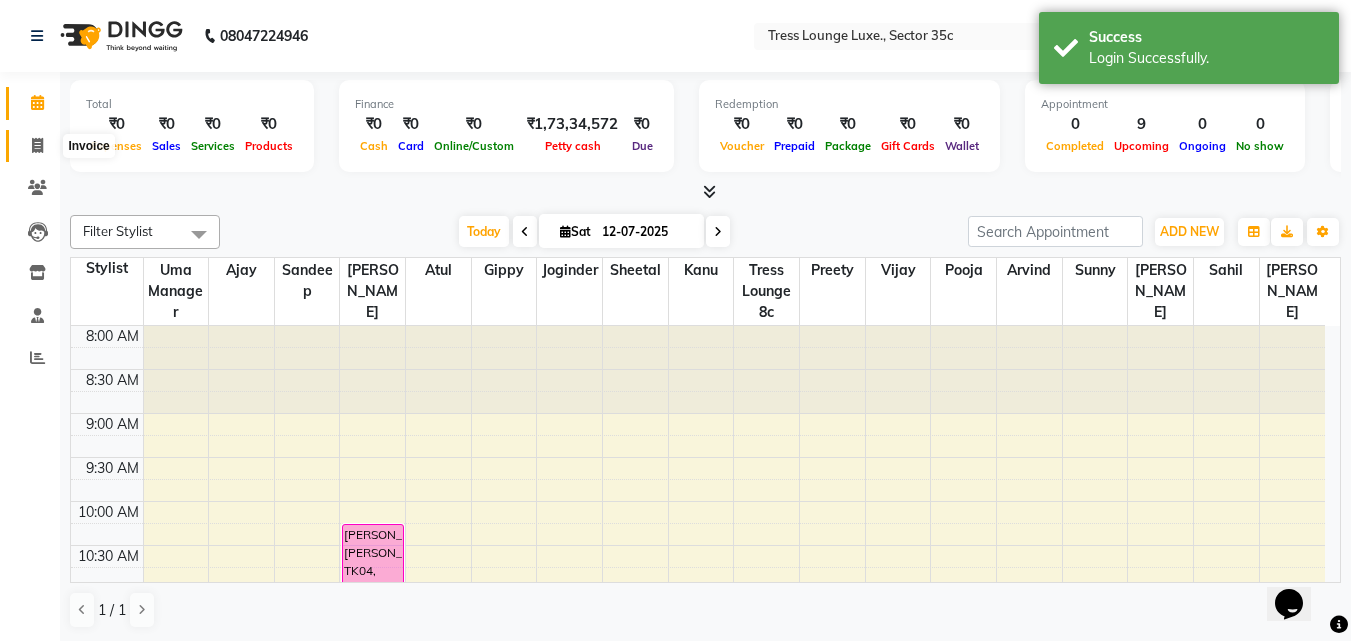 click 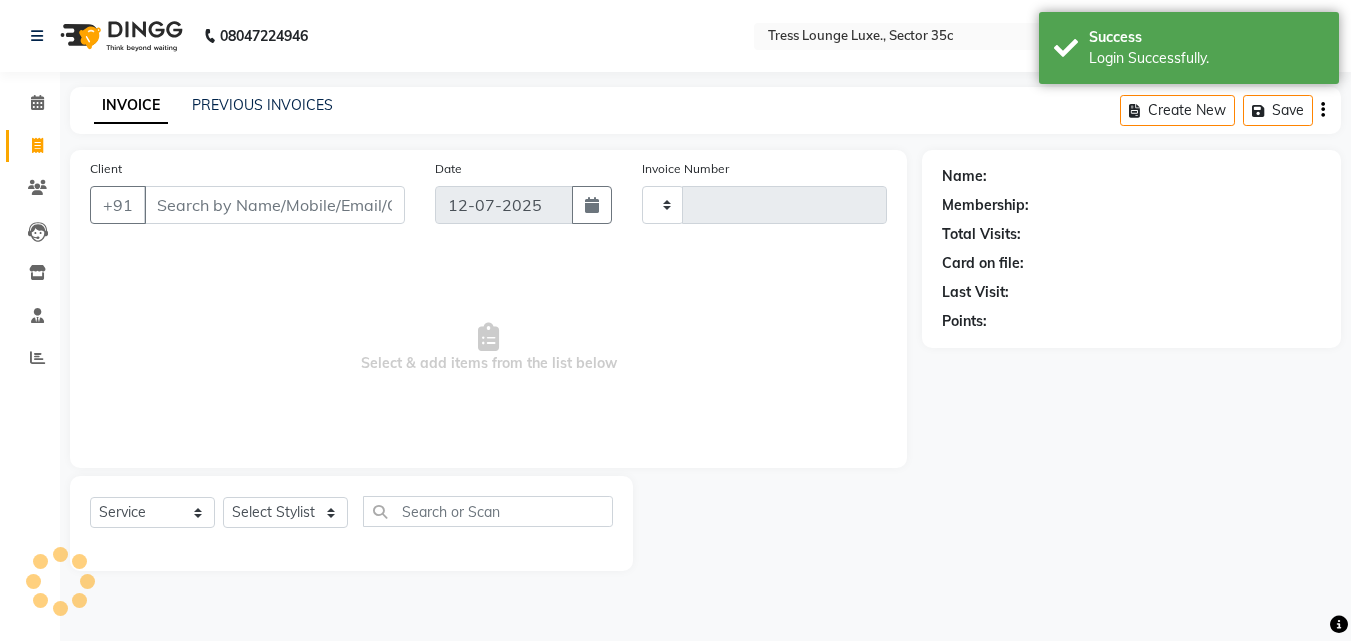 type on "4215" 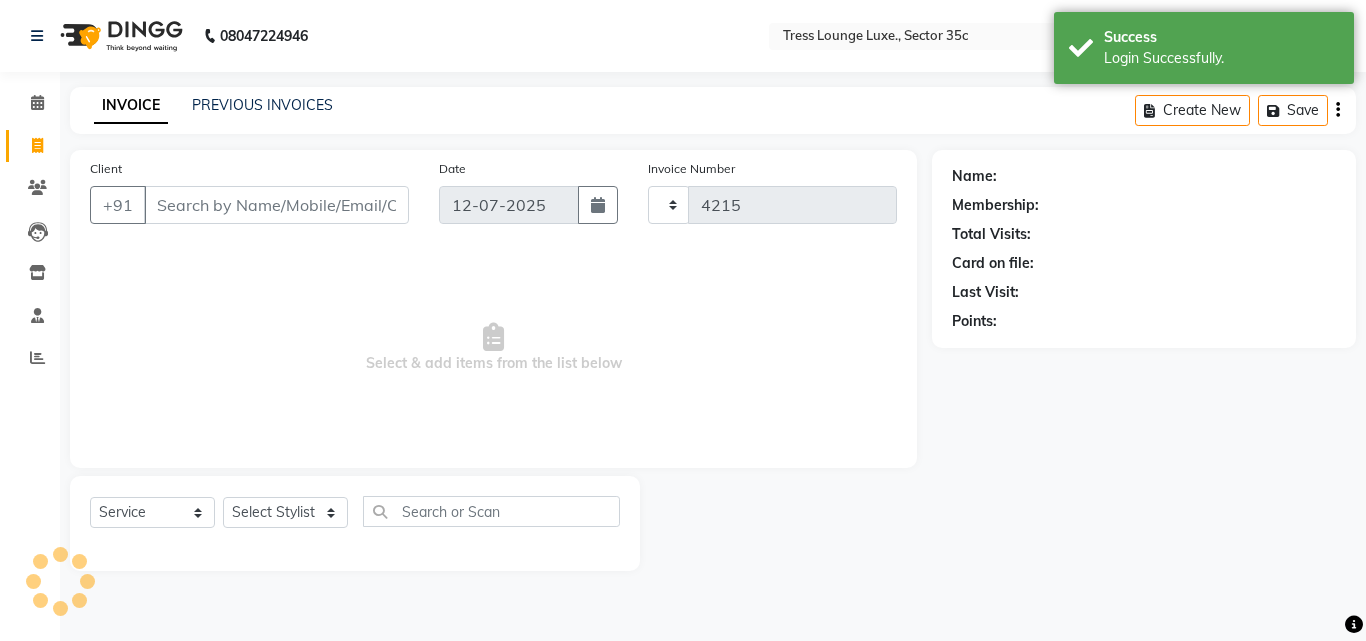 select on "4279" 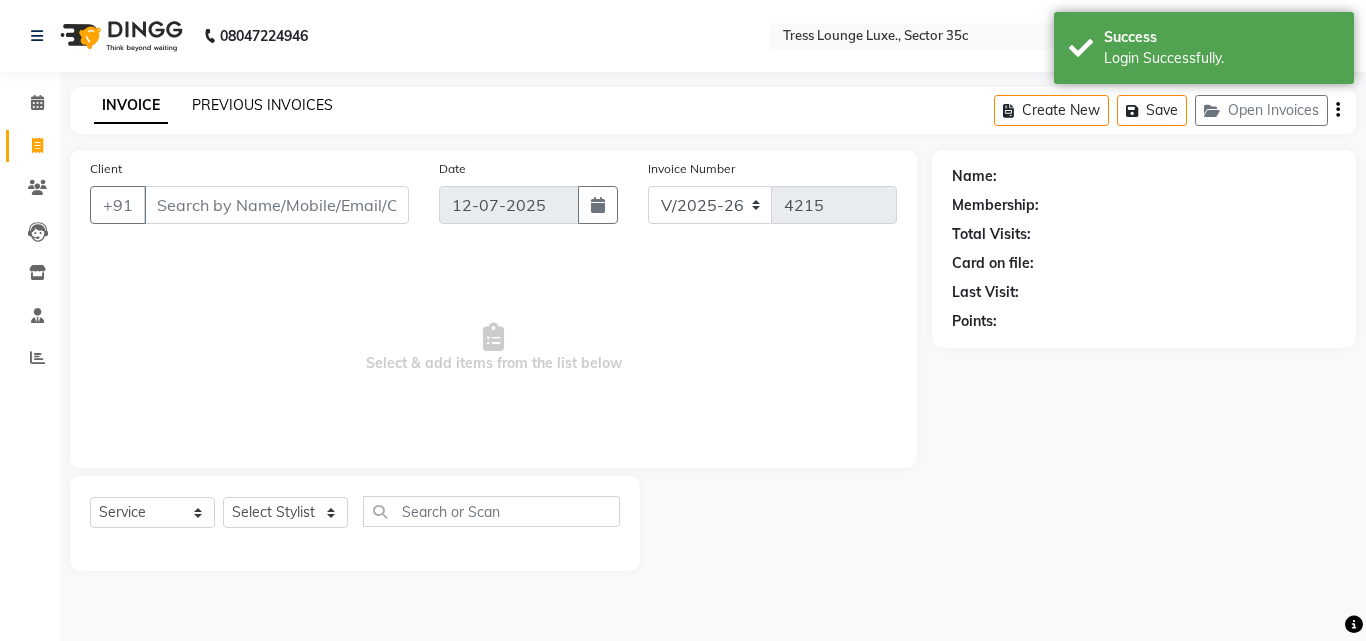 click on "PREVIOUS INVOICES" 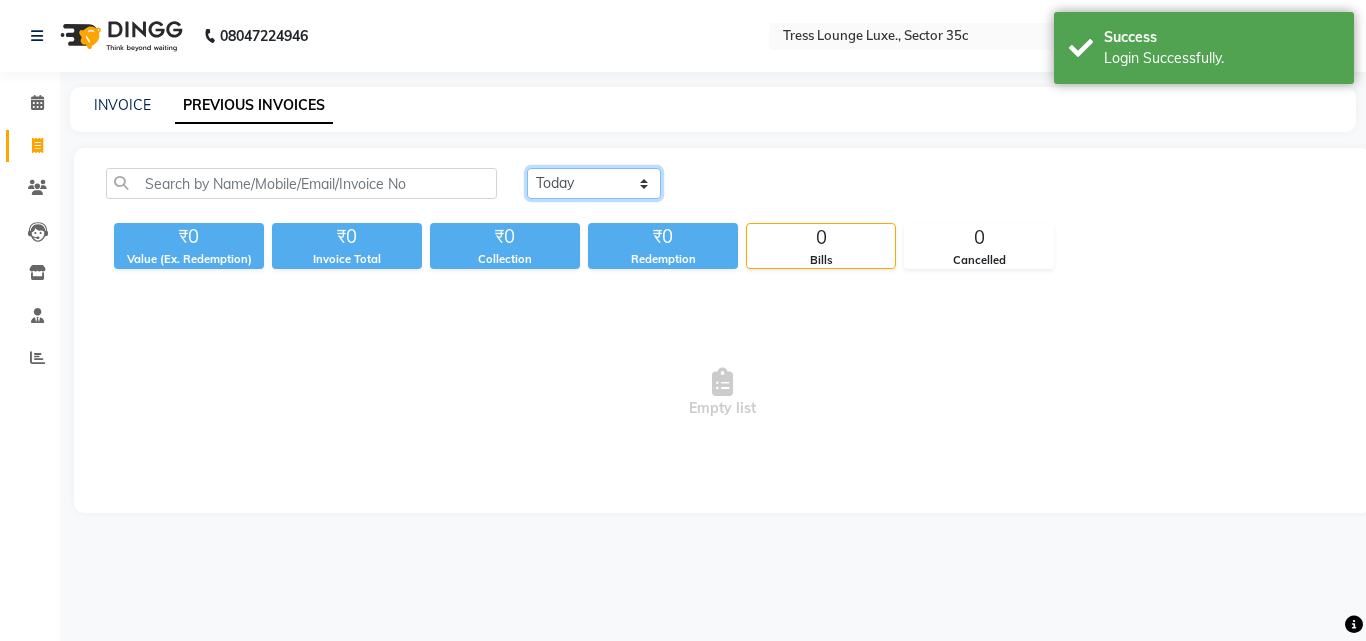 click on "Today Yesterday Custom Range" 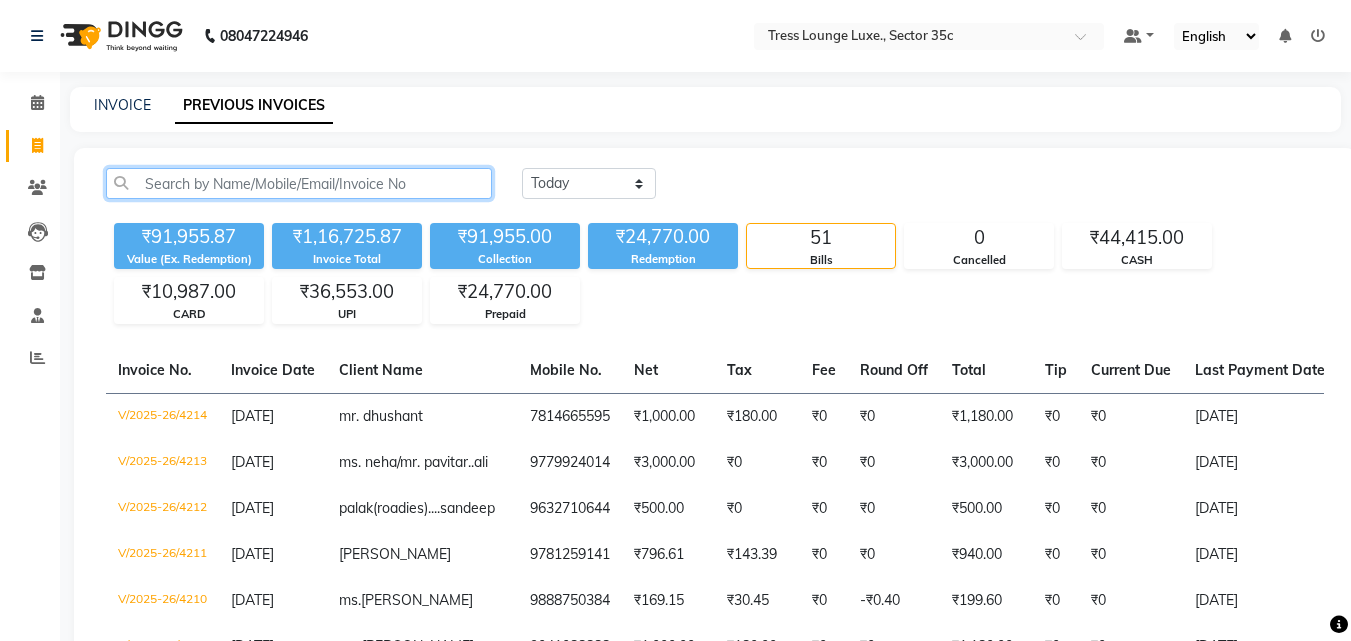 click 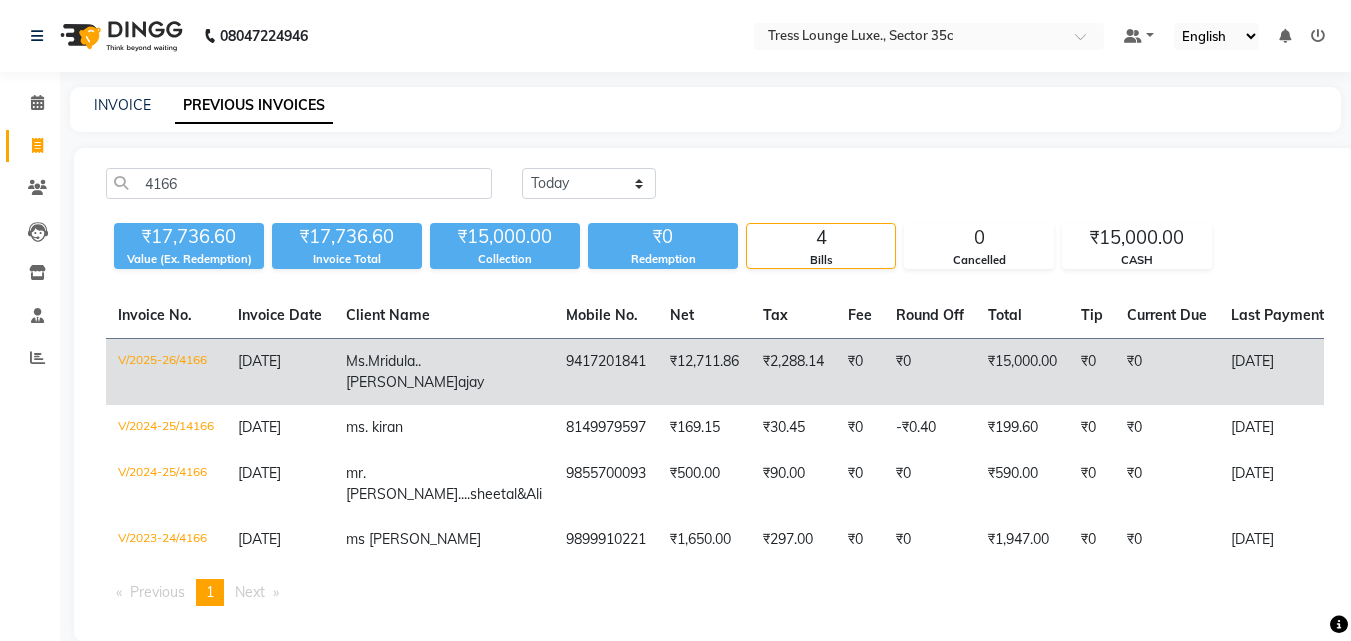 click on "[DATE]" 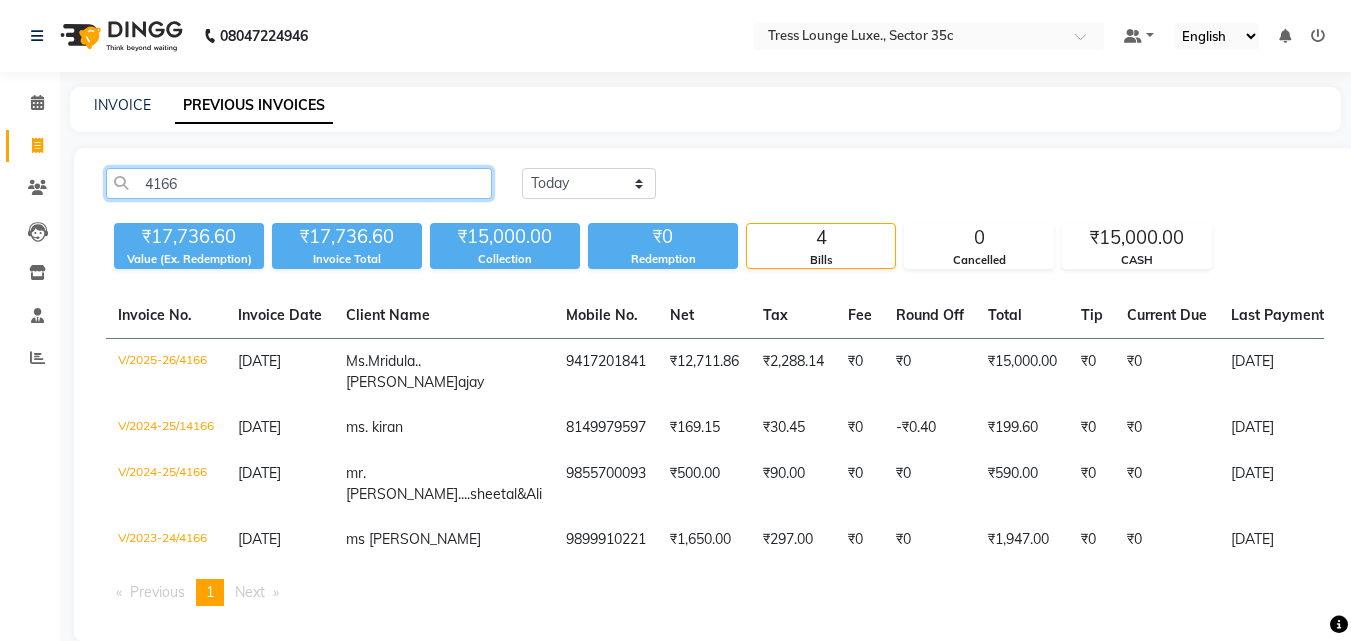 click on "4166" 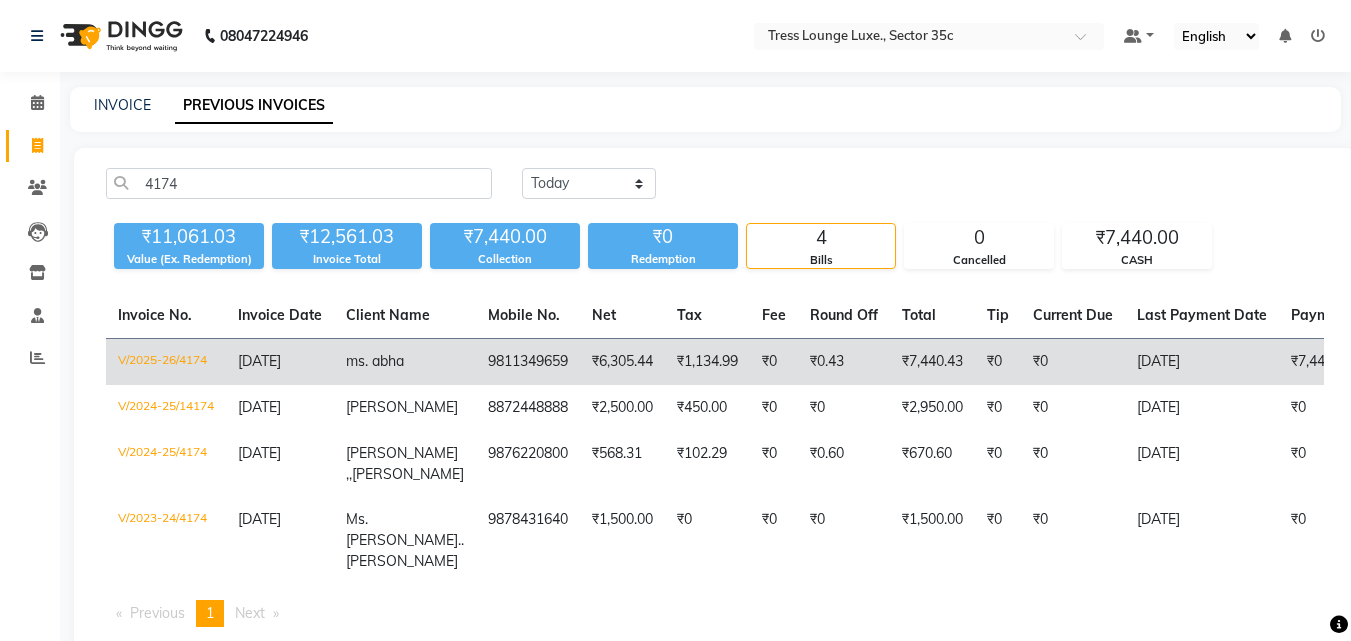 click on "[DATE]" 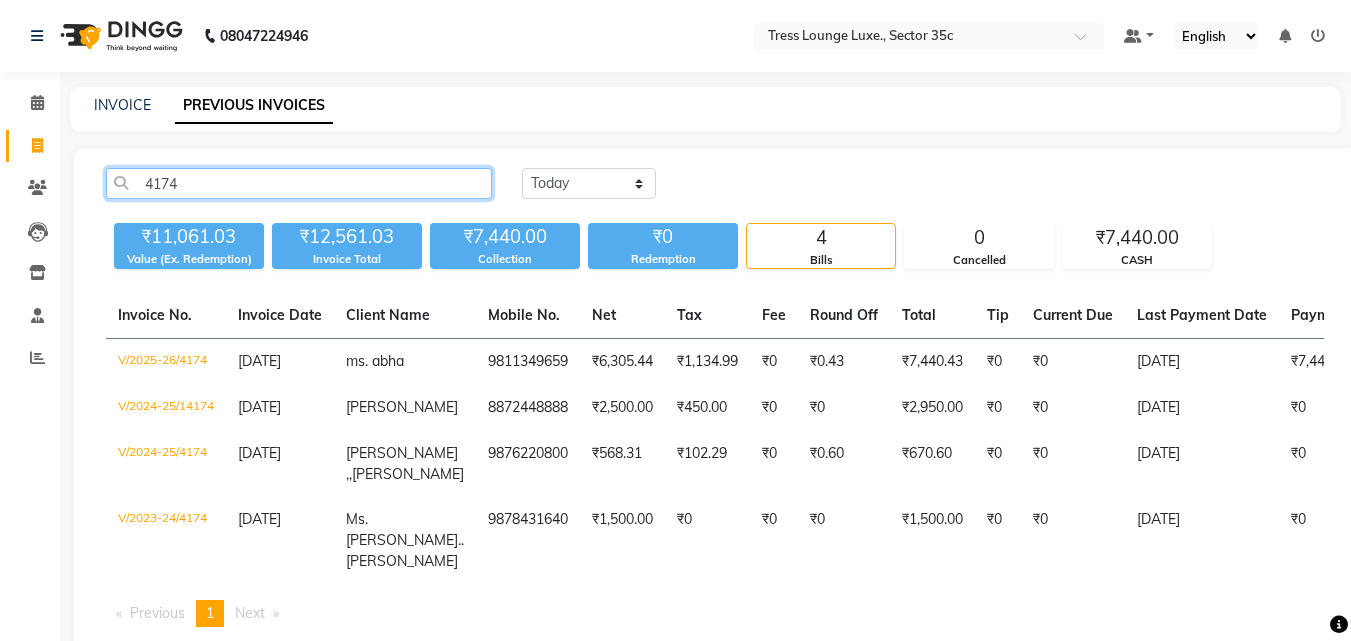 click on "4174" 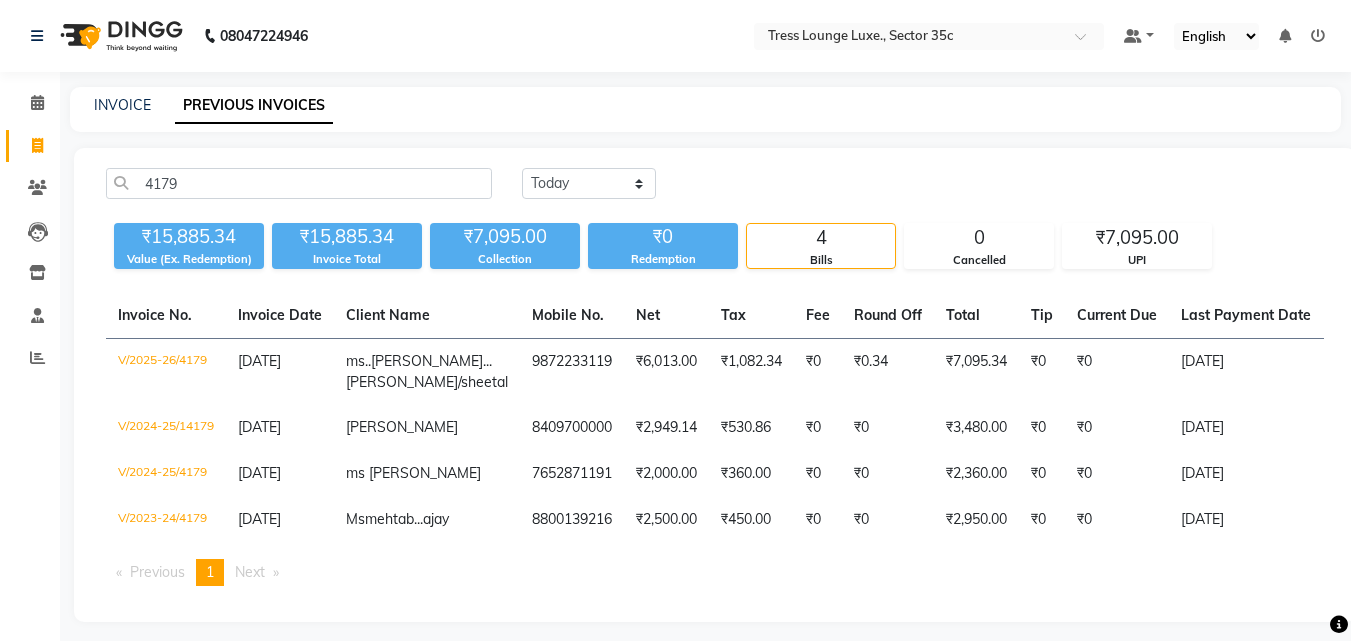 click on "[DATE]" 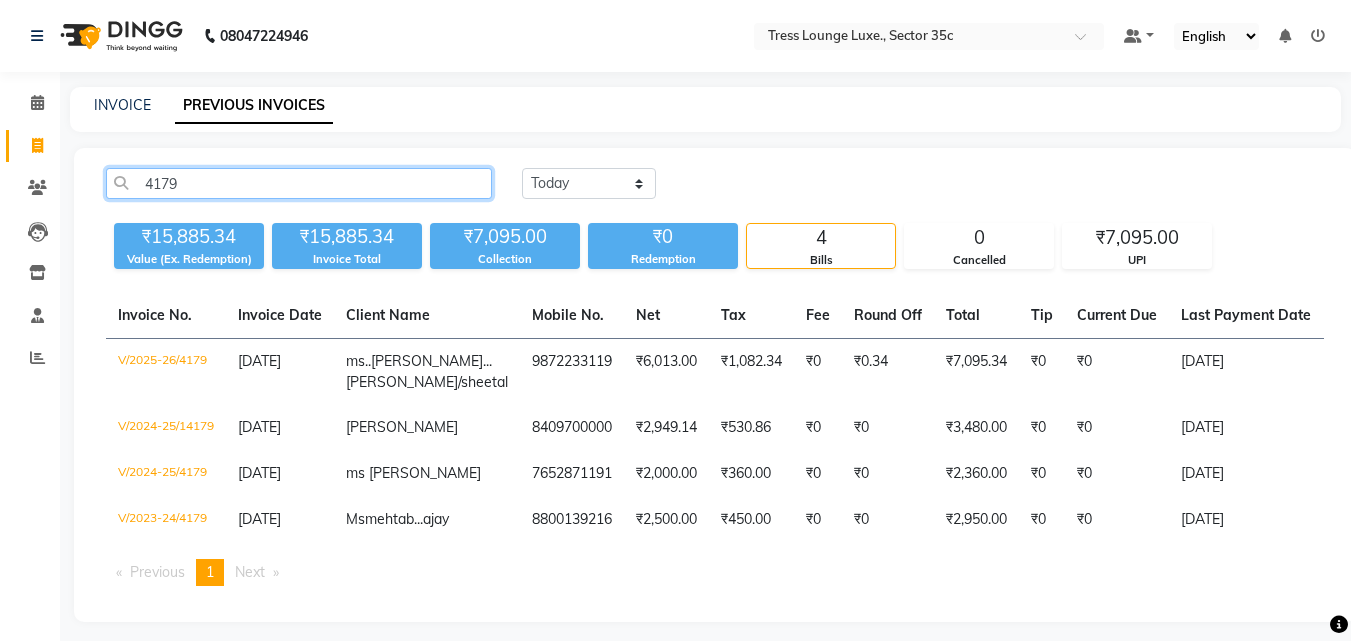 click on "4179" 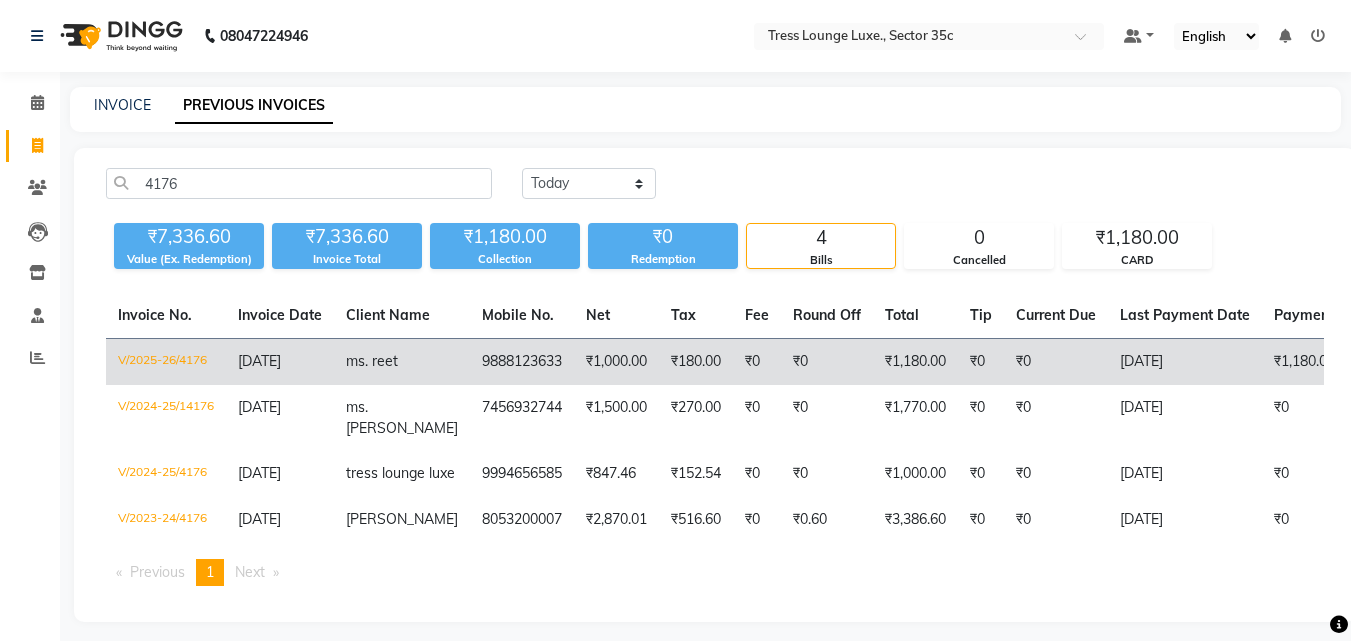 click on "V/2025-26/4176" 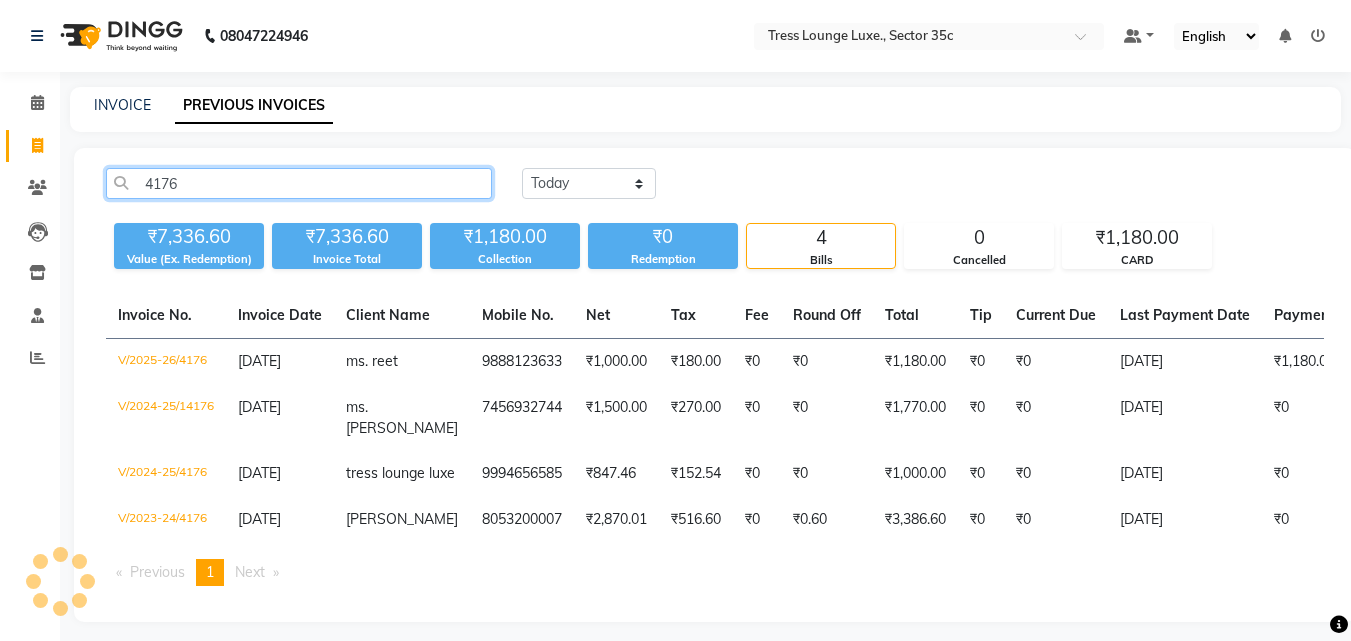 click on "4176" 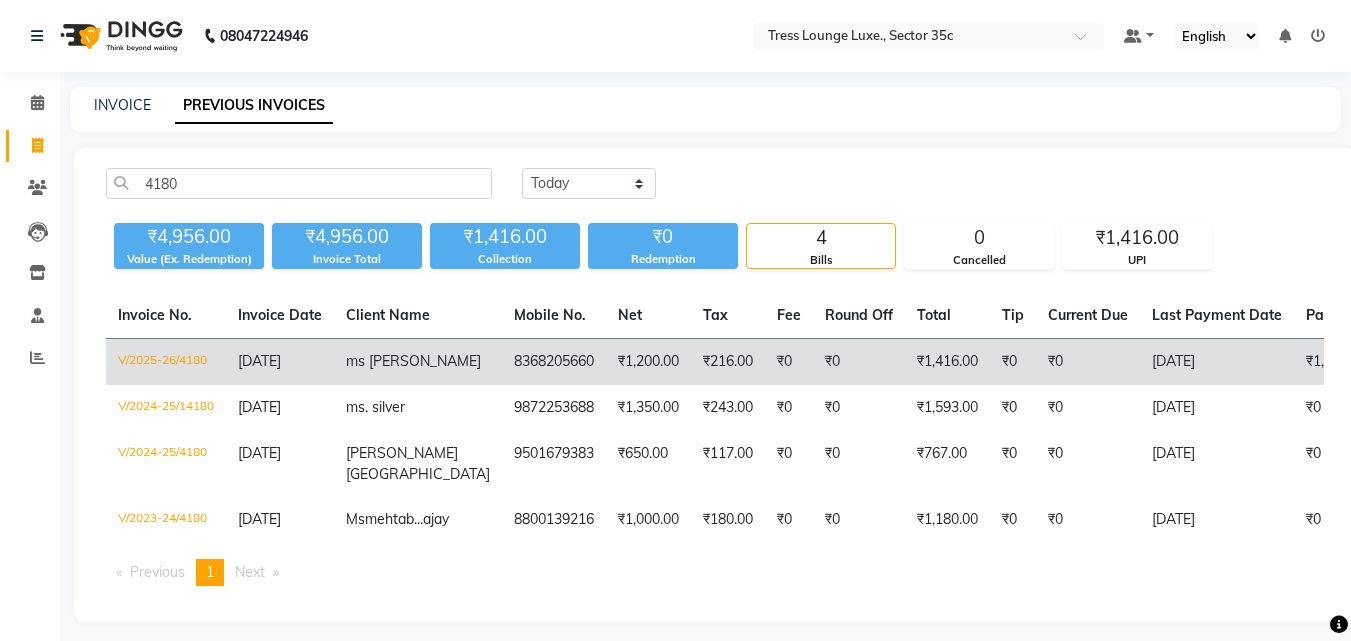 click on "V/2025-26/4180" 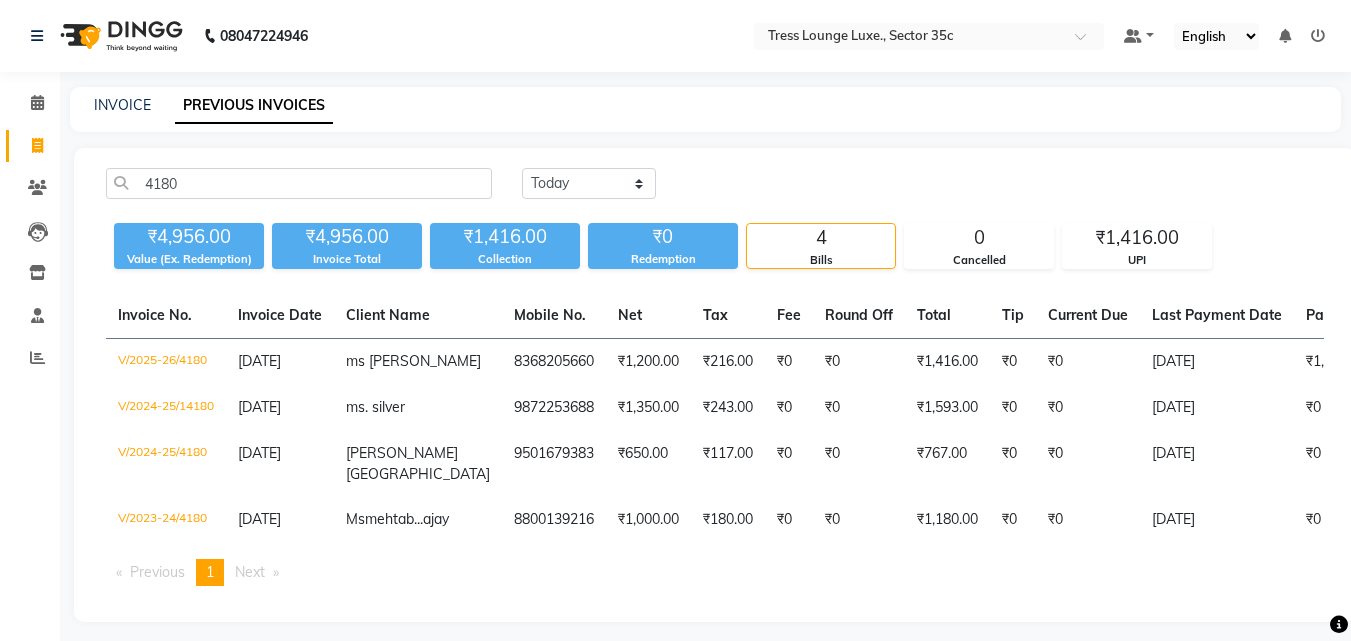 click on "4180 Today Yesterday Custom Range ₹4,956.00 Value (Ex. Redemption) ₹4,956.00 Invoice Total  ₹1,416.00 Collection ₹0 Redemption 4 Bills 0 Cancelled ₹1,416.00 UPI  Invoice No.   Invoice Date   Client Name   Mobile No.   Net   Tax   Fee   Round Off   Total   Tip   Current Due   Last Payment Date   Payment Amount   Payment Methods   Cancel Reason   Status   V/2025-26/4180  11-07-2025 ms aaira   8368205660 ₹1,200.00 ₹216.00  ₹0  ₹0 ₹1,416.00 ₹0 ₹0 11-07-2025 ₹1,416.00  UPI - PAID  V/2024-25/14180  22-02-2025 ms. silver   9872253688 ₹1,350.00 ₹243.00  ₹0  ₹0 ₹1,593.00 ₹0 ₹0 22-02-2025 ₹0  - PAID  V/2024-25/4180  17-07-2024 ms. ravleen   9501679383 ₹650.00 ₹117.00  ₹0  ₹0 ₹767.00 ₹0 ₹0 17-07-2024 ₹0  - PAID  V/2023-24/4180  15-12-2023 Ms  mehtab...ajay 8800139216 ₹1,000.00 ₹180.00  ₹0  ₹0 ₹1,180.00 ₹0 ₹0 15-12-2023 ₹0  - PAID  Previous  page  1 / 1  You're on page  1  Next  page" 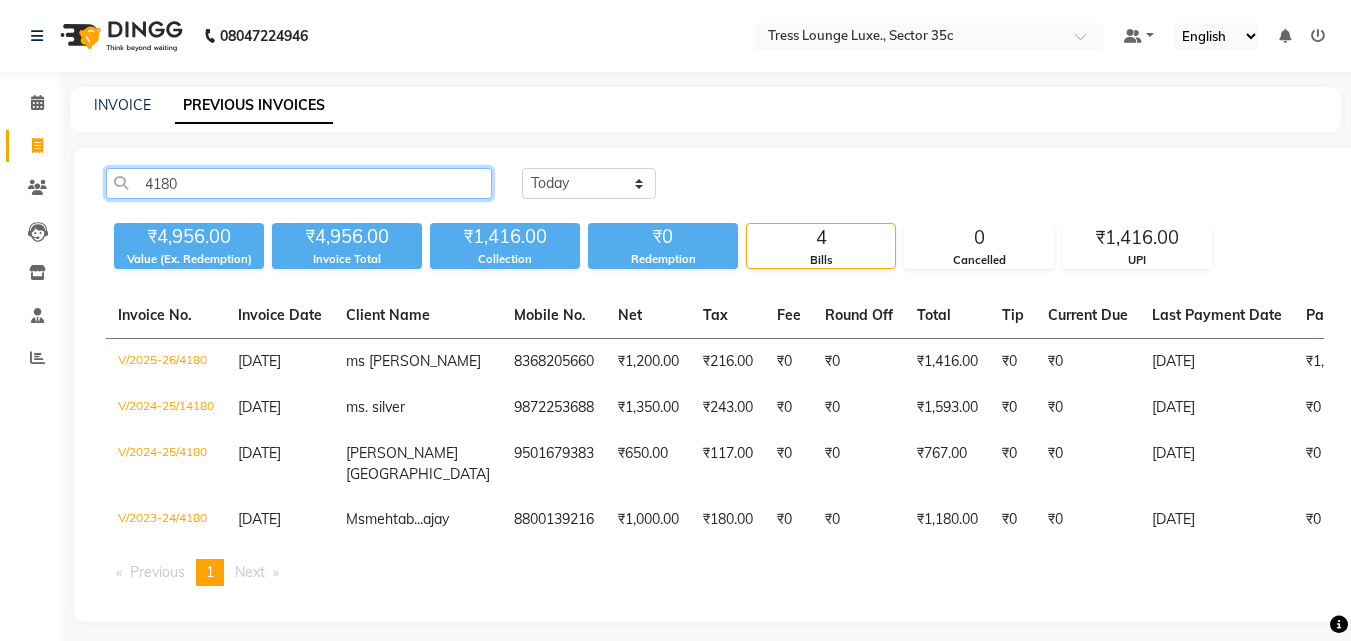 click on "4180" 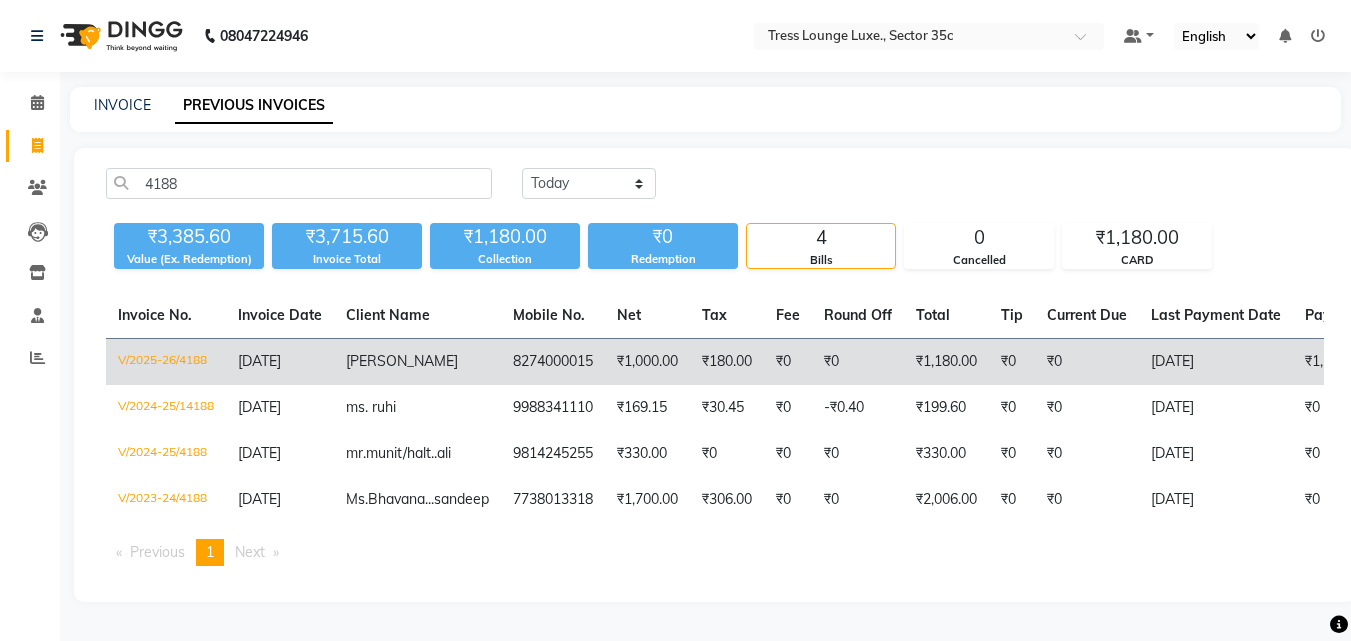 click on "V/2025-26/4188" 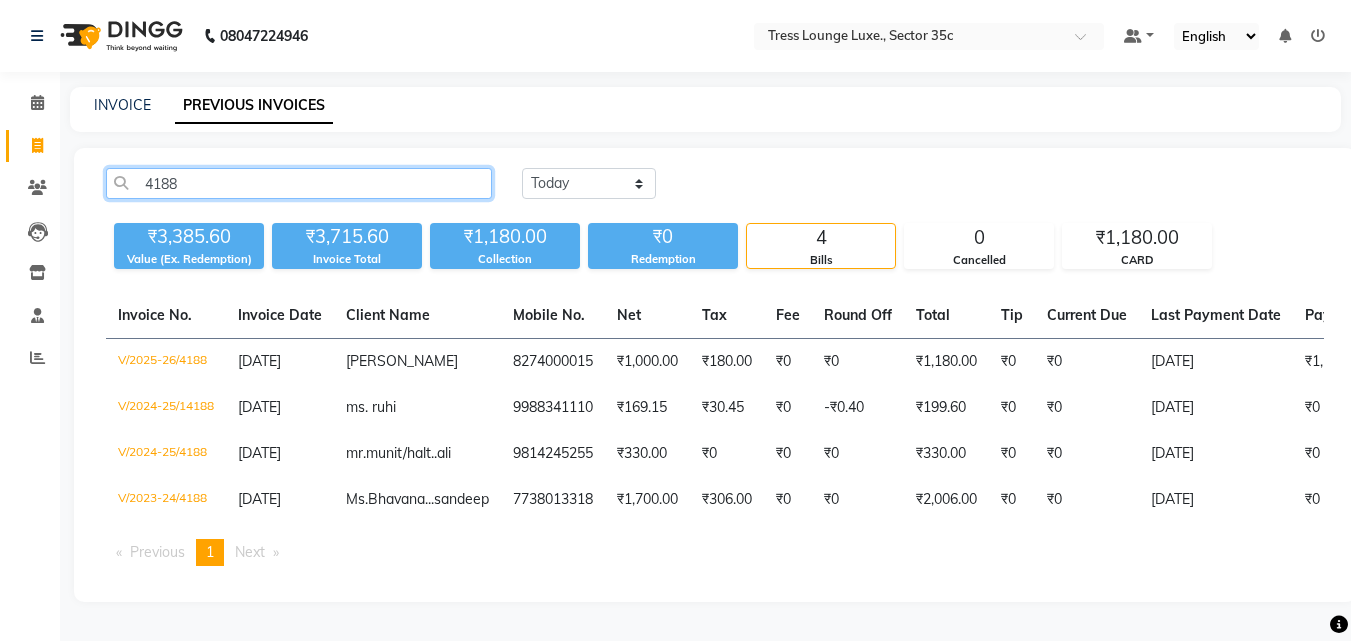 click on "4188" 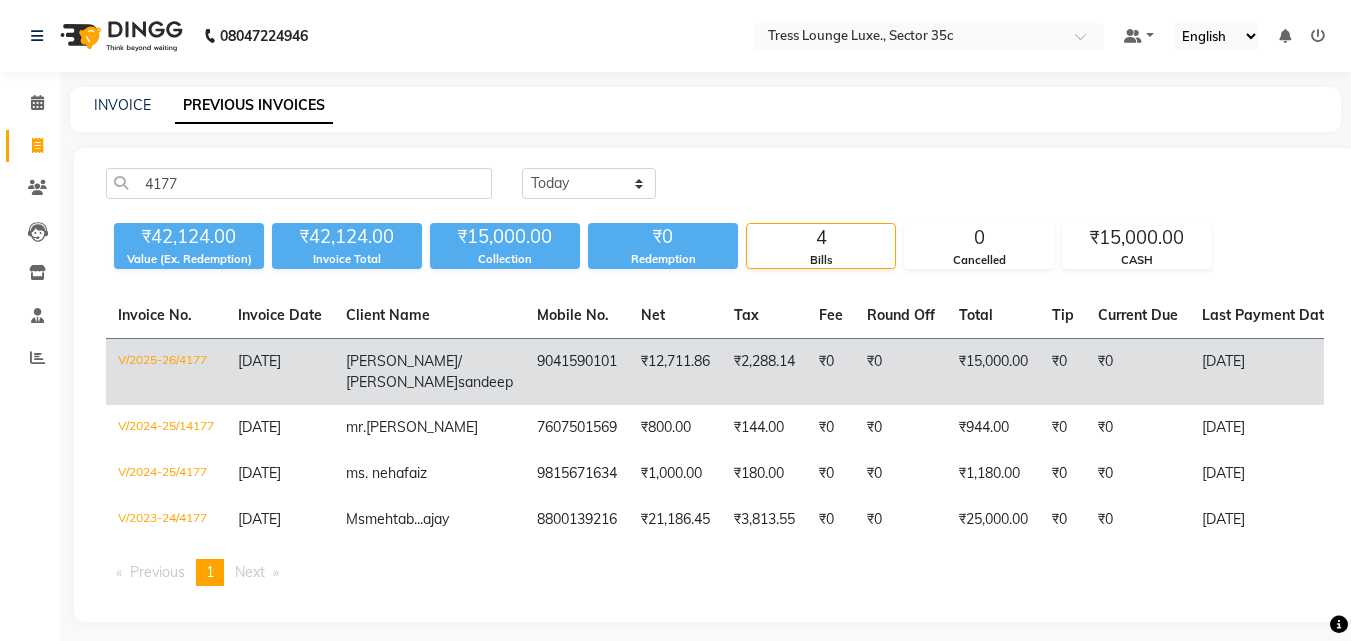 click on "V/2025-26/4177" 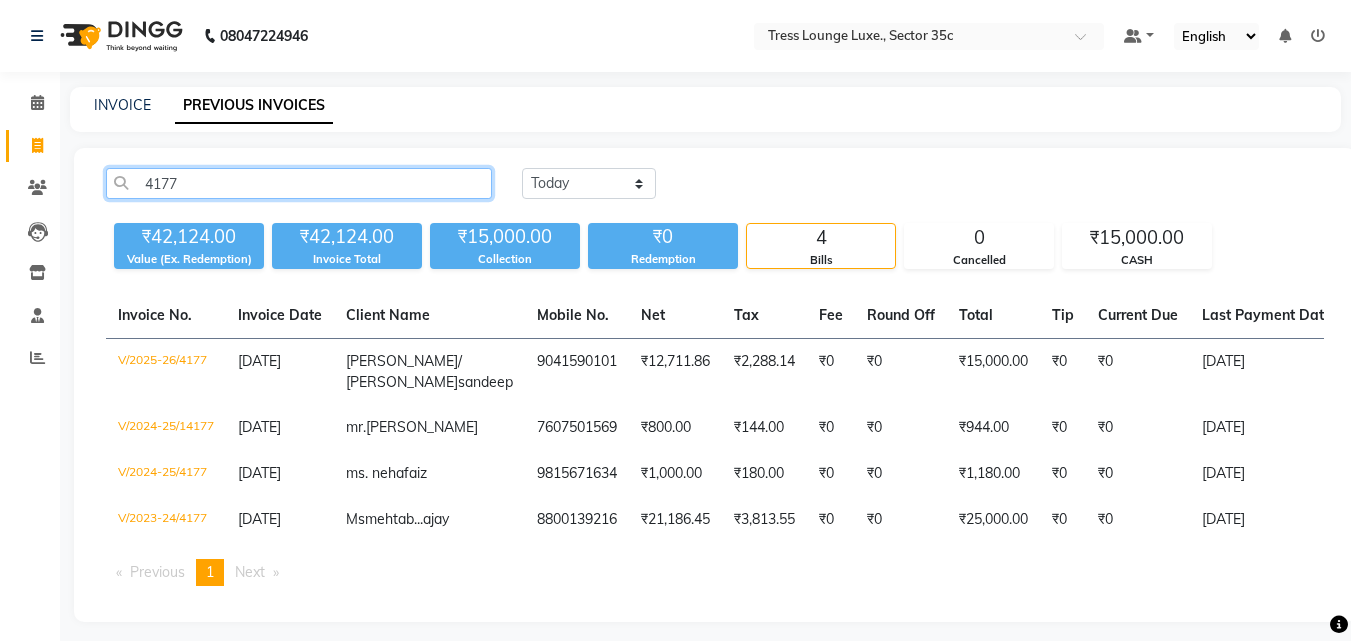 click on "4177" 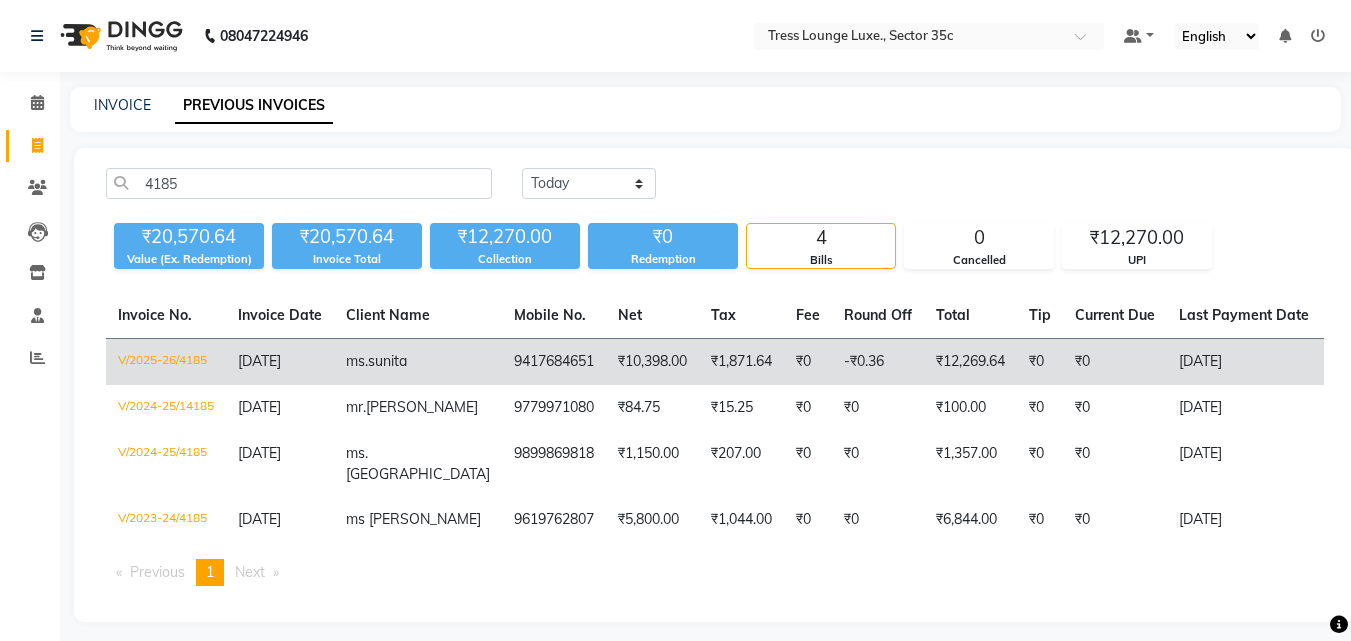 click on "[DATE]" 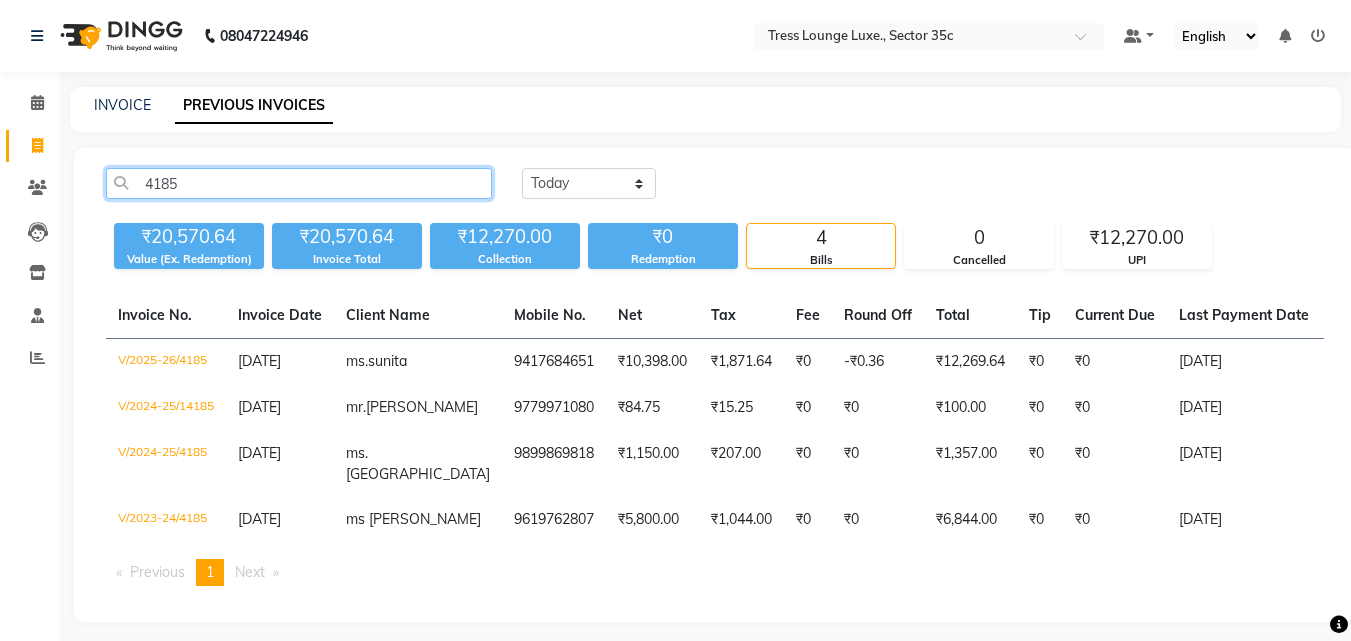 drag, startPoint x: 259, startPoint y: 172, endPoint x: 250, endPoint y: 180, distance: 12.0415945 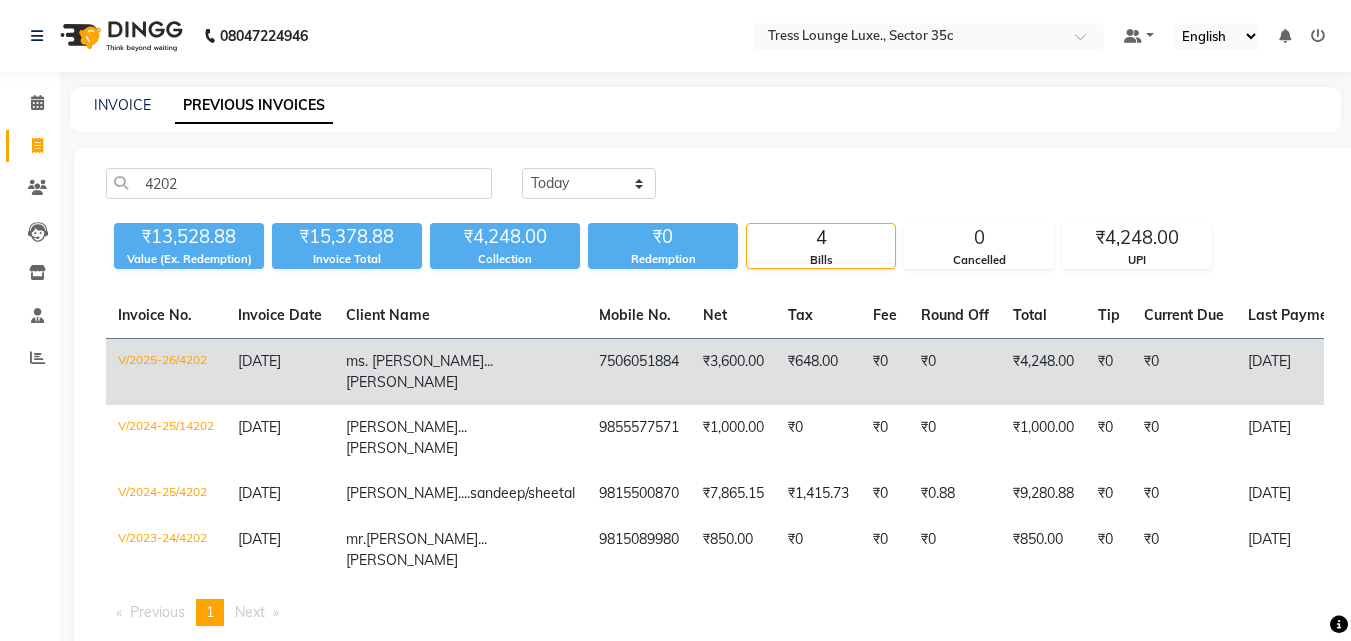 click on "V/2025-26/4202" 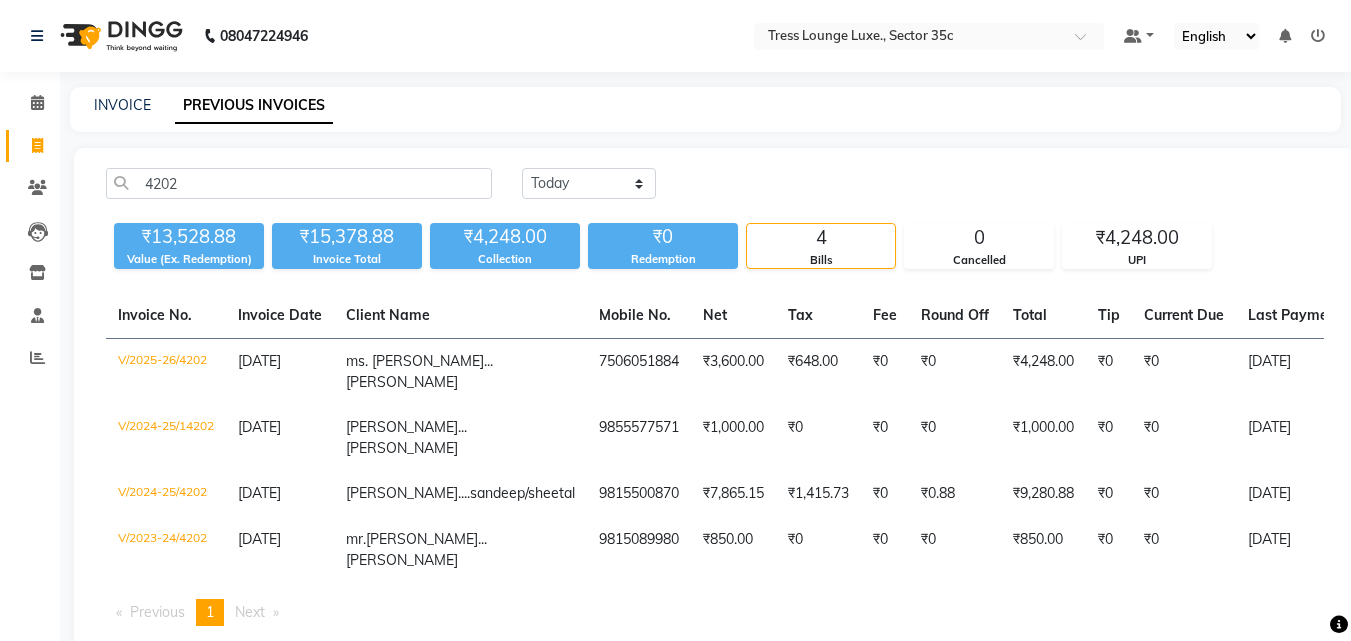 click on "4202 Today Yesterday Custom Range ₹13,528.88 Value (Ex. Redemption) ₹15,378.88 Invoice Total  ₹4,248.00 Collection ₹0 Redemption 4 Bills 0 Cancelled ₹4,248.00 UPI  Invoice No.   Invoice Date   Client Name   Mobile No.   Net   Tax   Fee   Round Off   Total   Tip   Current Due   Last Payment Date   Payment Amount   Payment Methods   Cancel Reason   Status   V/2025-26/4202  11-07-2025 ms. parminder...sandeep   7506051884 ₹3,600.00 ₹648.00  ₹0  ₹0 ₹4,248.00 ₹0 ₹0 11-07-2025 ₹4,248.00  UPI - PAID  V/2024-25/14202  23-02-2025 Dr.Sheetal Garg...sandeep   9855577571 ₹1,000.00 ₹0  ₹0  ₹0 ₹1,000.00 ₹0 ₹0 23-02-2025 ₹0  - PAID  V/2024-25/4202  18-07-2024 ms.aman....  sandeep/sheetal 9815500870 ₹7,865.15 ₹1,415.73  ₹0  ₹0.88 ₹9,280.88 ₹0 ₹0 18-07-2024 ₹0  - PAID  V/2023-24/4202  16-12-2023 mr.  maninder...atul 9815089980 ₹850.00 ₹0  ₹0  ₹0 ₹850.00 ₹0 ₹0 16-12-2023 ₹0  - PAID  Previous  page  1 / 1  You're on page  1  Next  page" 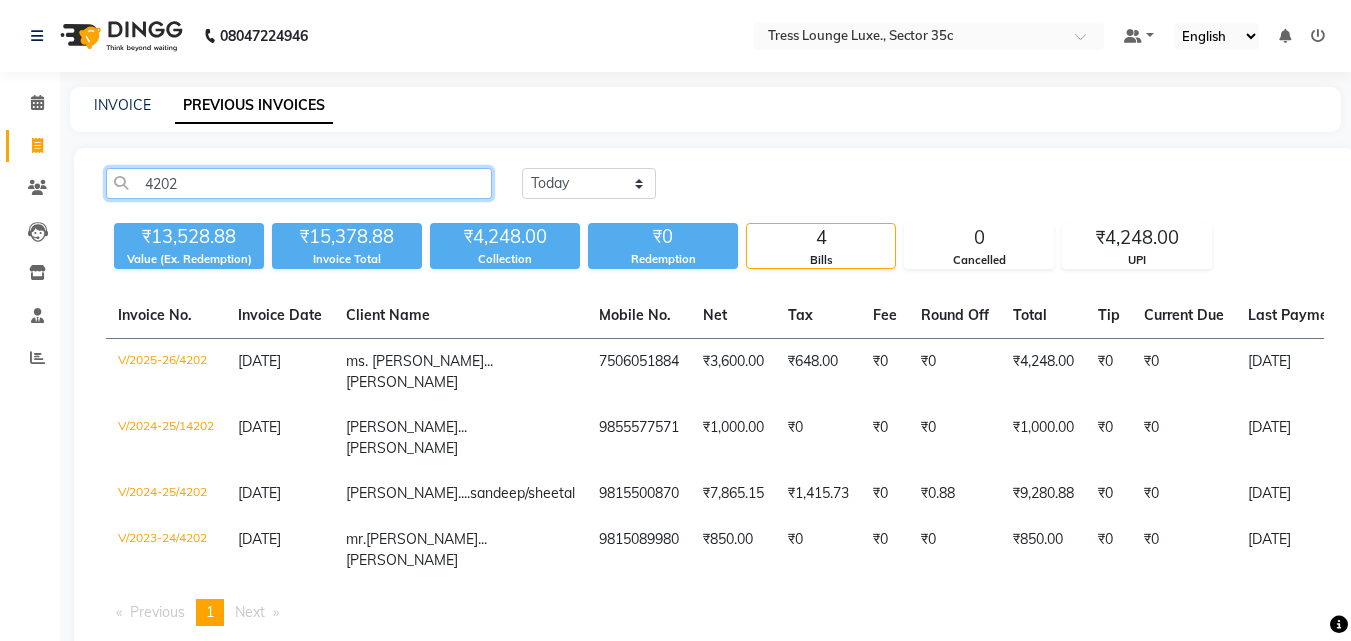 click on "4202" 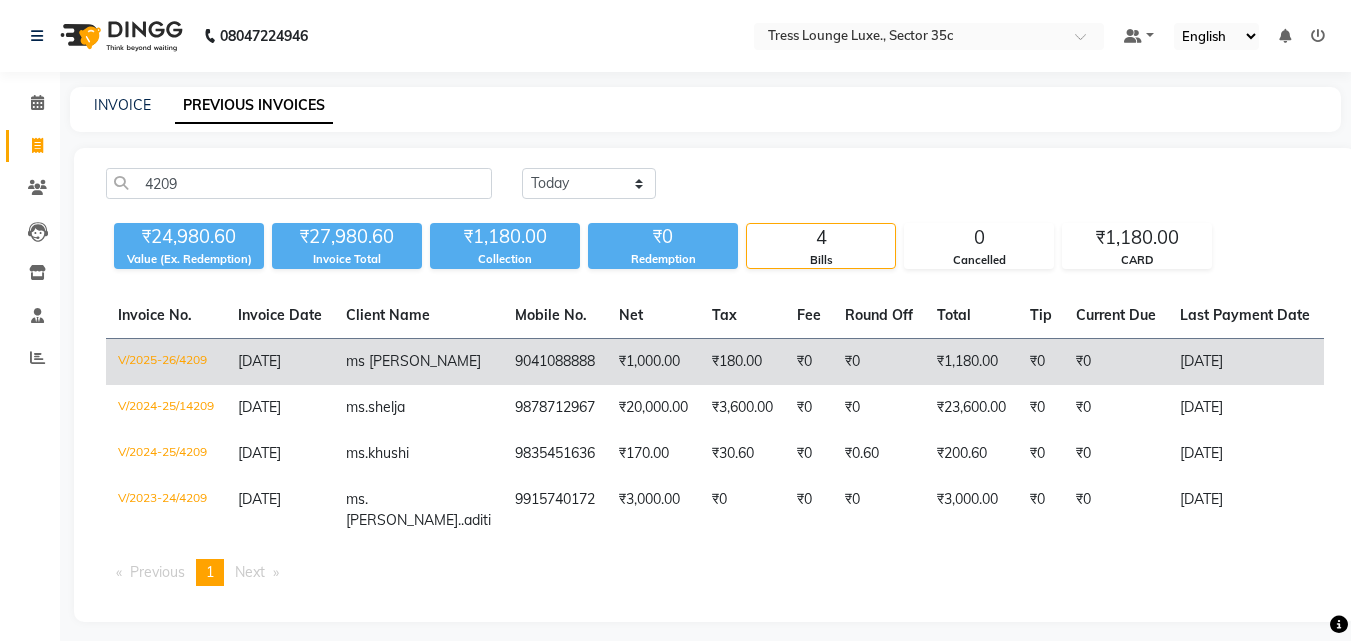 click on "V/2025-26/4209" 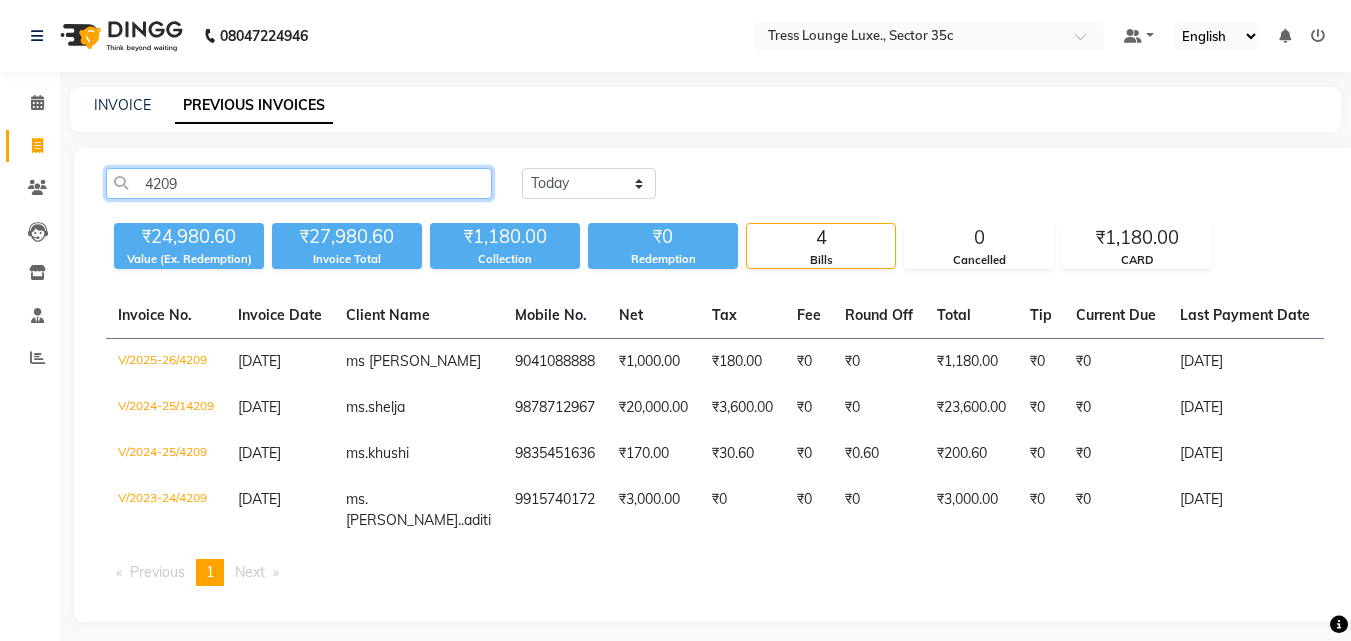 click on "4209" 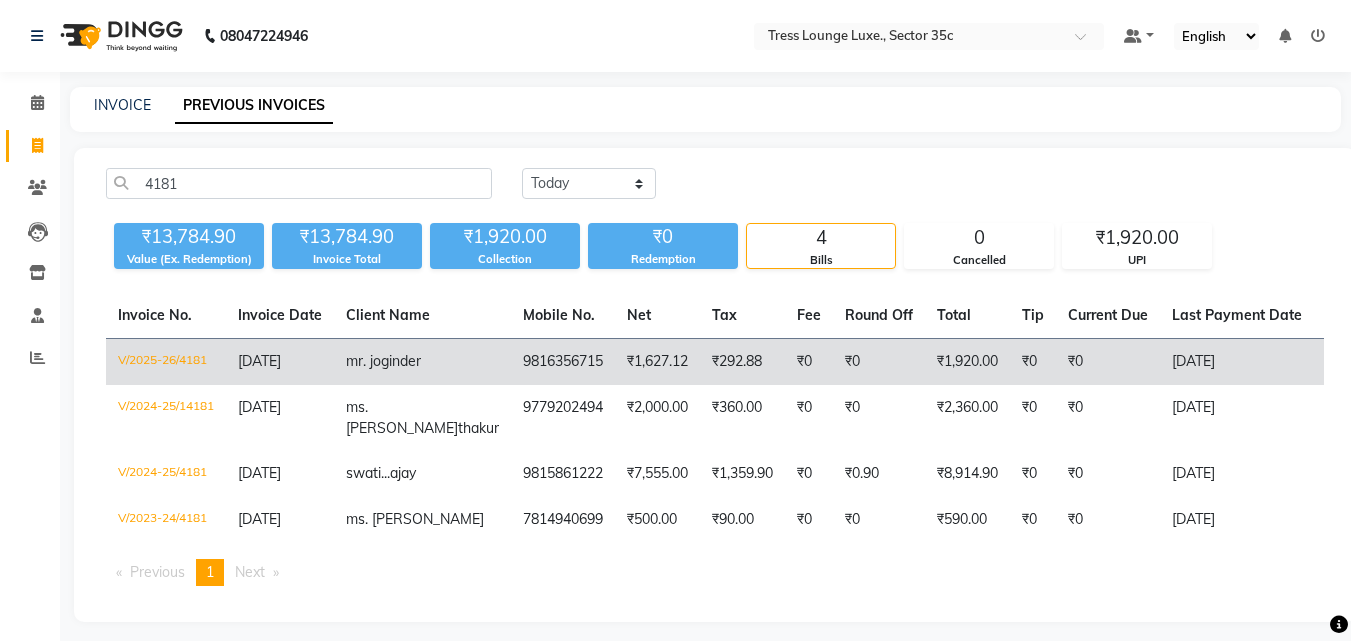 click on "11-07-2025" 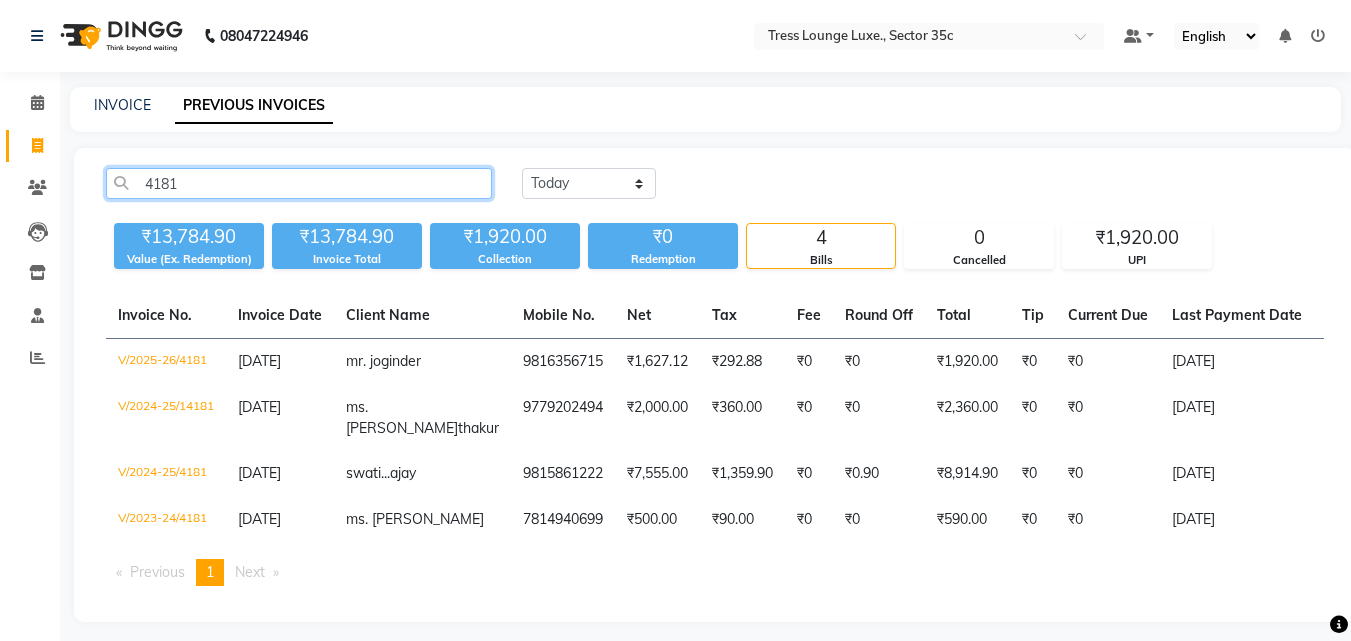 click on "4181" 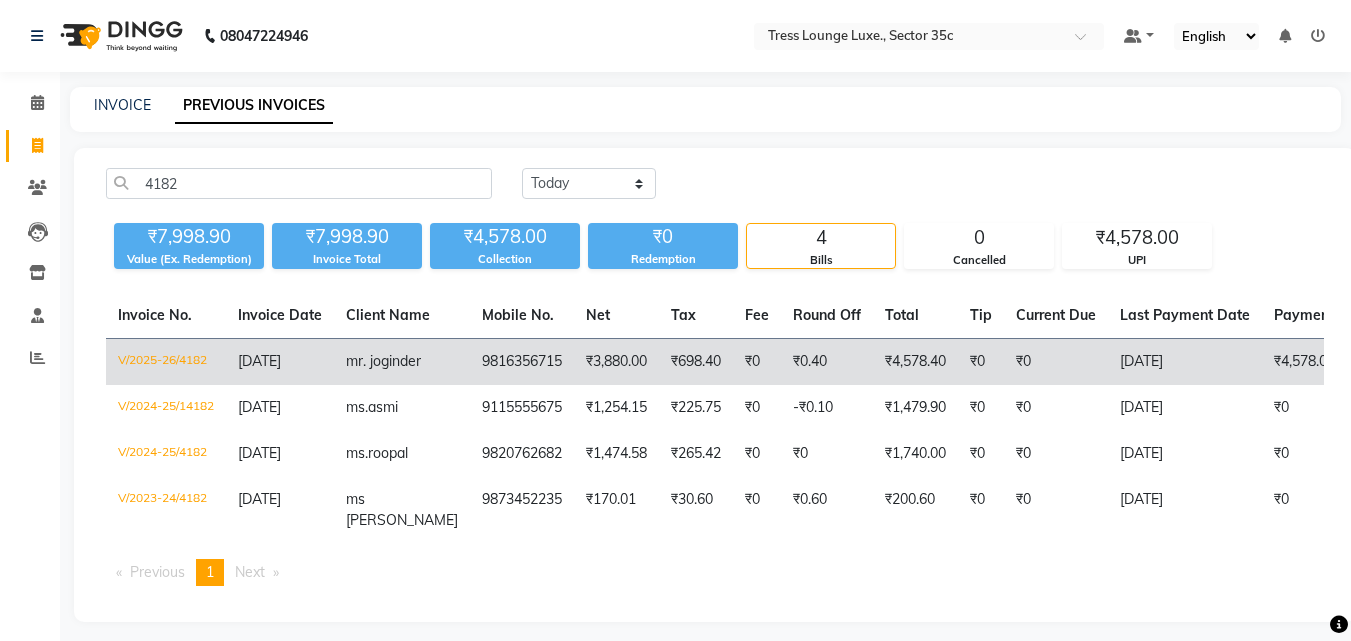 click on "V/2025-26/4182" 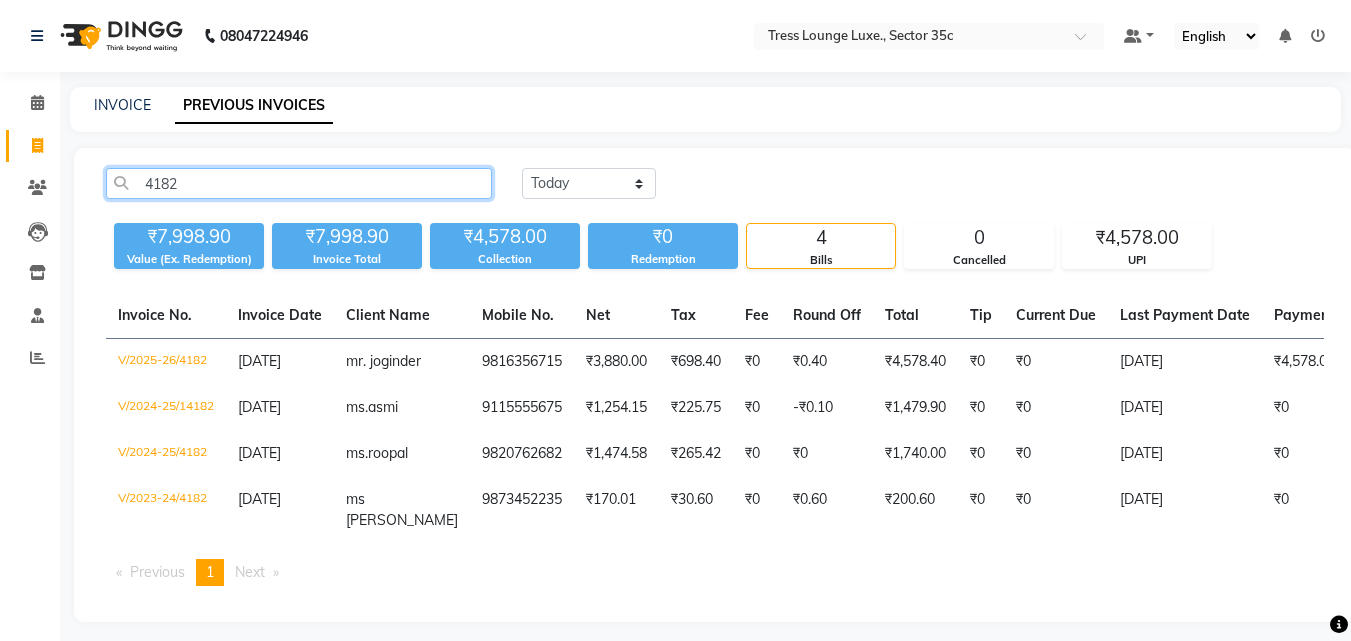 click on "4182" 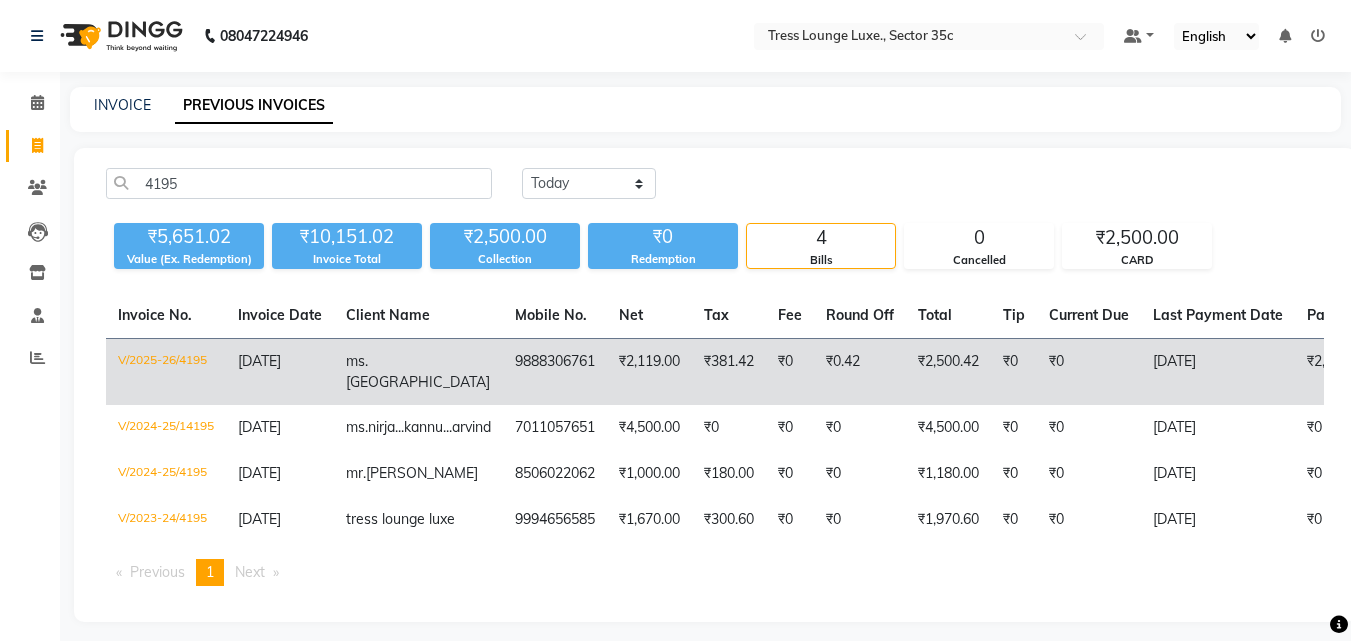 click on "V/2025-26/4195" 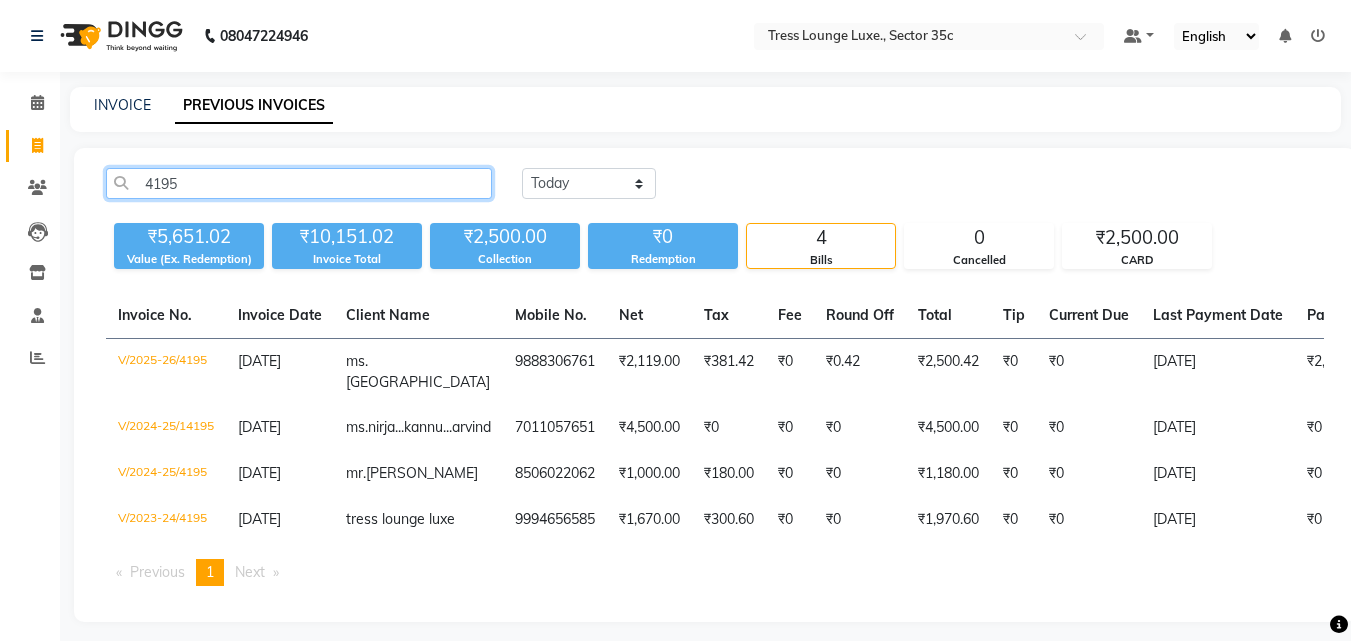 click on "4195" 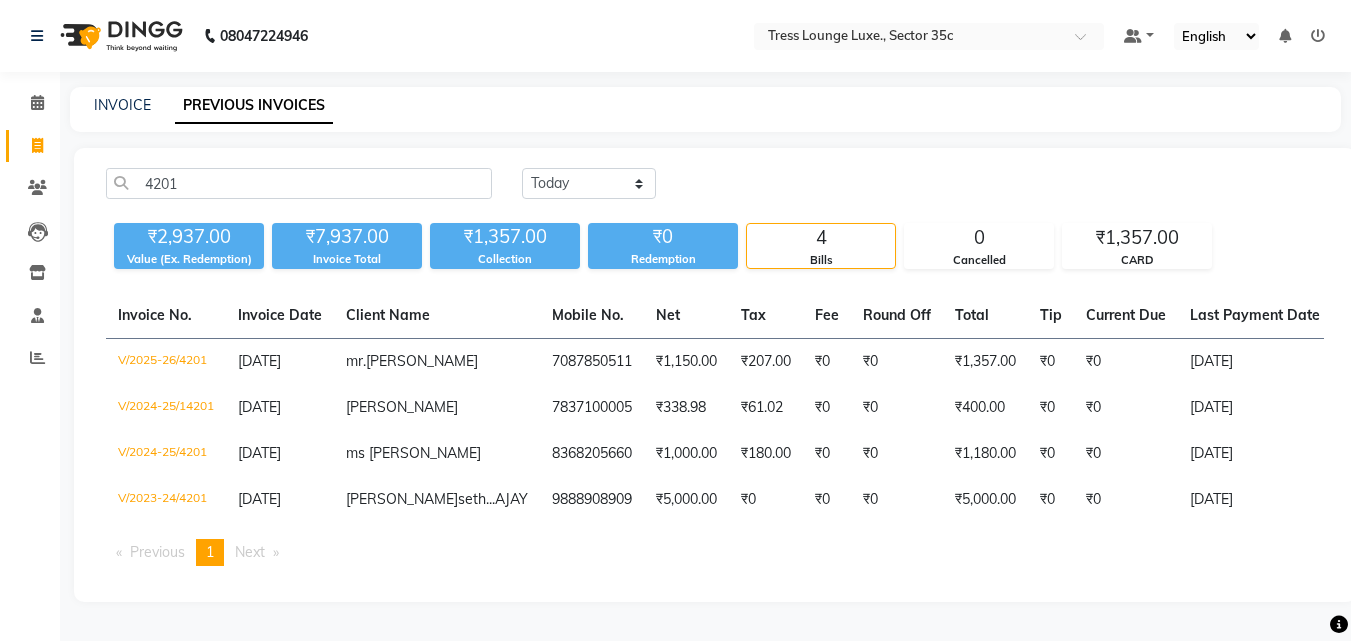 click on "11-07-2025" 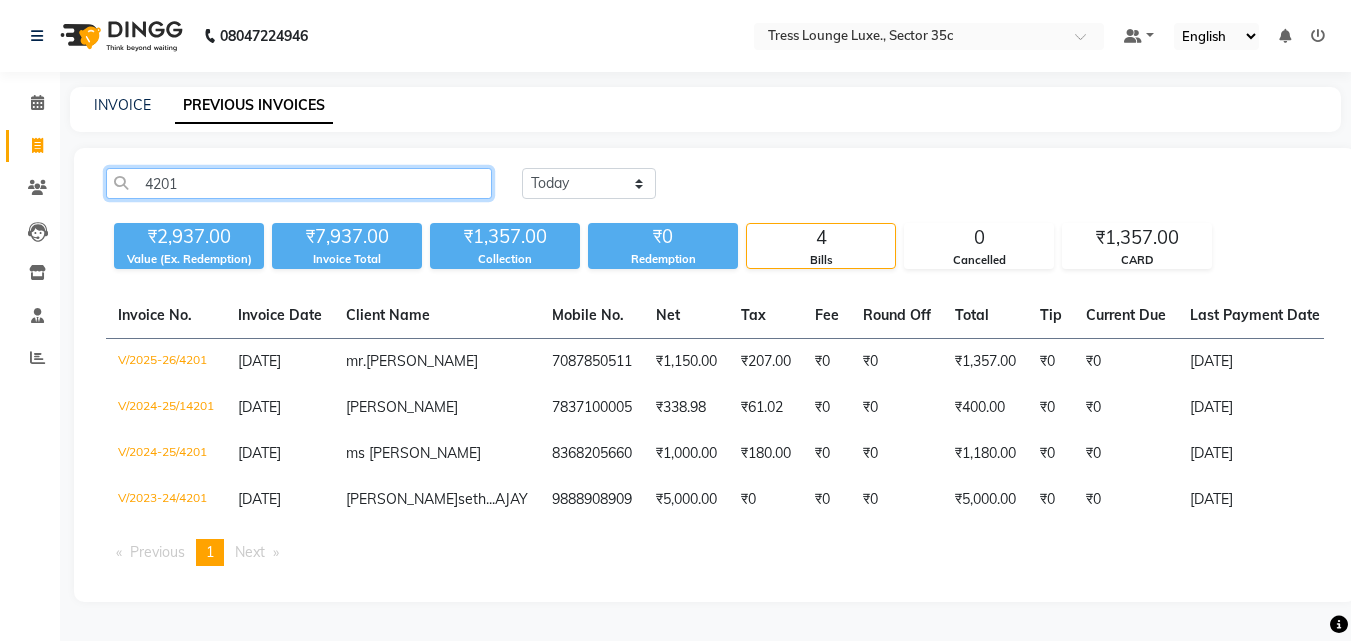 click on "4201" 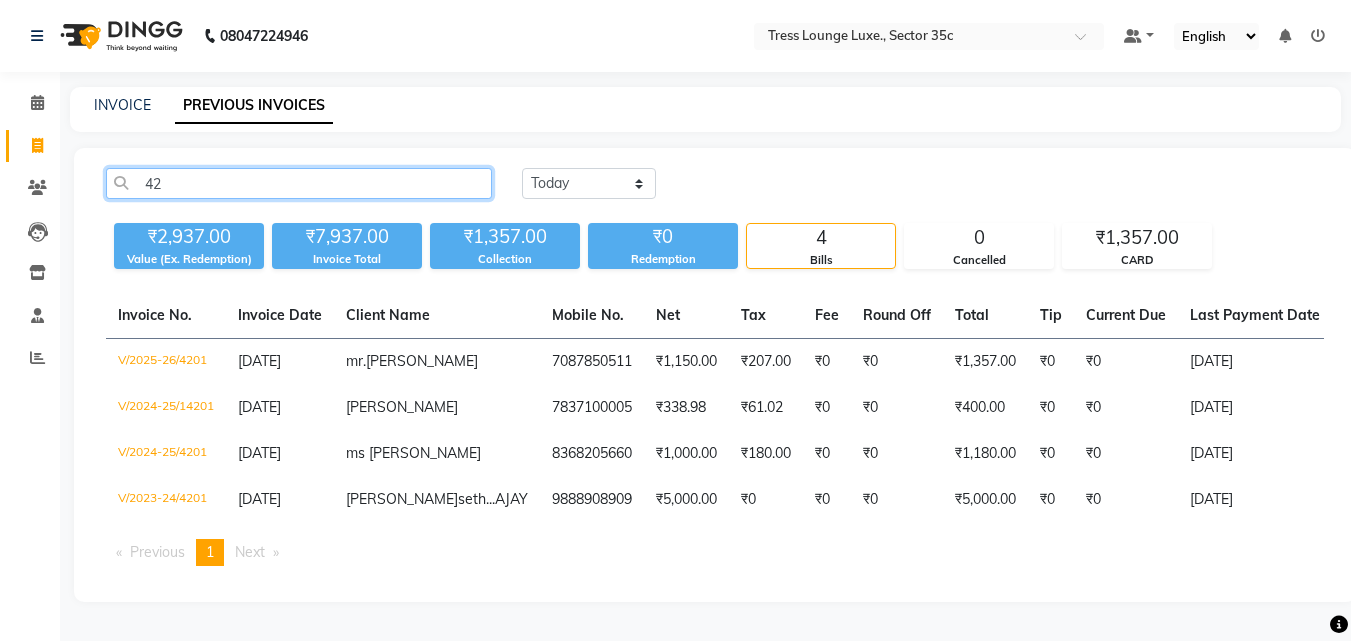 type on "4" 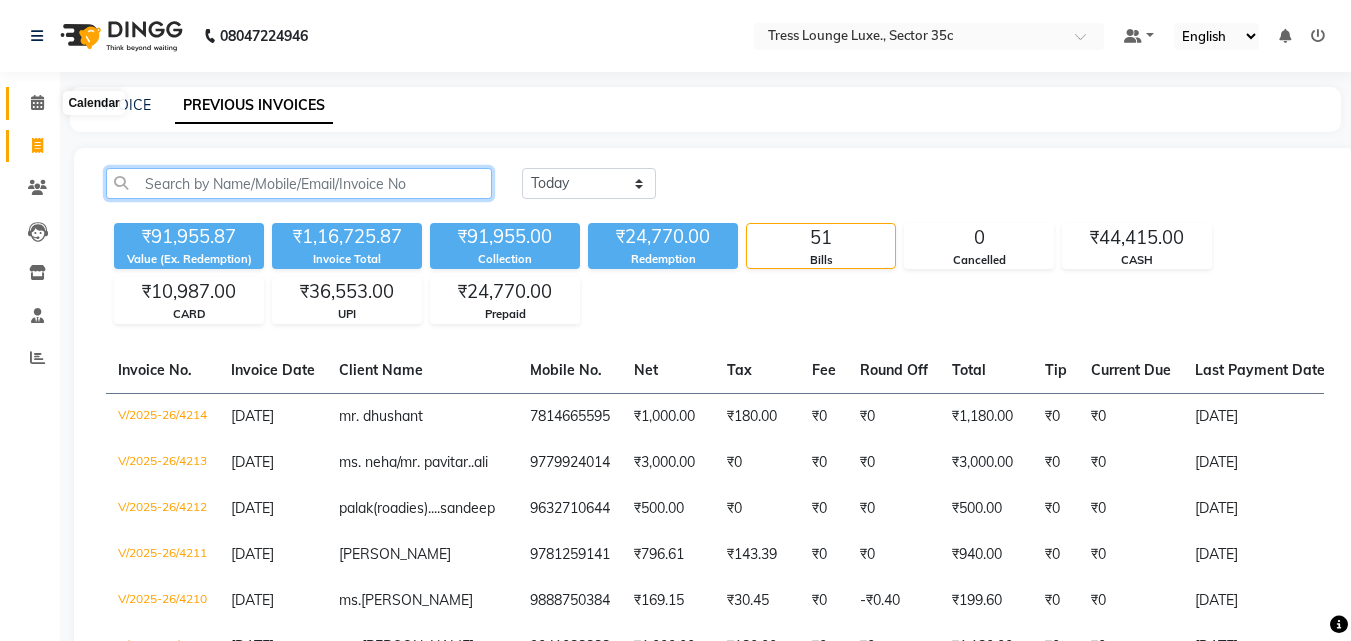 type 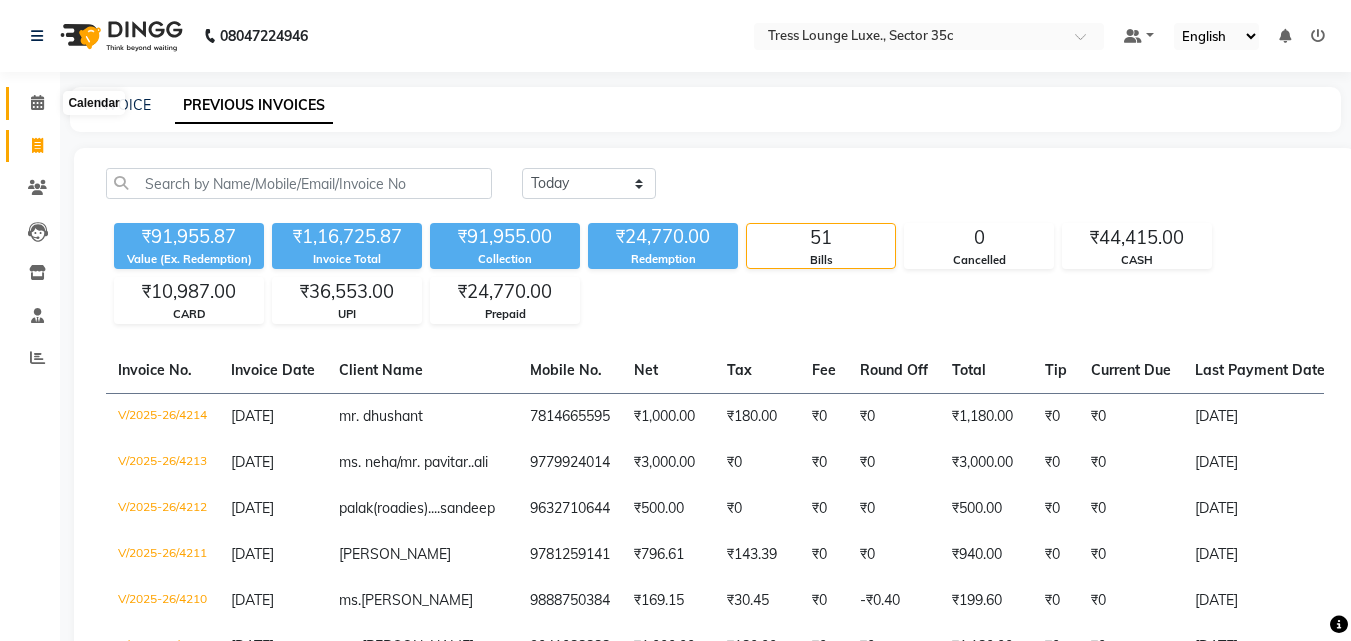 click 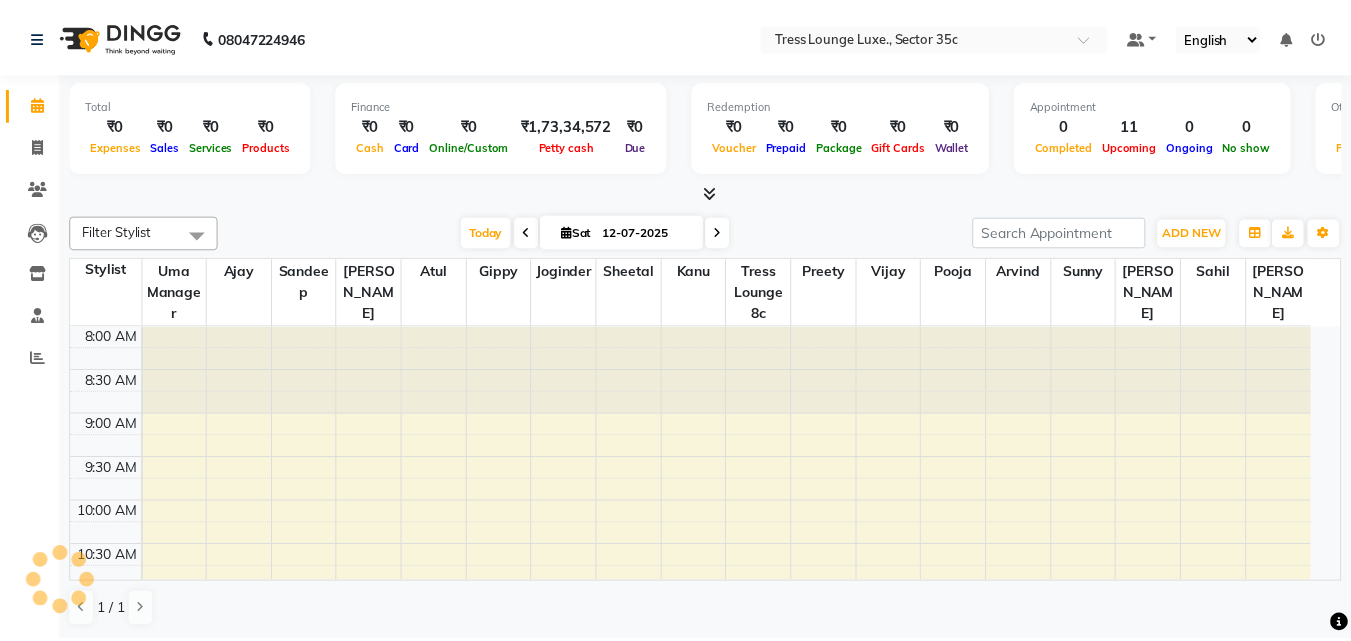scroll, scrollTop: 0, scrollLeft: 0, axis: both 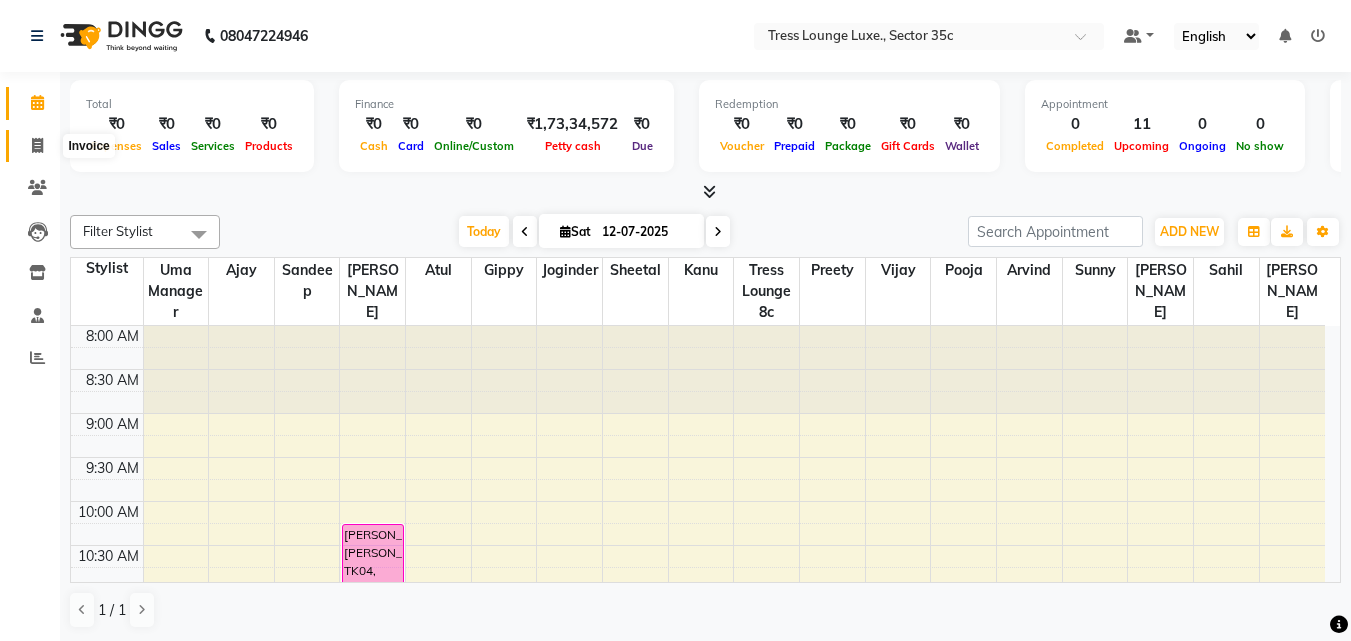 click 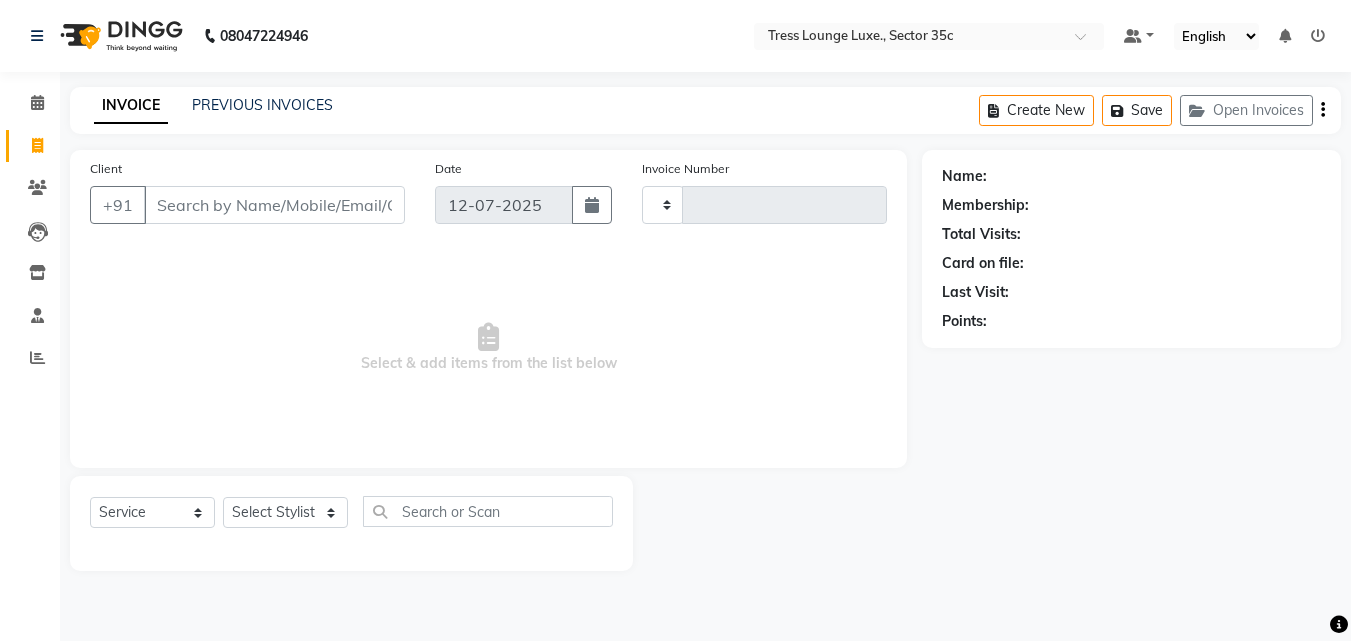 type on "4215" 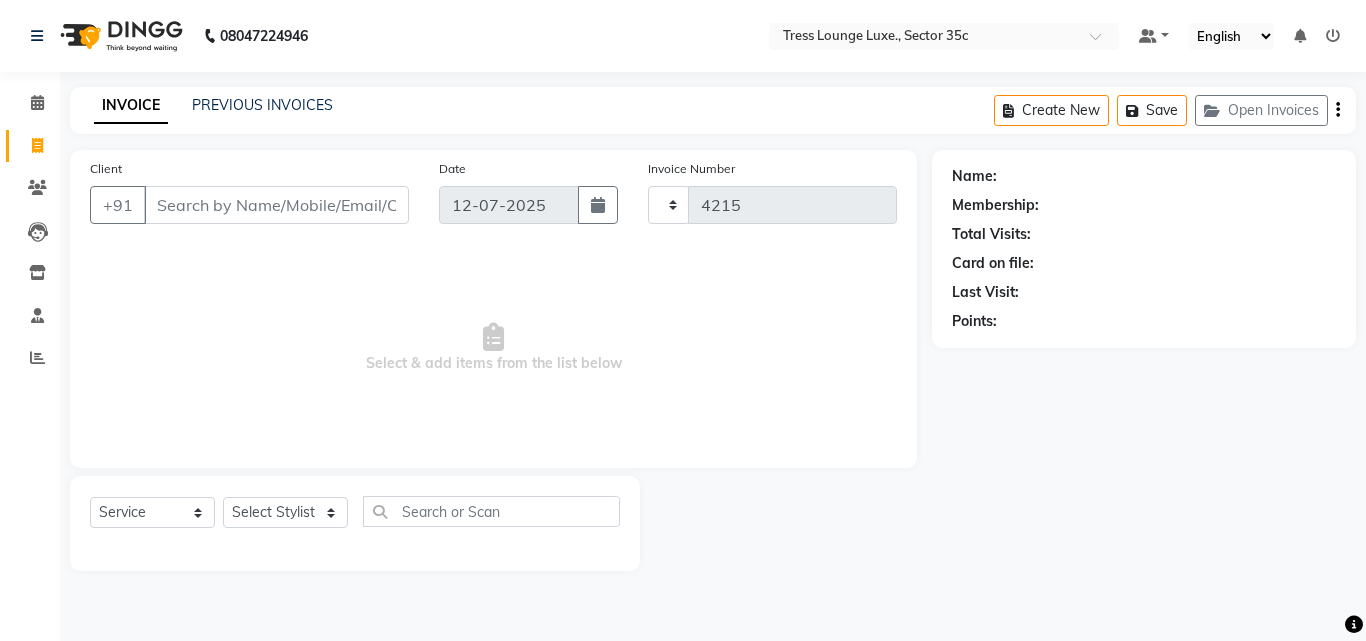 select on "4279" 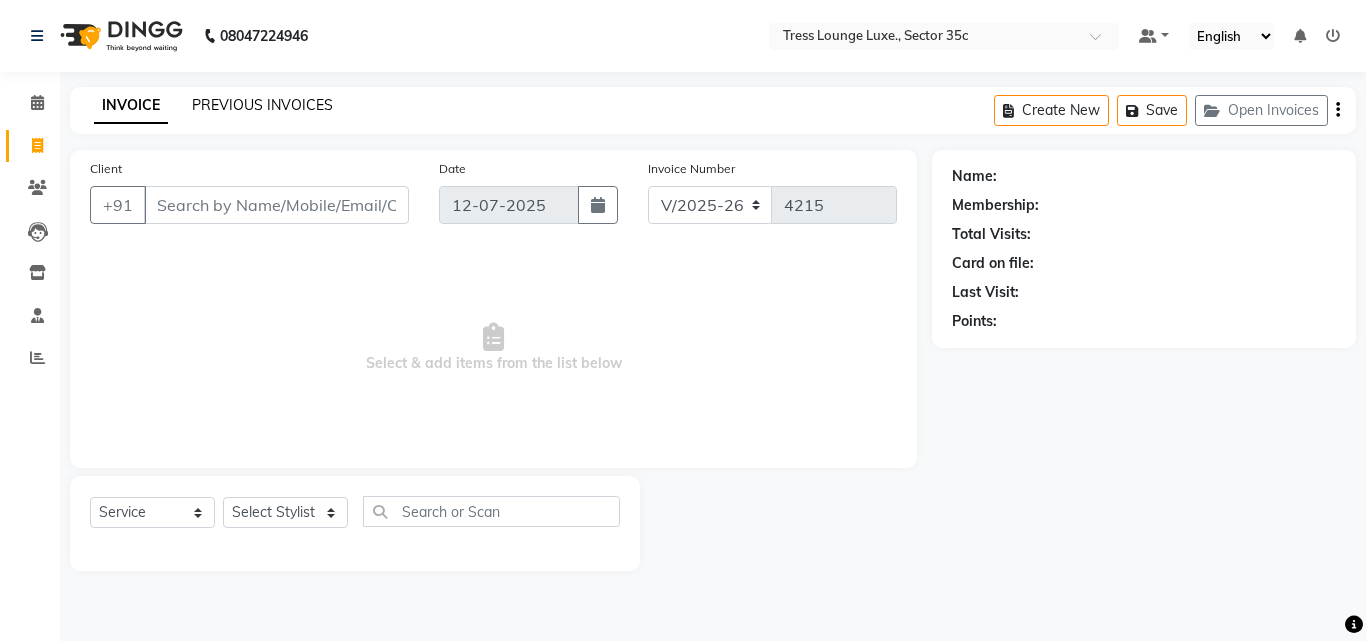 click on "PREVIOUS INVOICES" 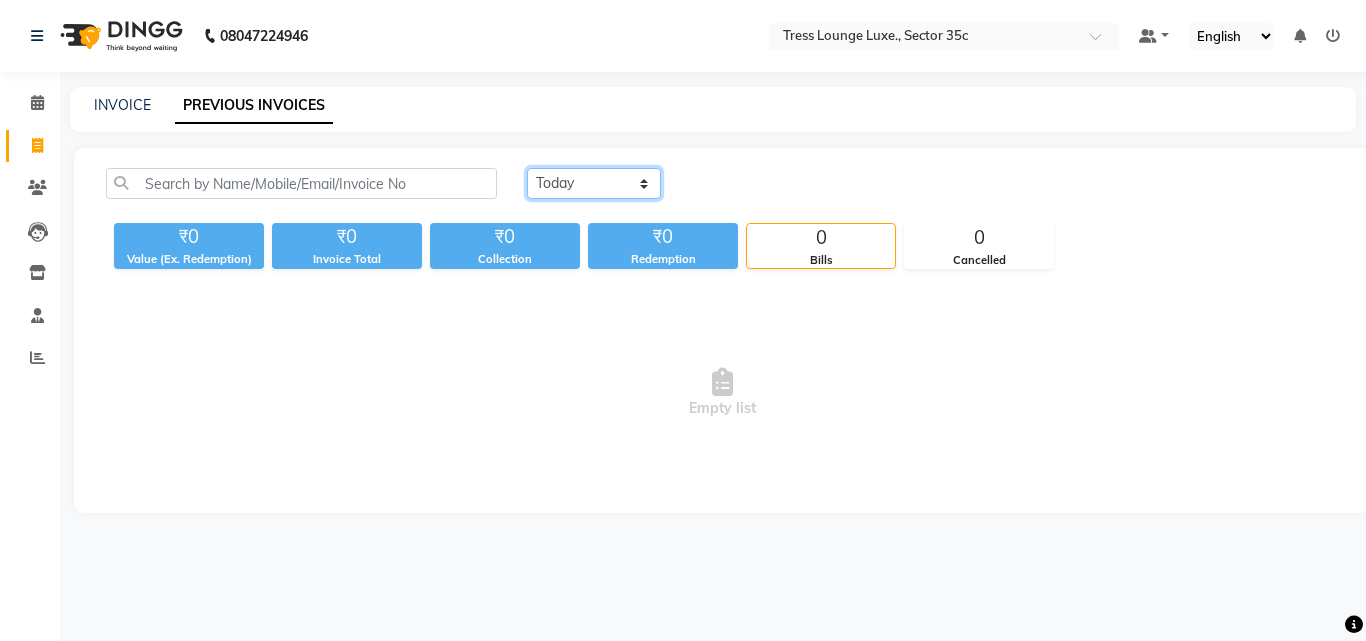 click on "Today Yesterday Custom Range" 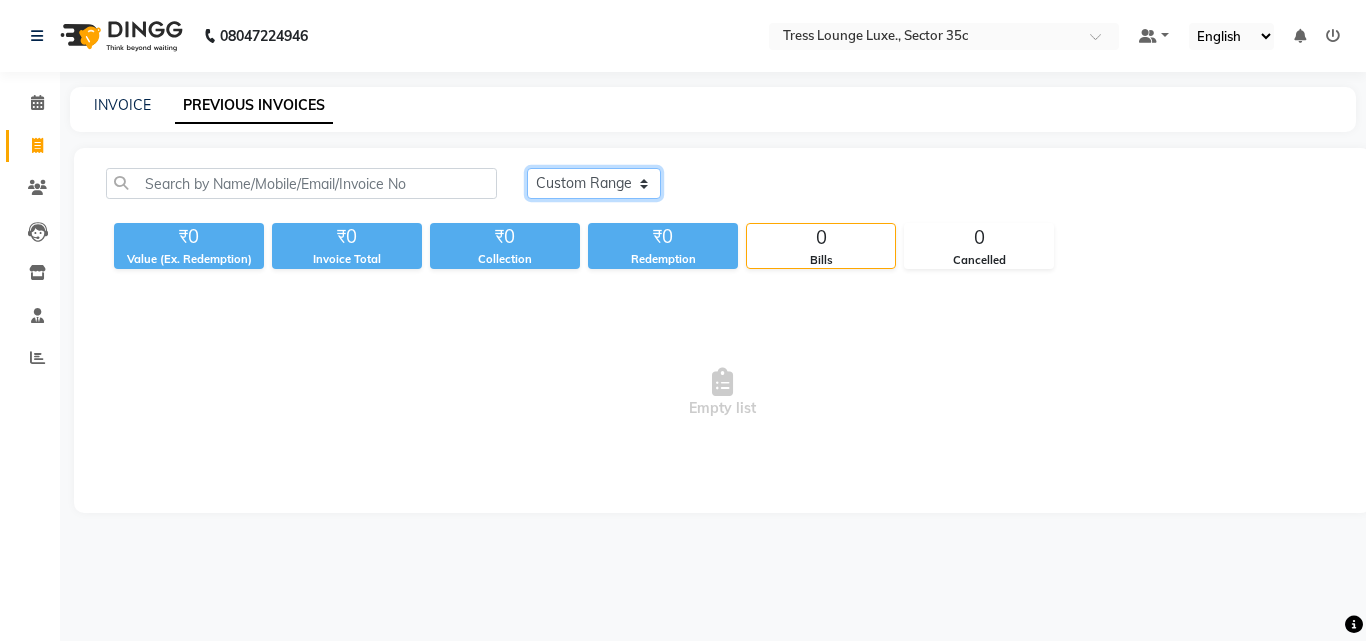 click on "Today Yesterday Custom Range" 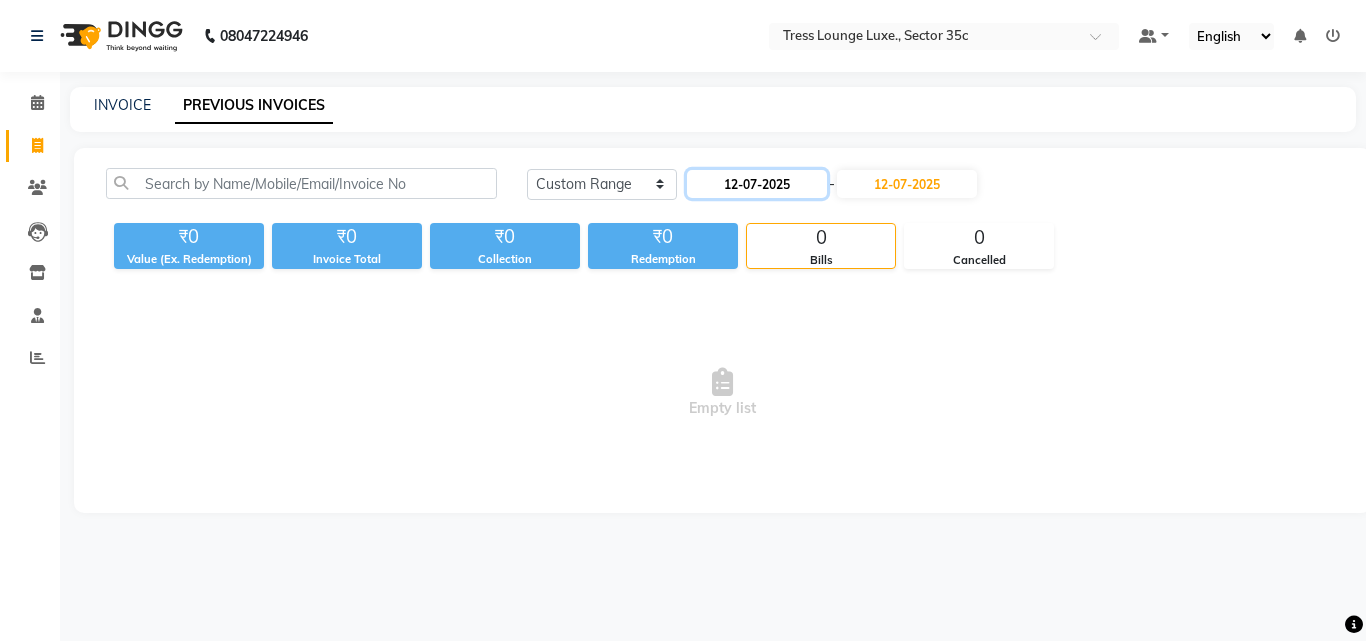 click on "12-07-2025" 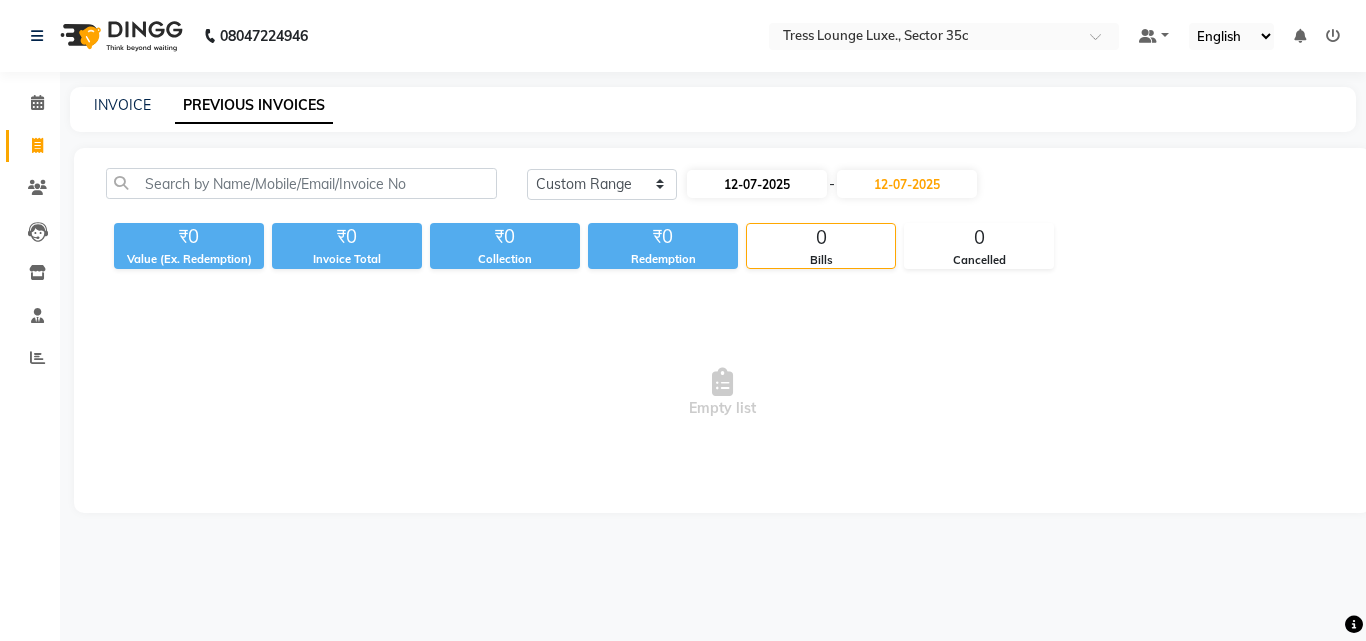 select on "7" 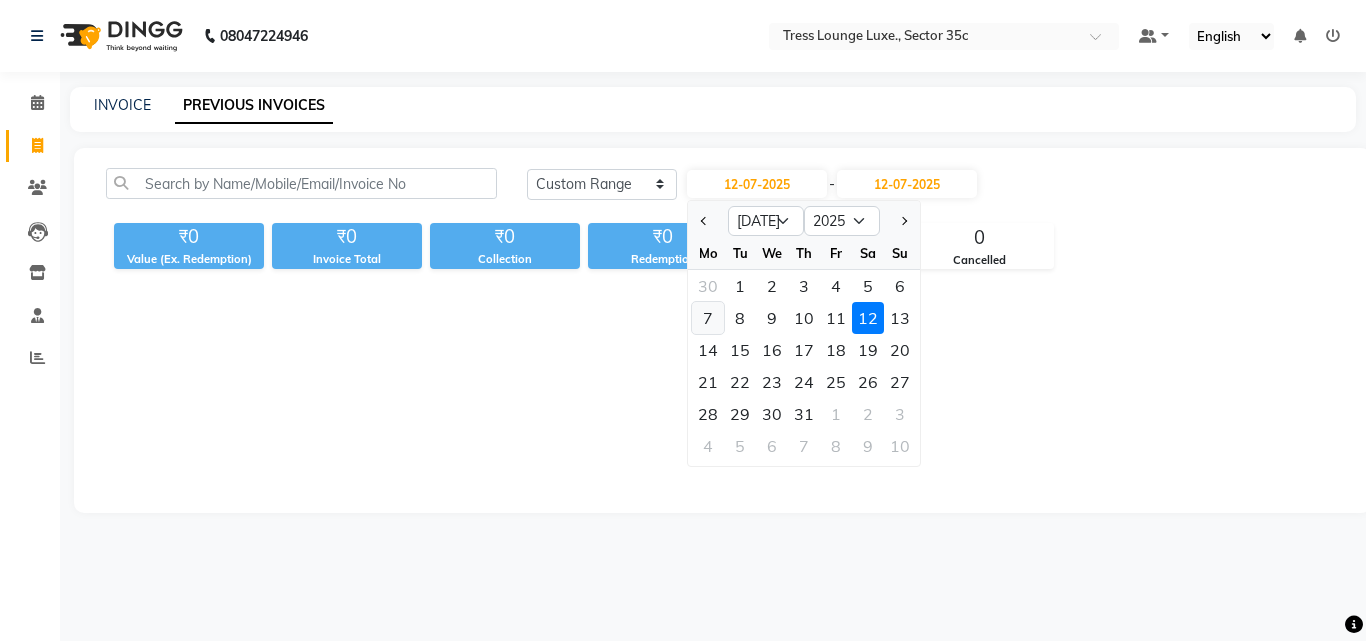 click on "7" 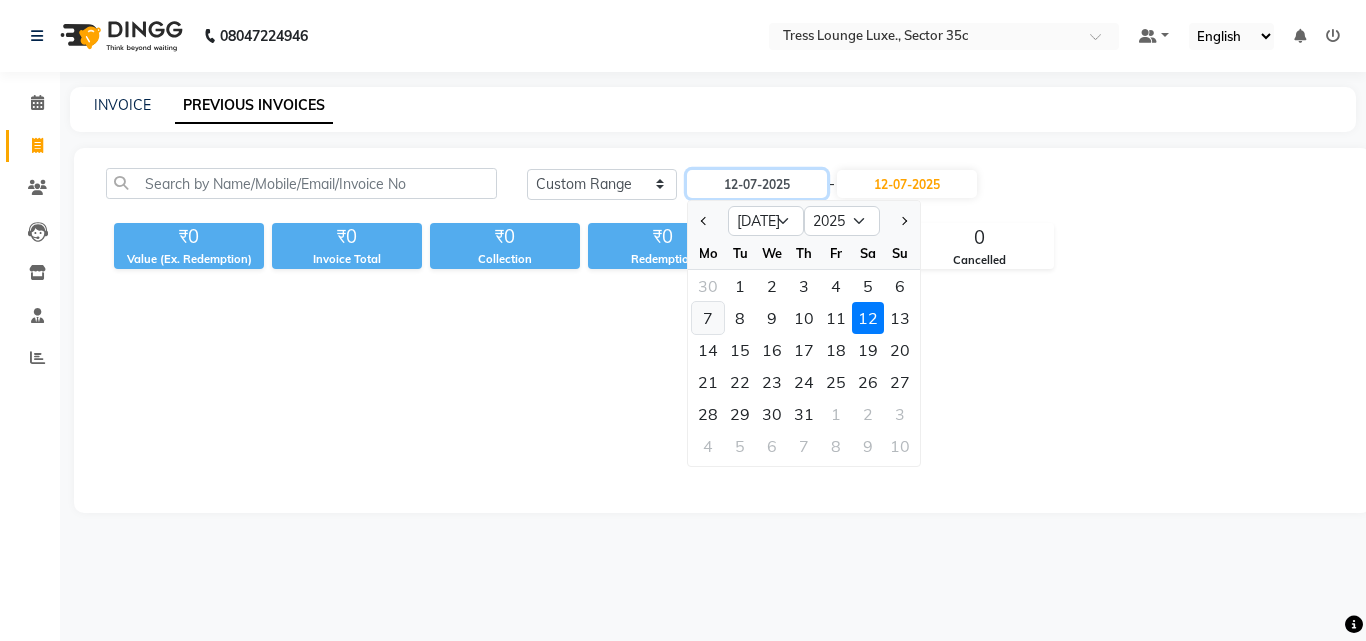 type on "[DATE]" 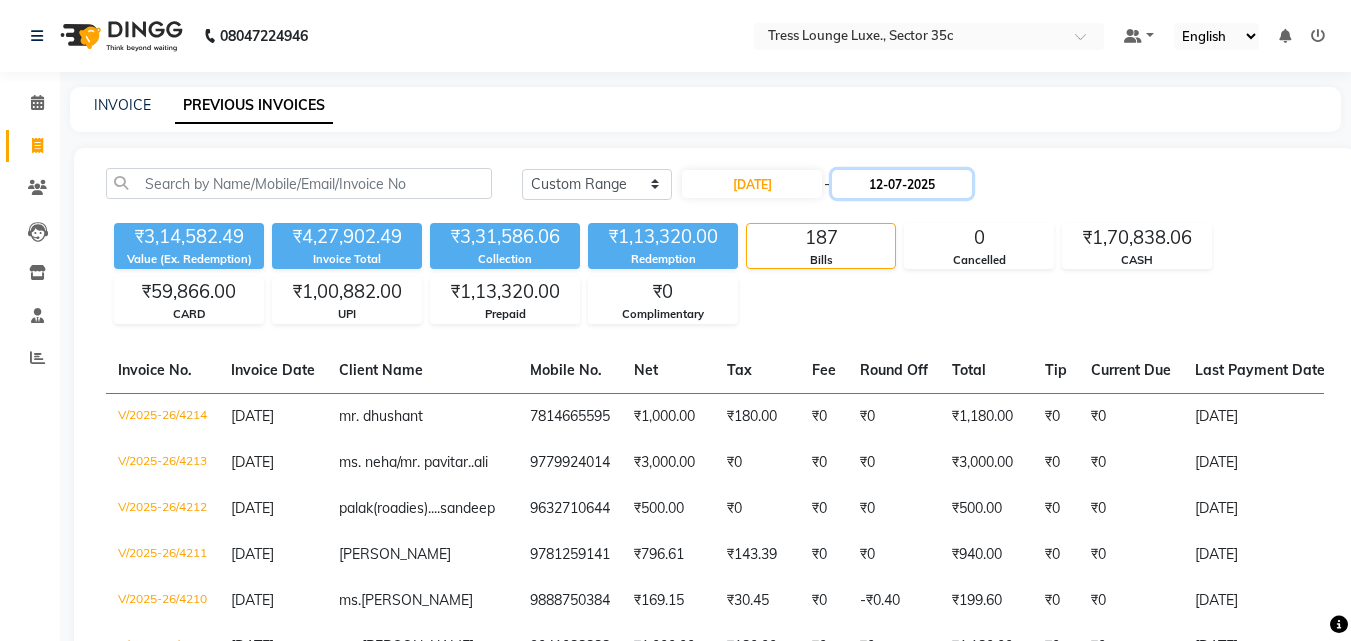 drag, startPoint x: 947, startPoint y: 183, endPoint x: 938, endPoint y: 196, distance: 15.811388 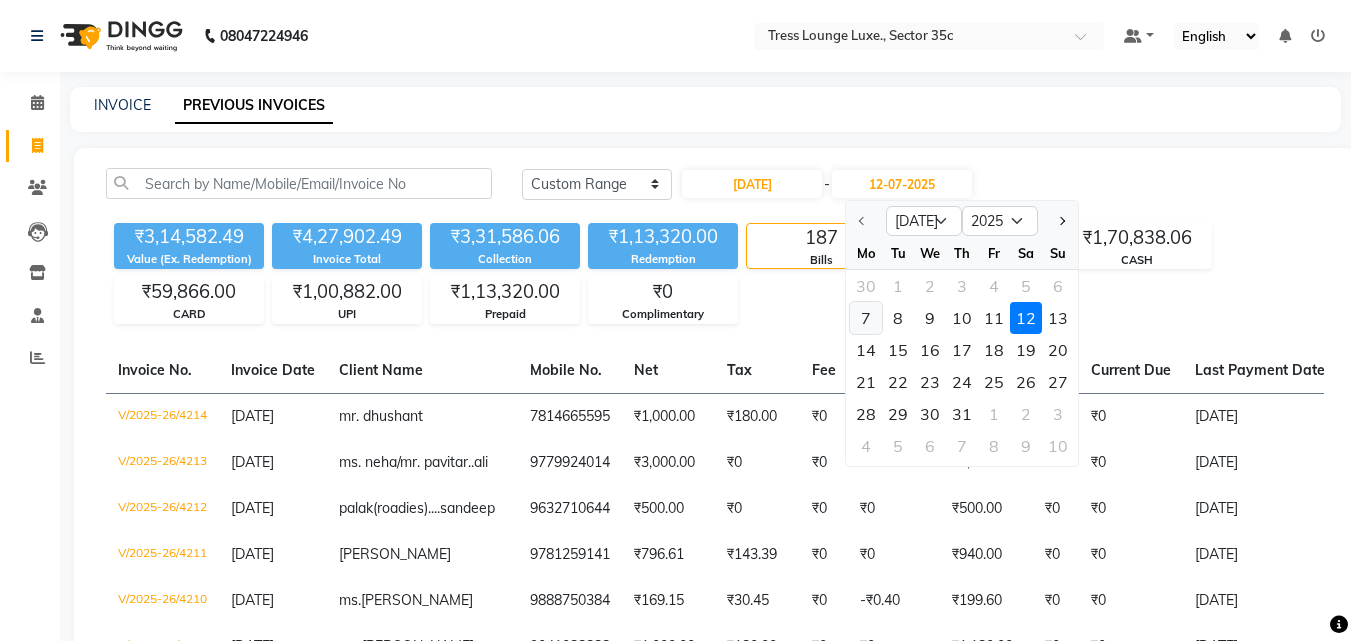 click on "7" 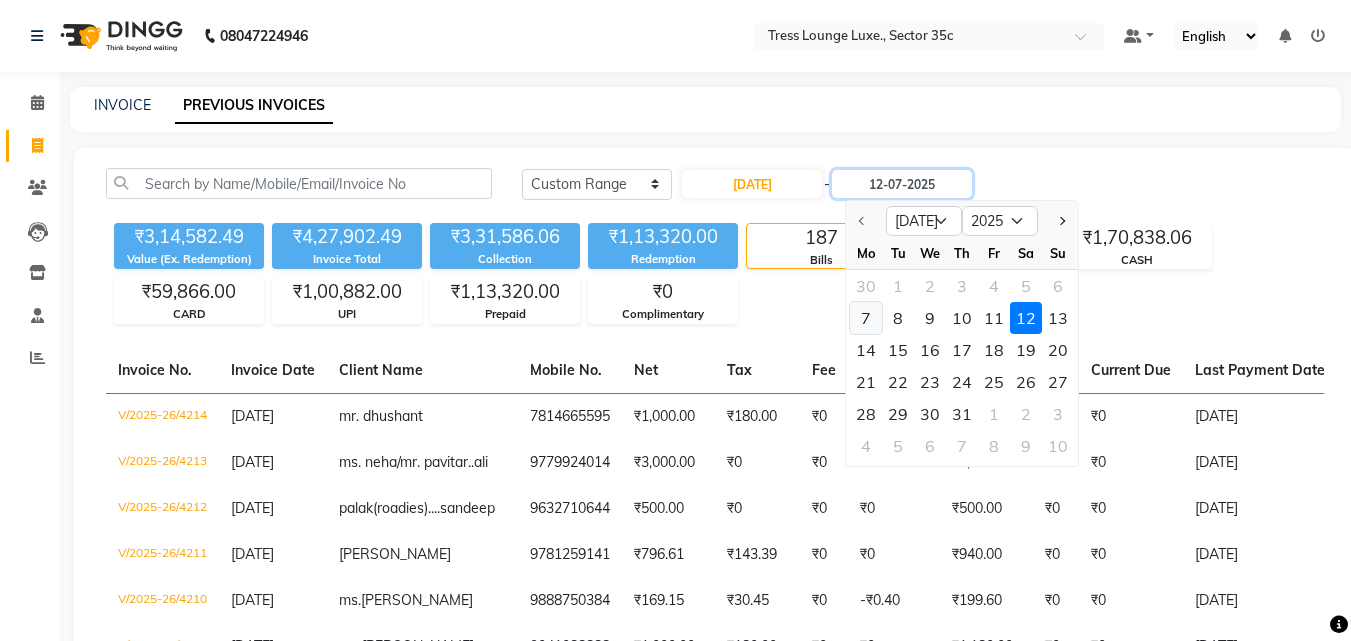 type on "[DATE]" 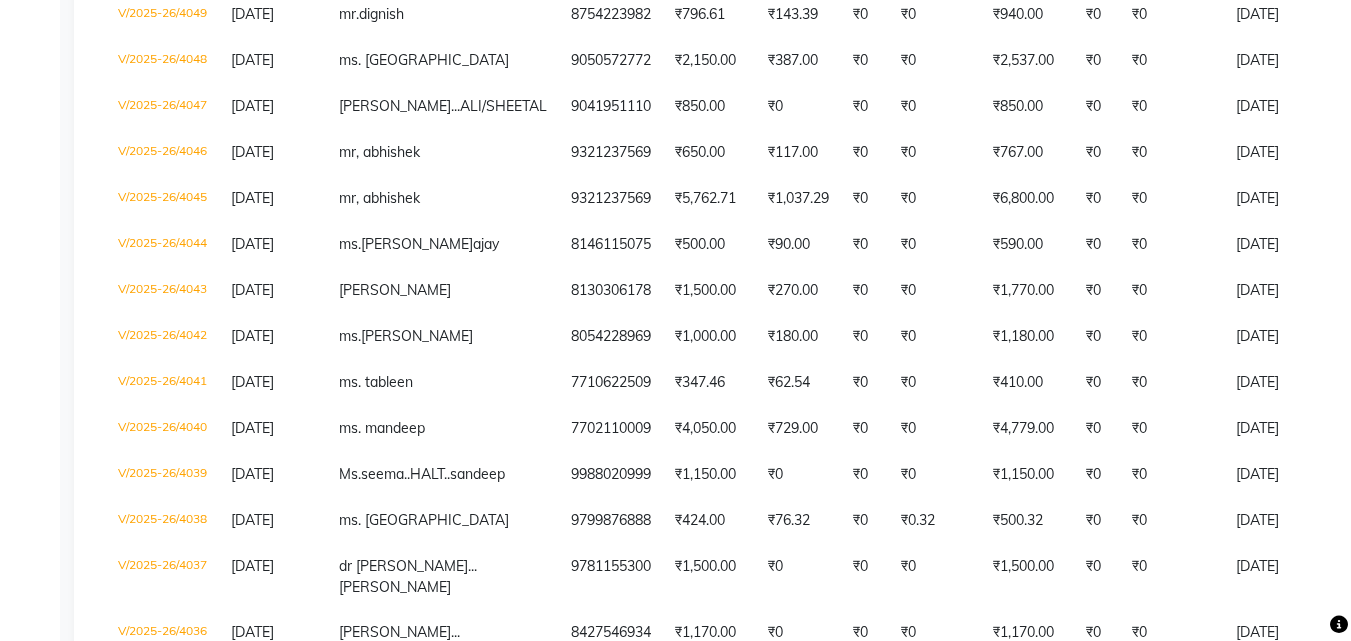 scroll, scrollTop: 1200, scrollLeft: 0, axis: vertical 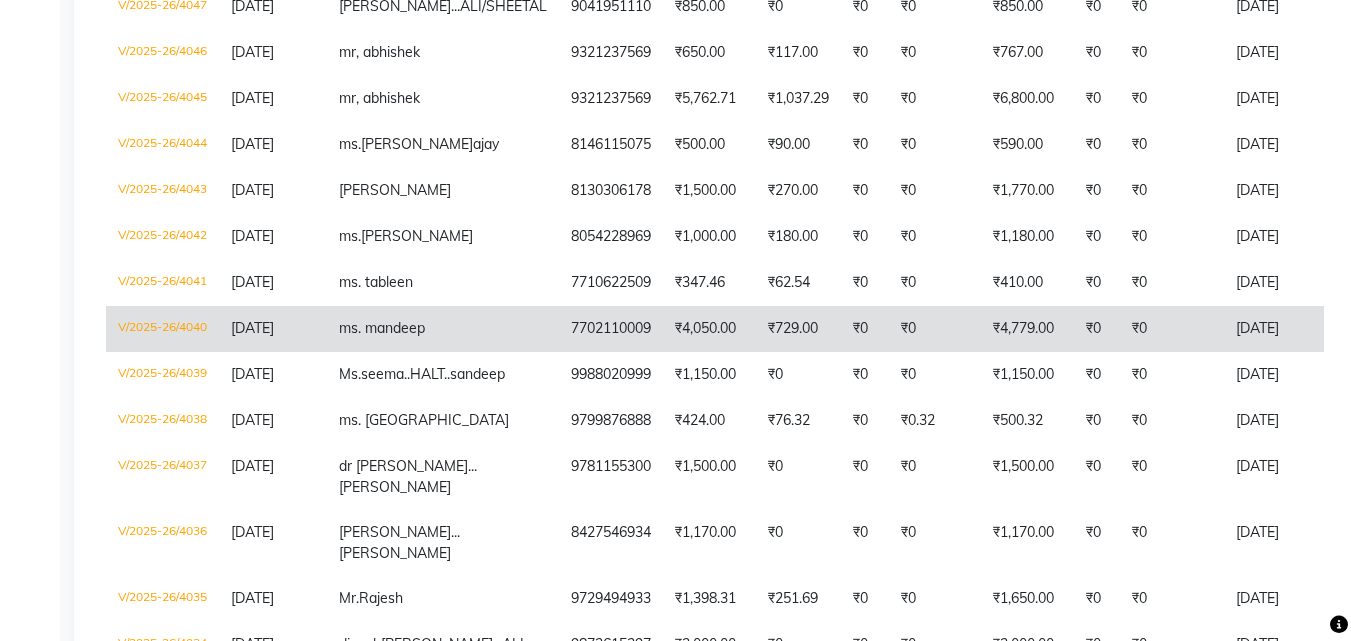 click on "₹4,050.00" 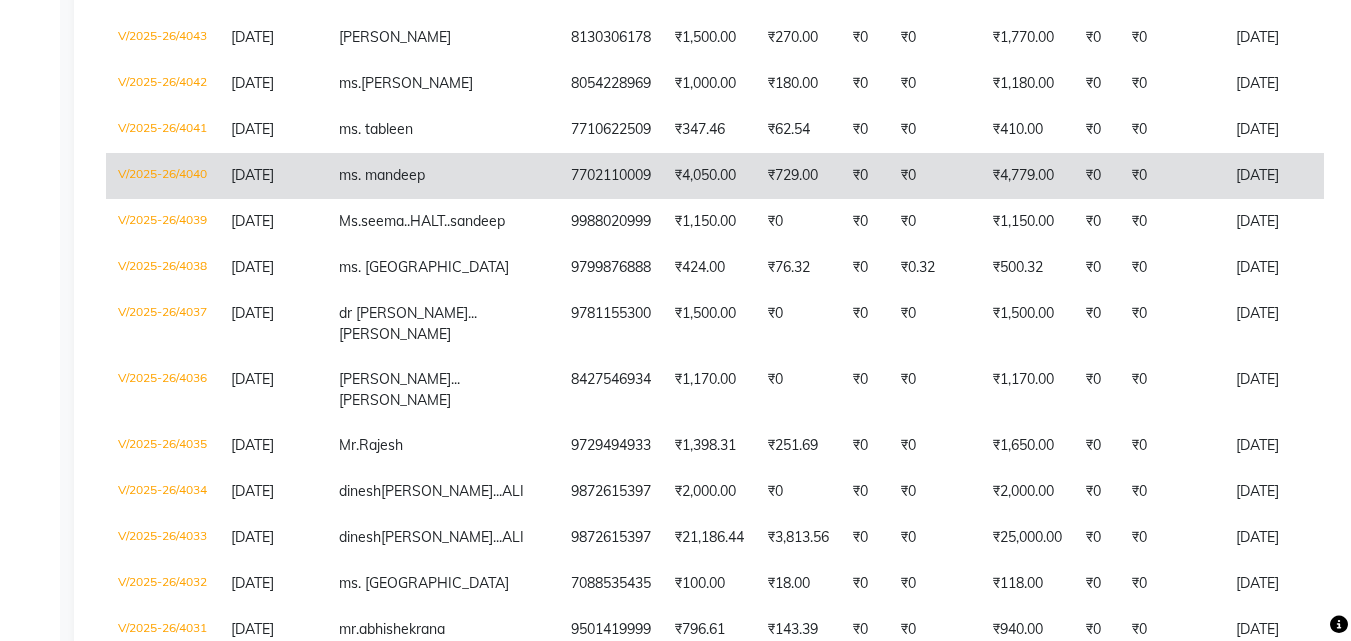 scroll, scrollTop: 1400, scrollLeft: 0, axis: vertical 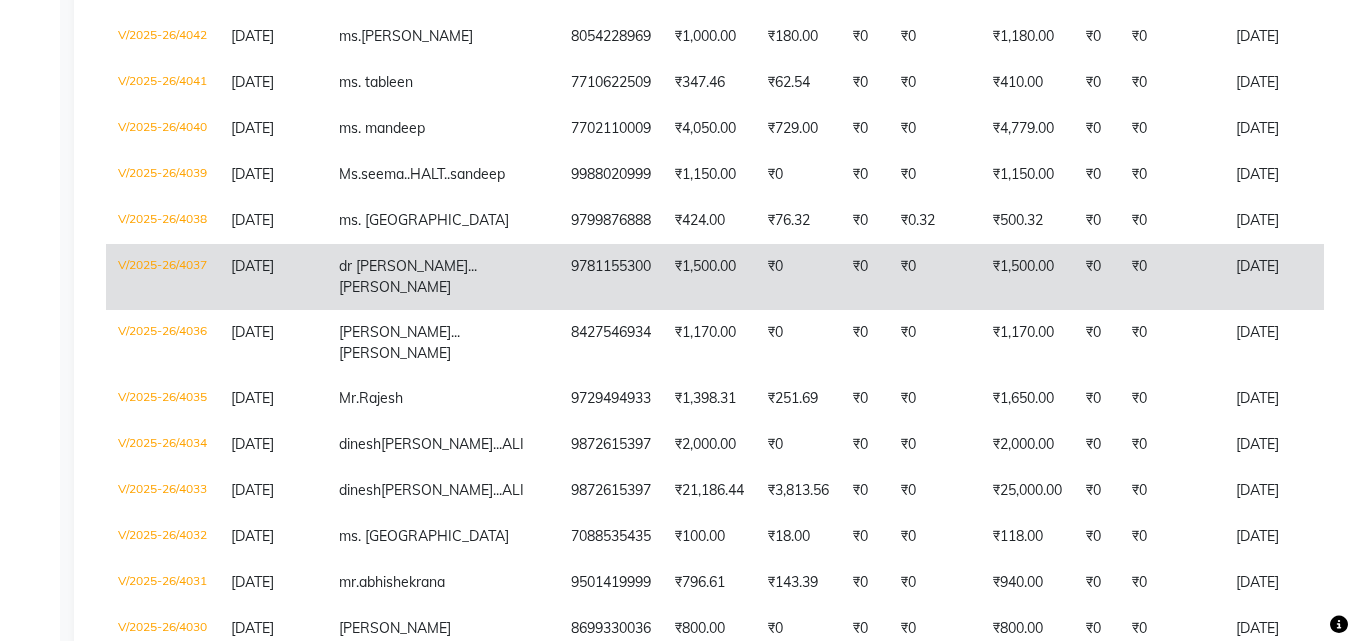 click on "9781155300" 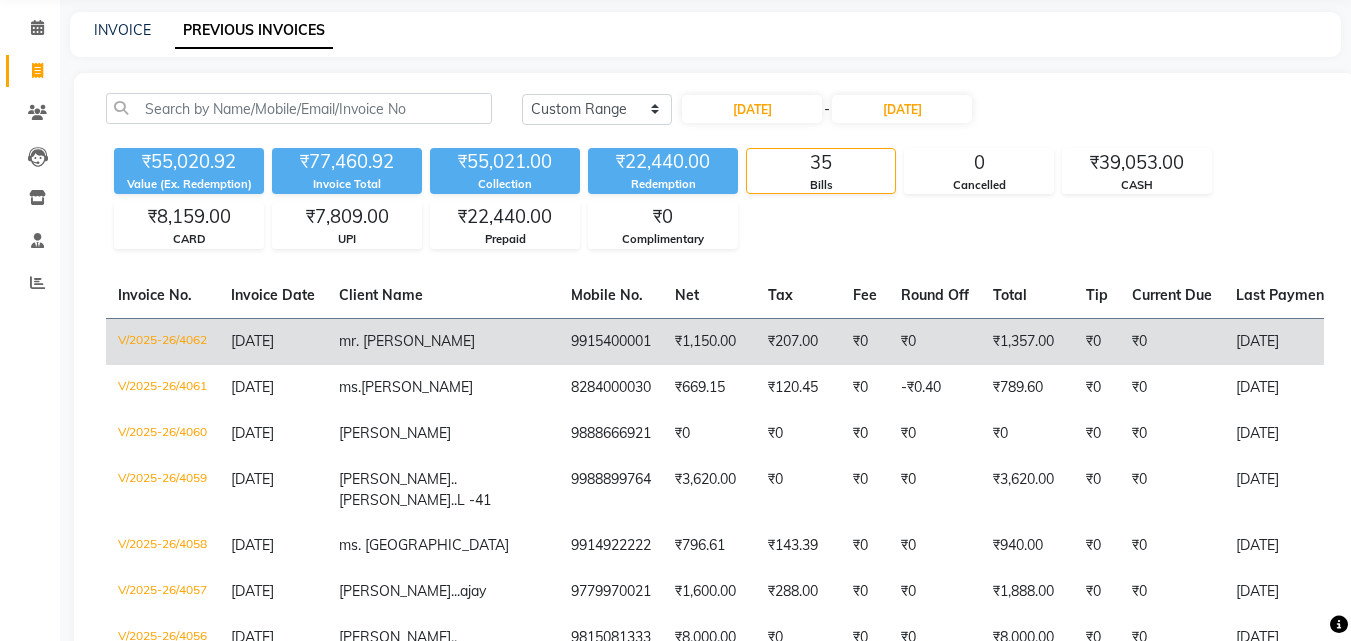 scroll, scrollTop: 0, scrollLeft: 0, axis: both 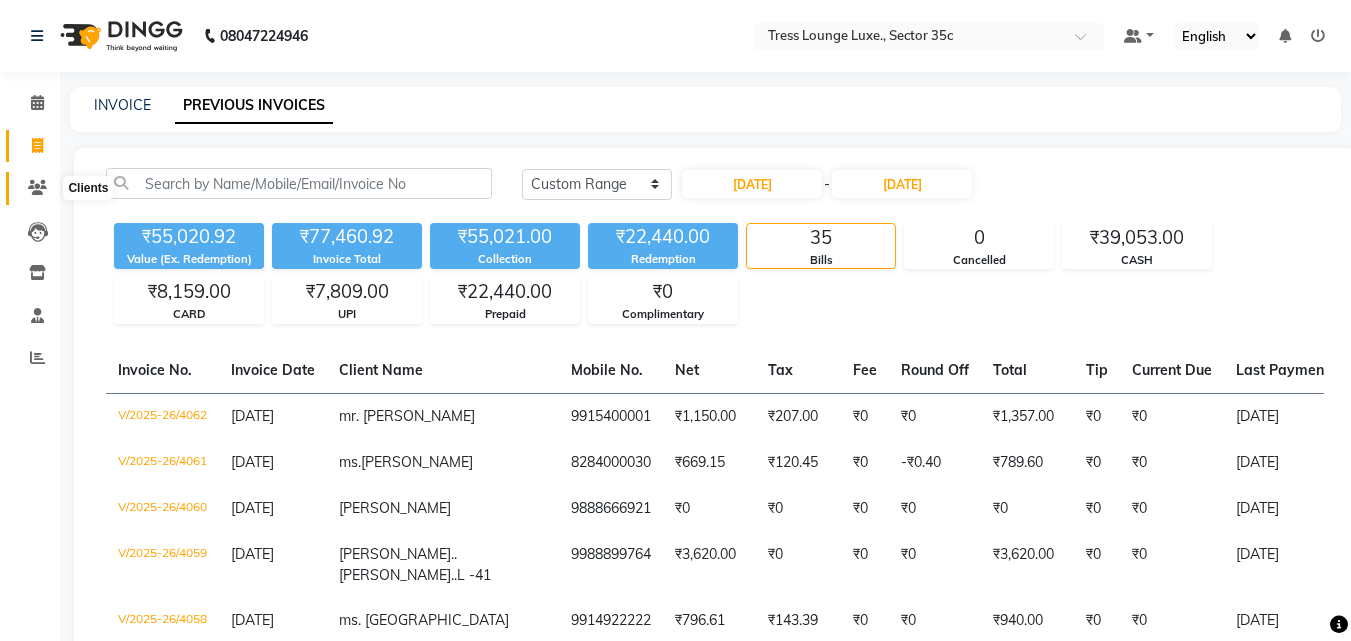 click 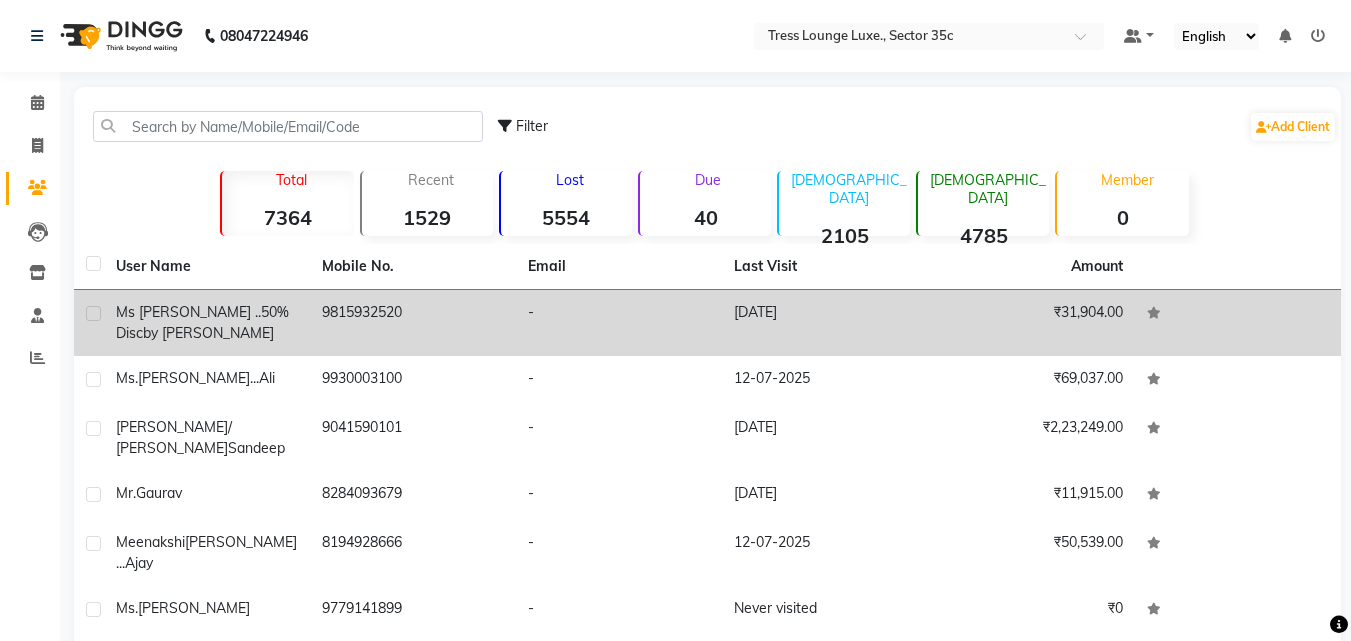 click on "ms pinky ..50% disc  by ashmit sir" 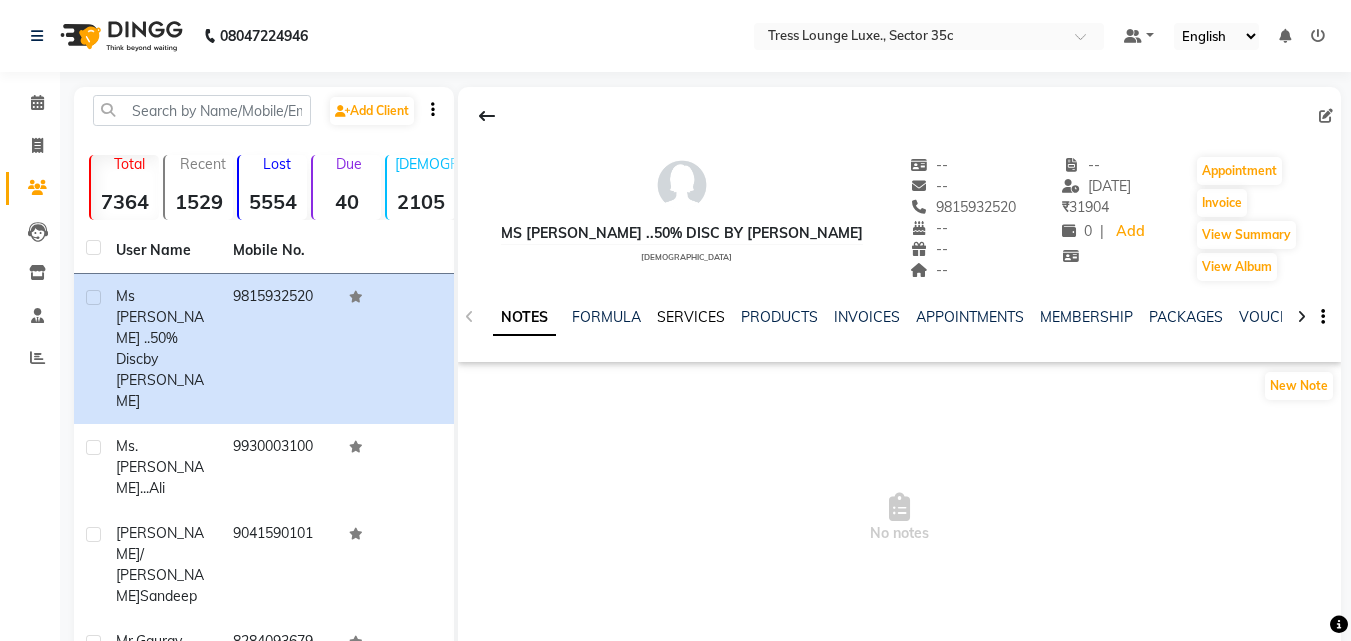 click on "SERVICES" 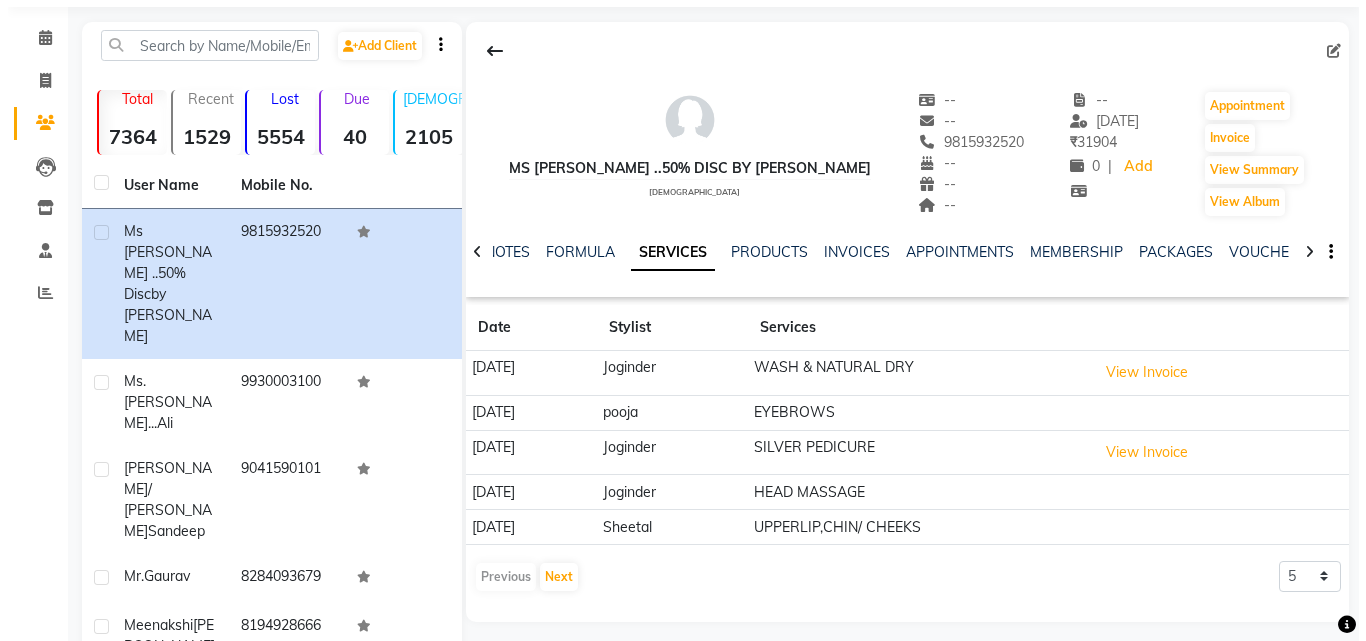 scroll, scrollTop: 100, scrollLeft: 0, axis: vertical 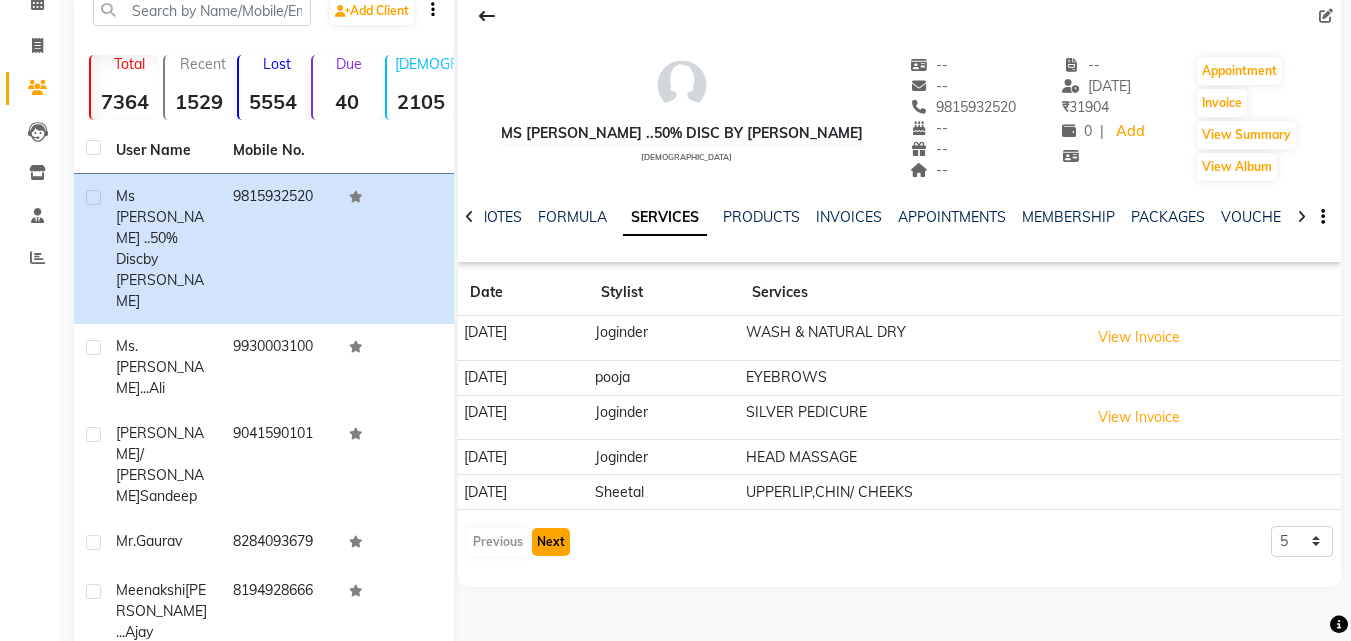 click on "Next" 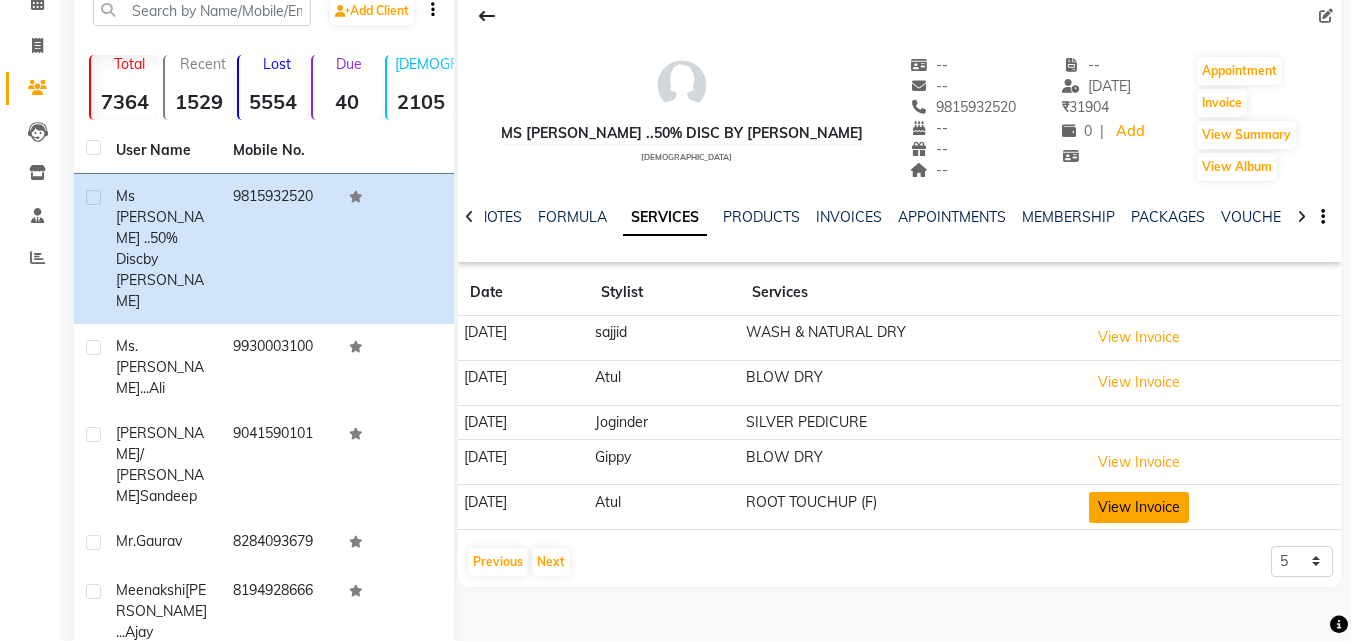 click on "View Invoice" 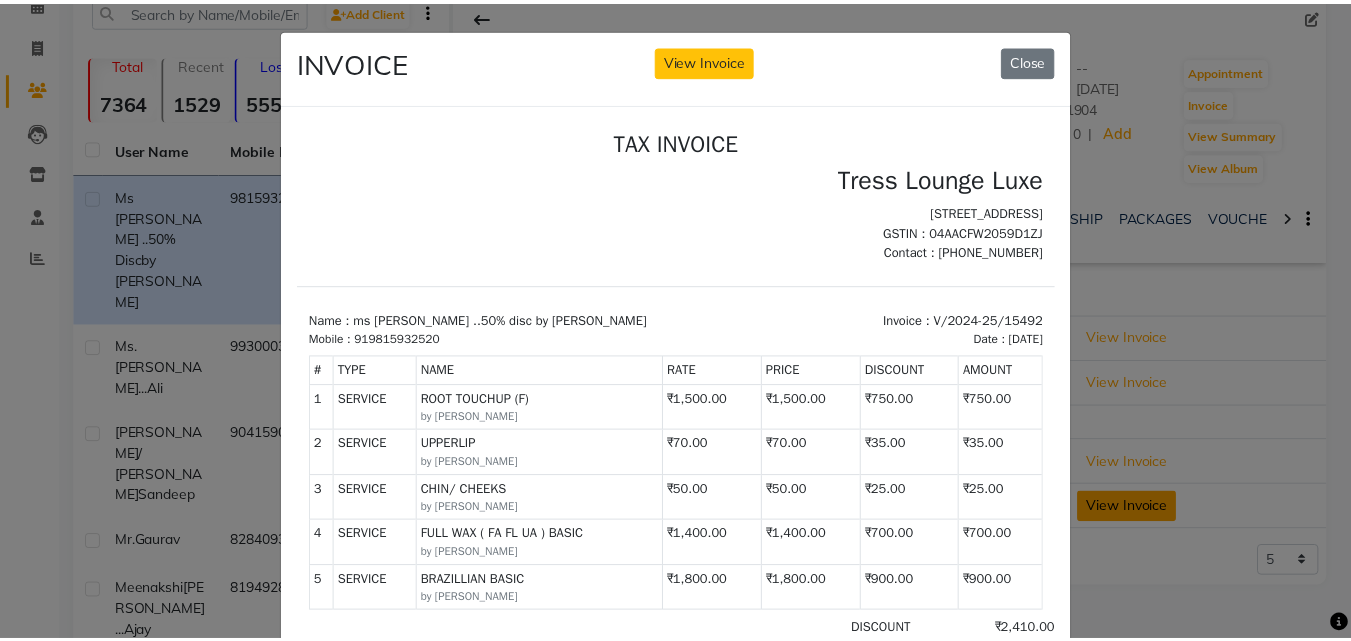scroll, scrollTop: 0, scrollLeft: 0, axis: both 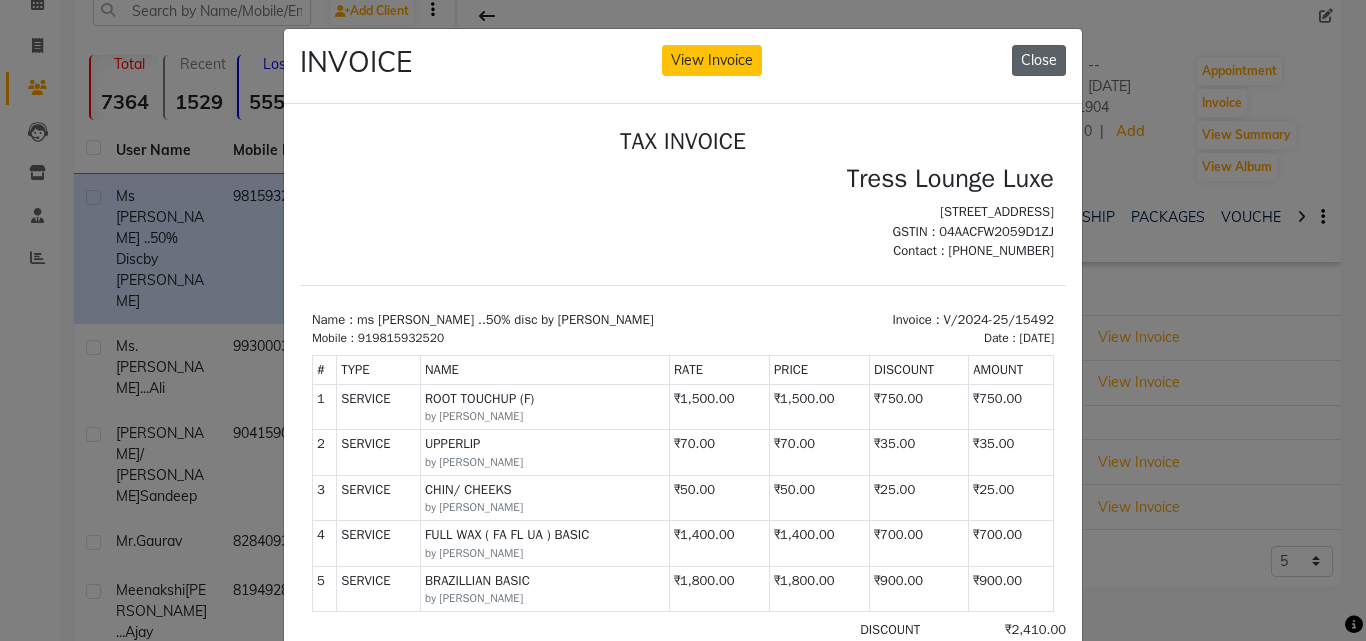 click on "Close" 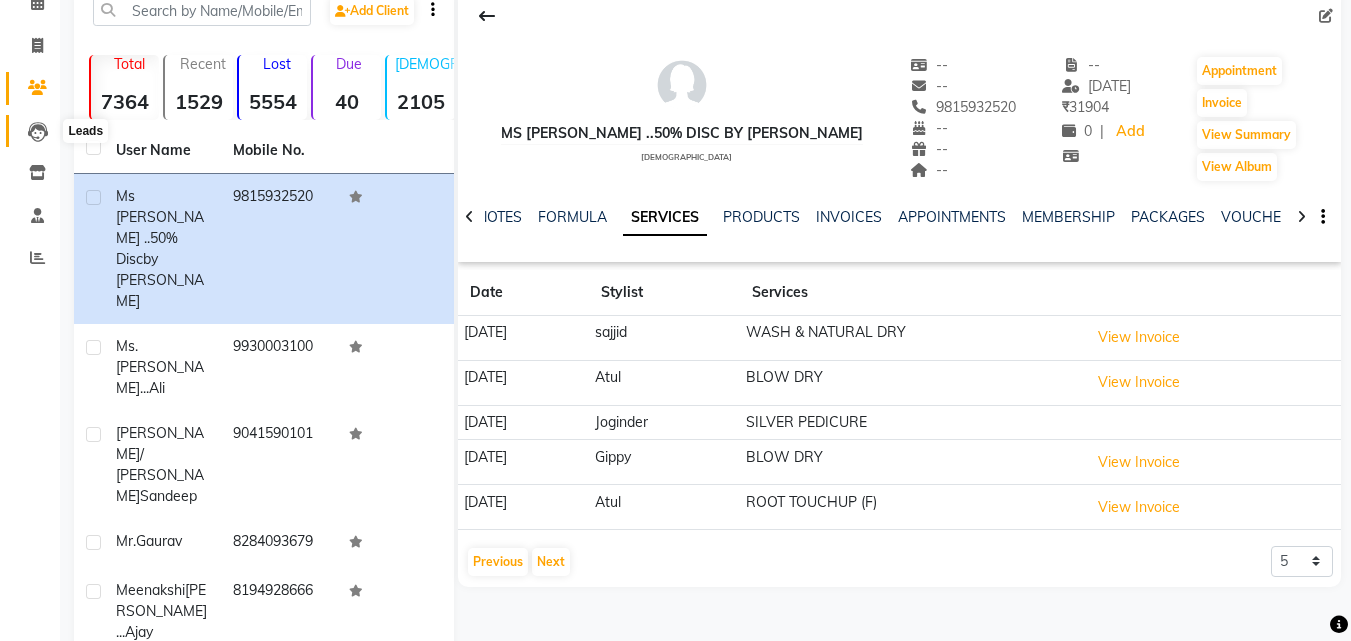 click 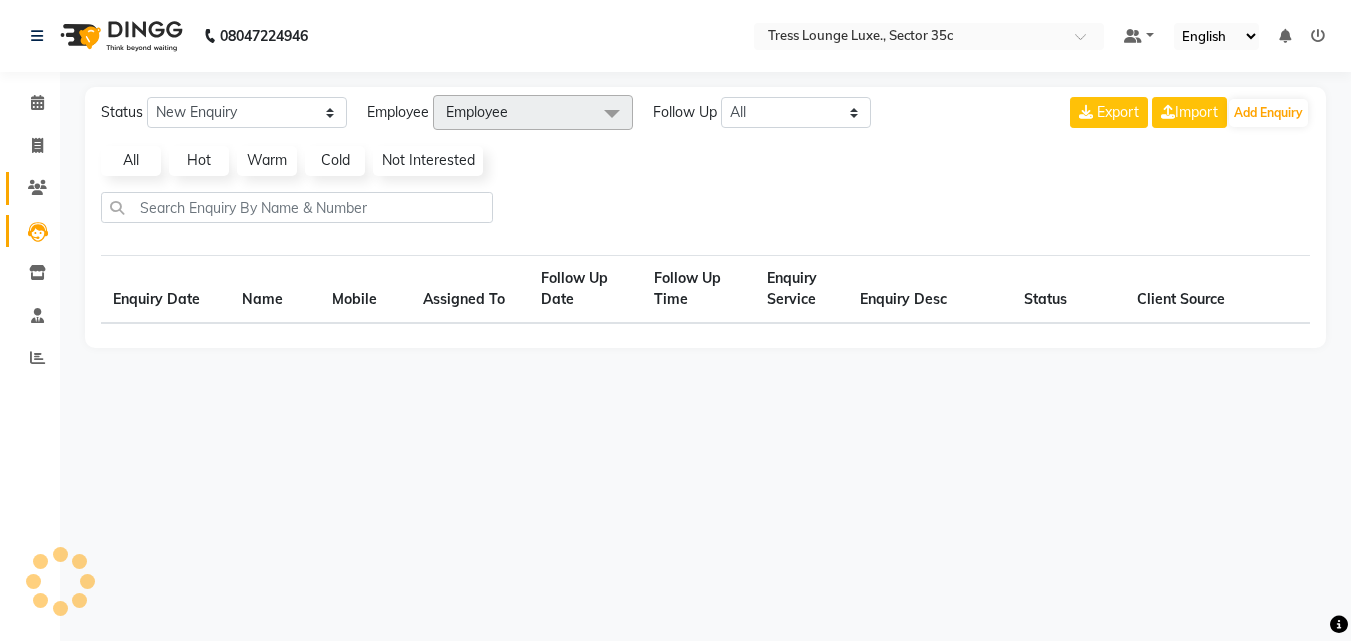 scroll, scrollTop: 0, scrollLeft: 0, axis: both 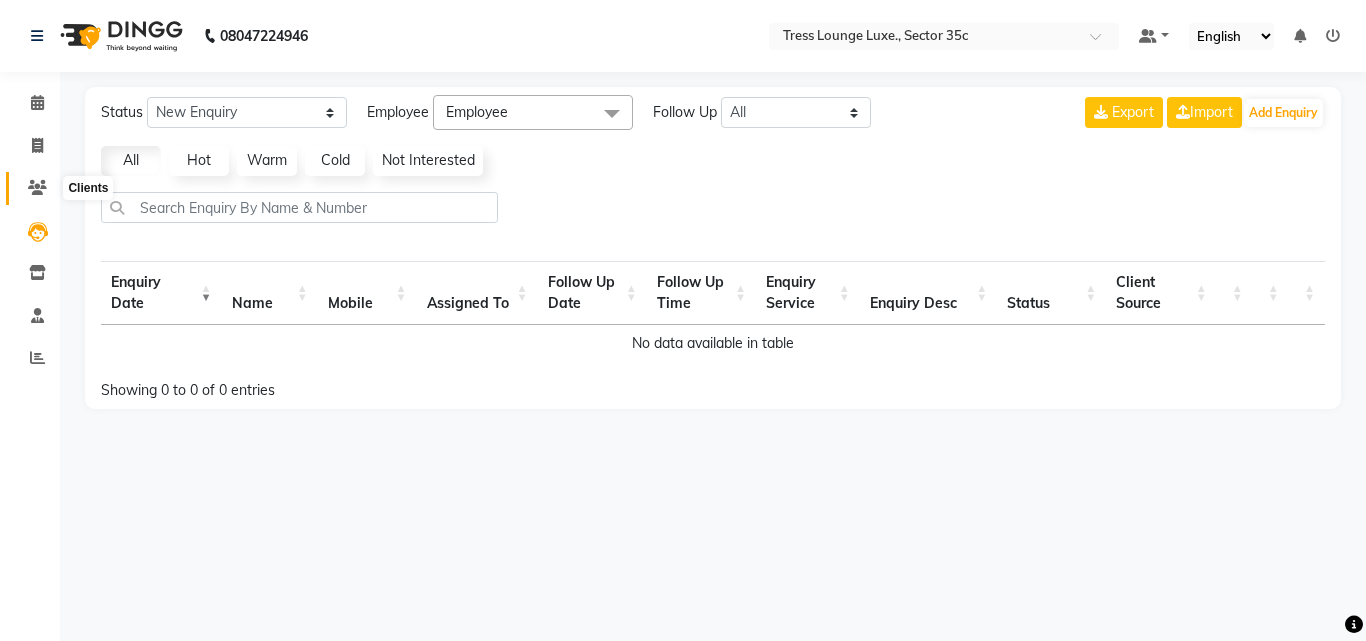click 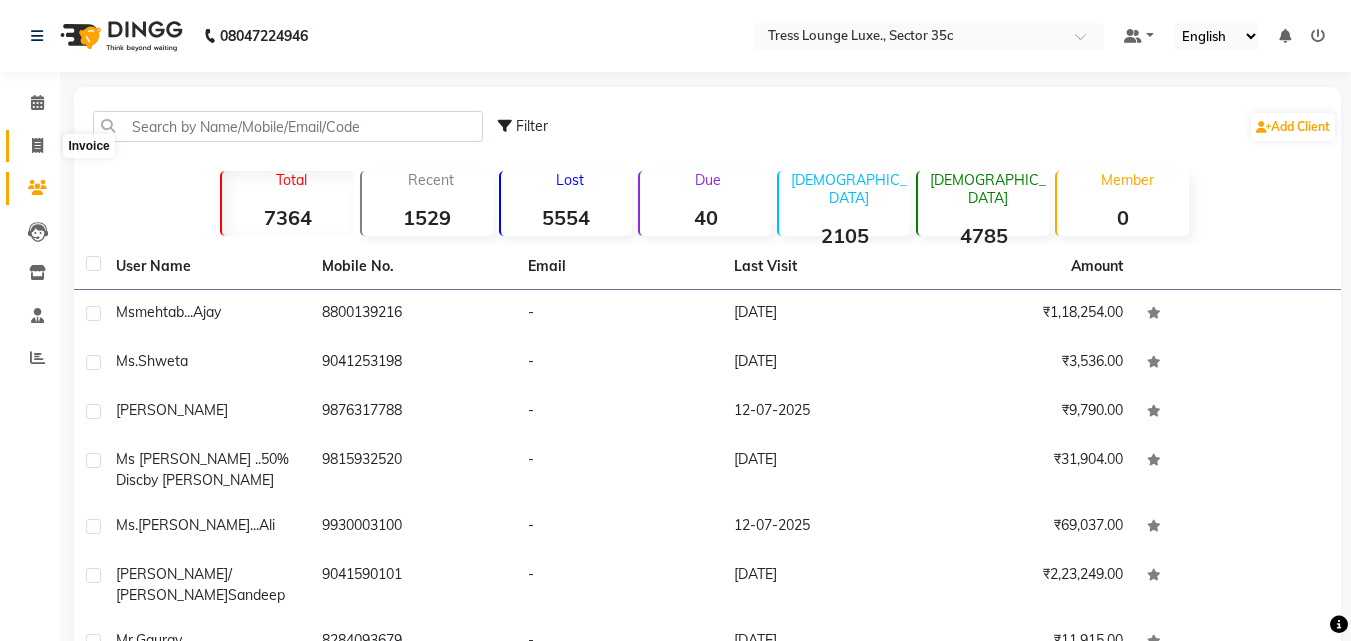 click 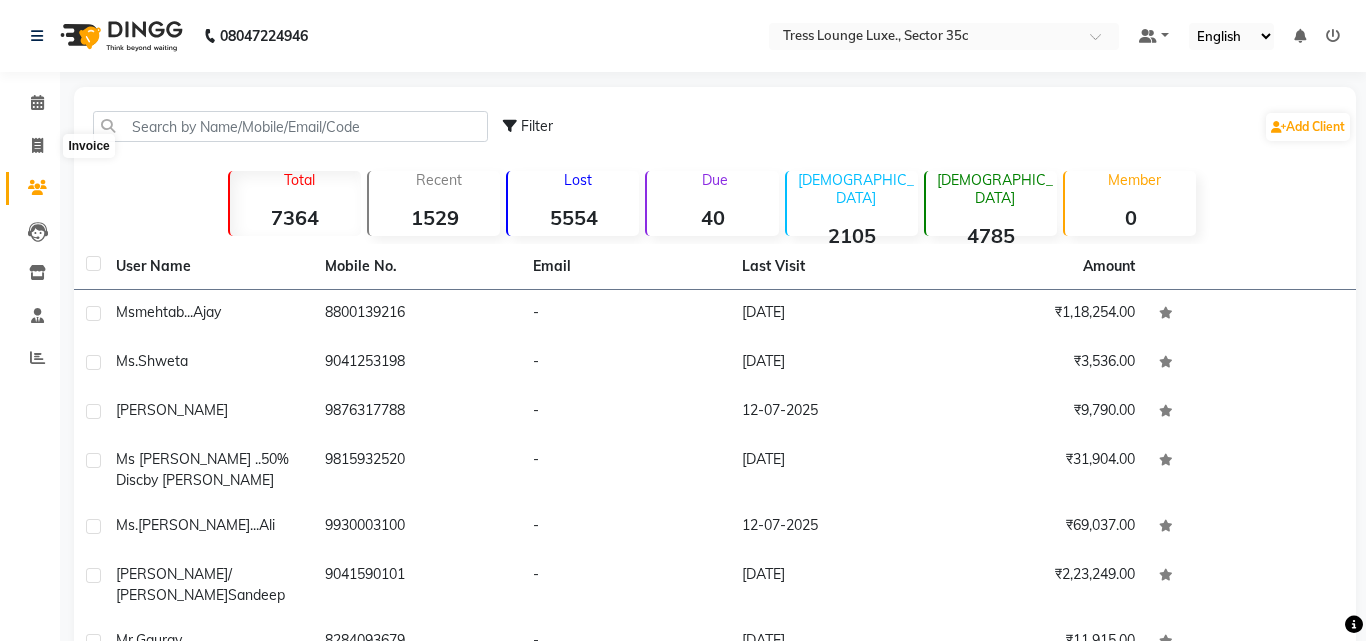 select on "service" 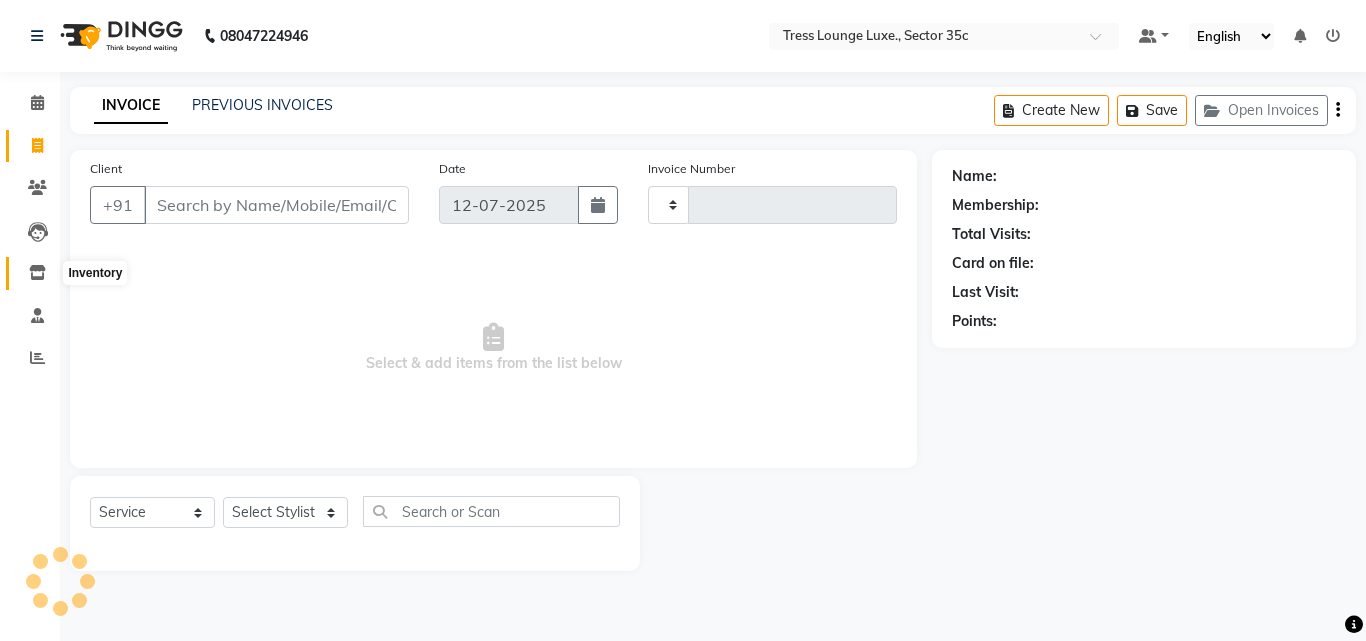click 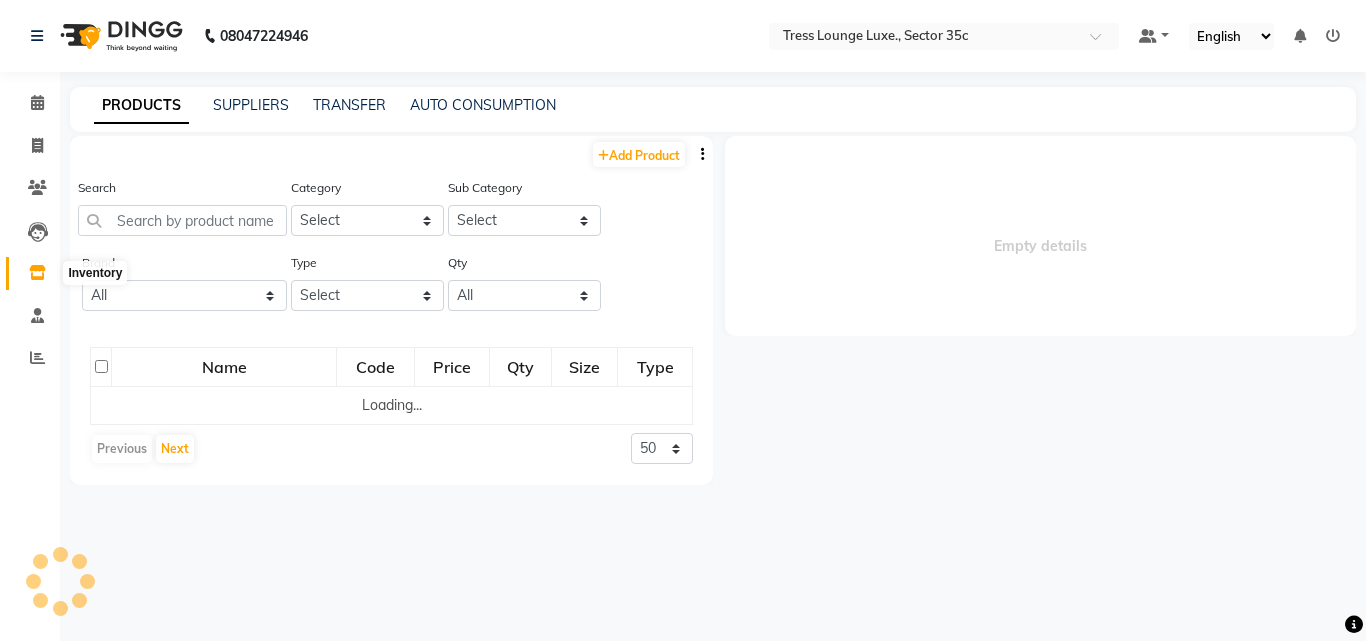 select 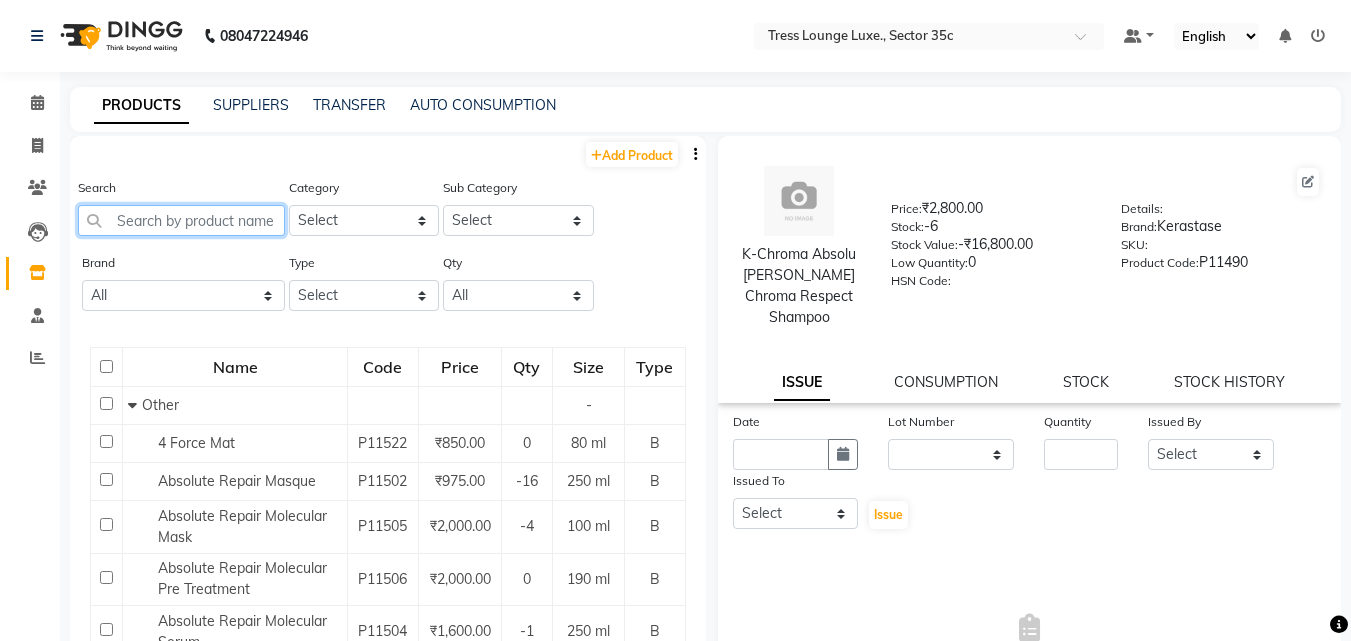 click 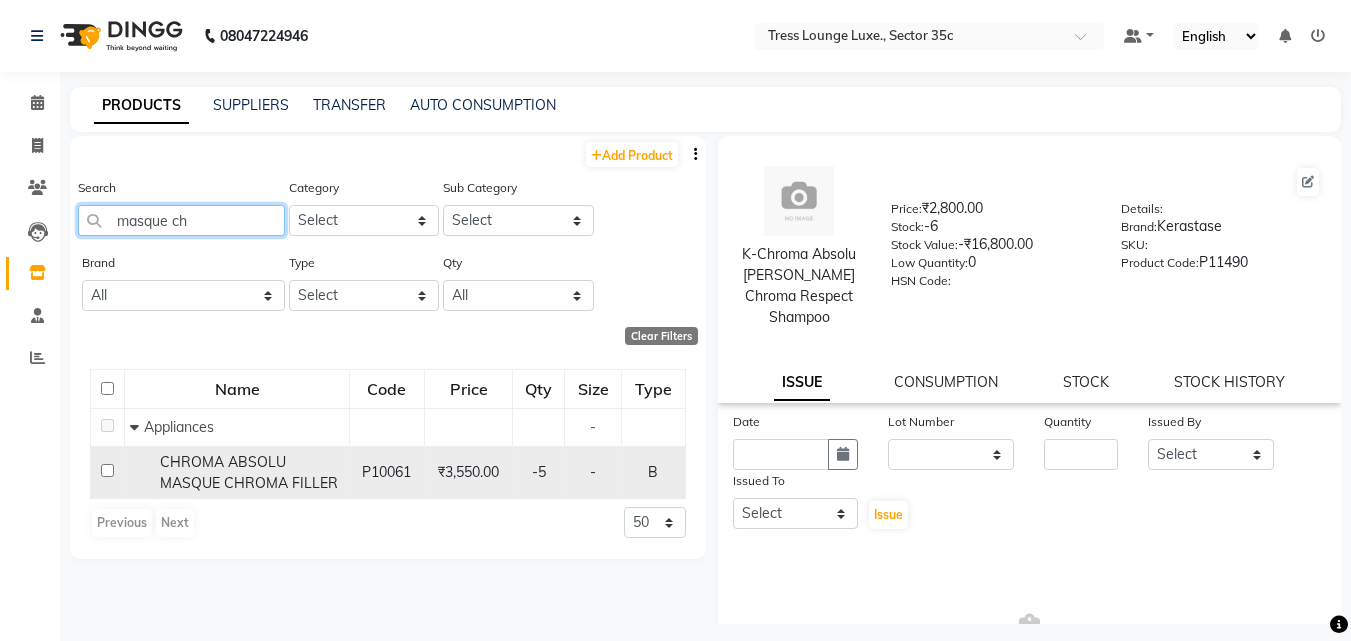 type on "masque ch" 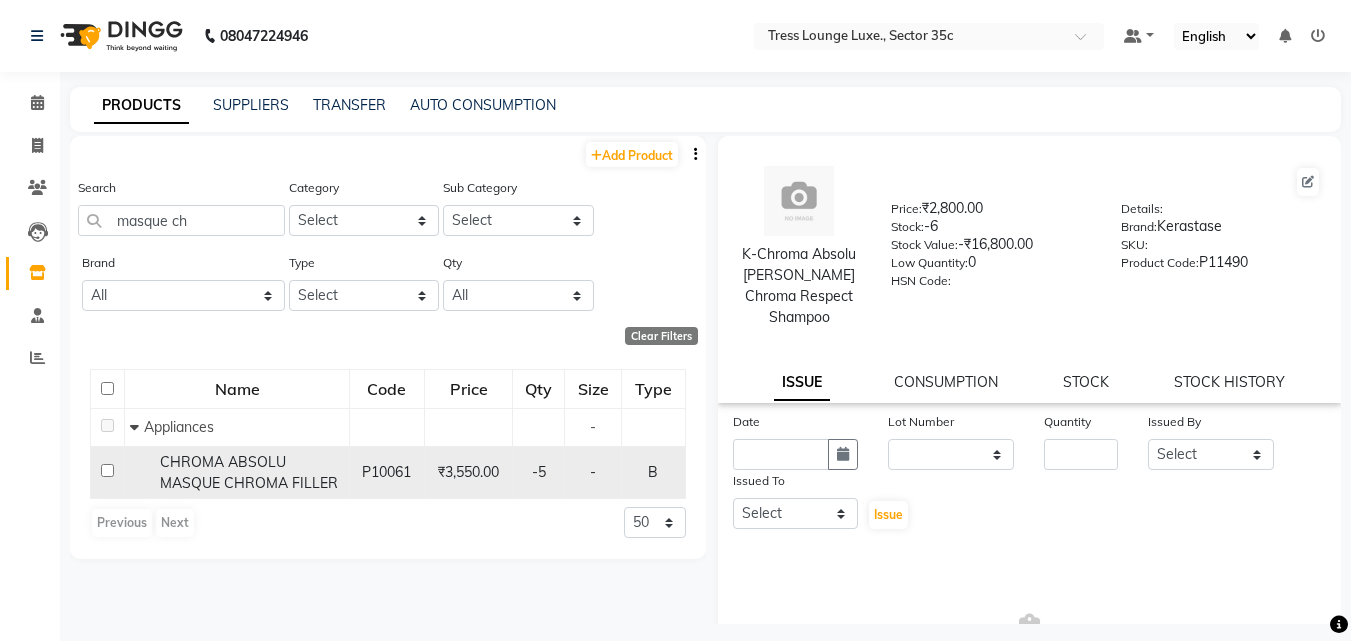 click 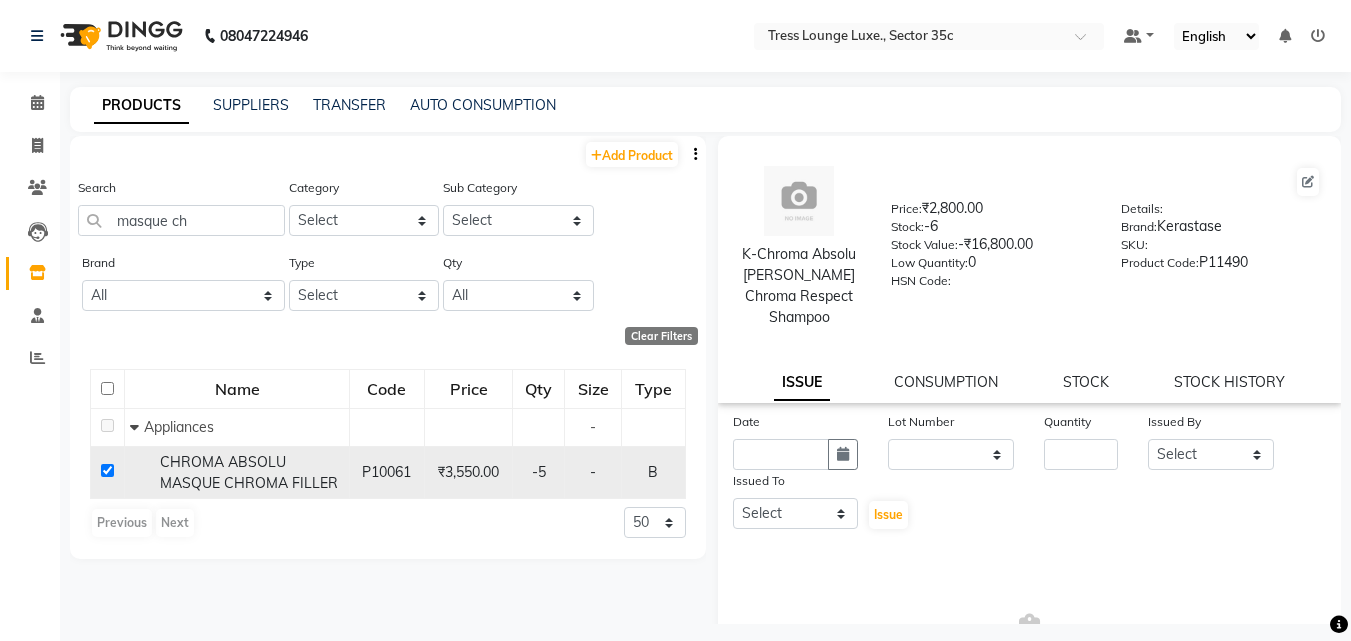 checkbox on "true" 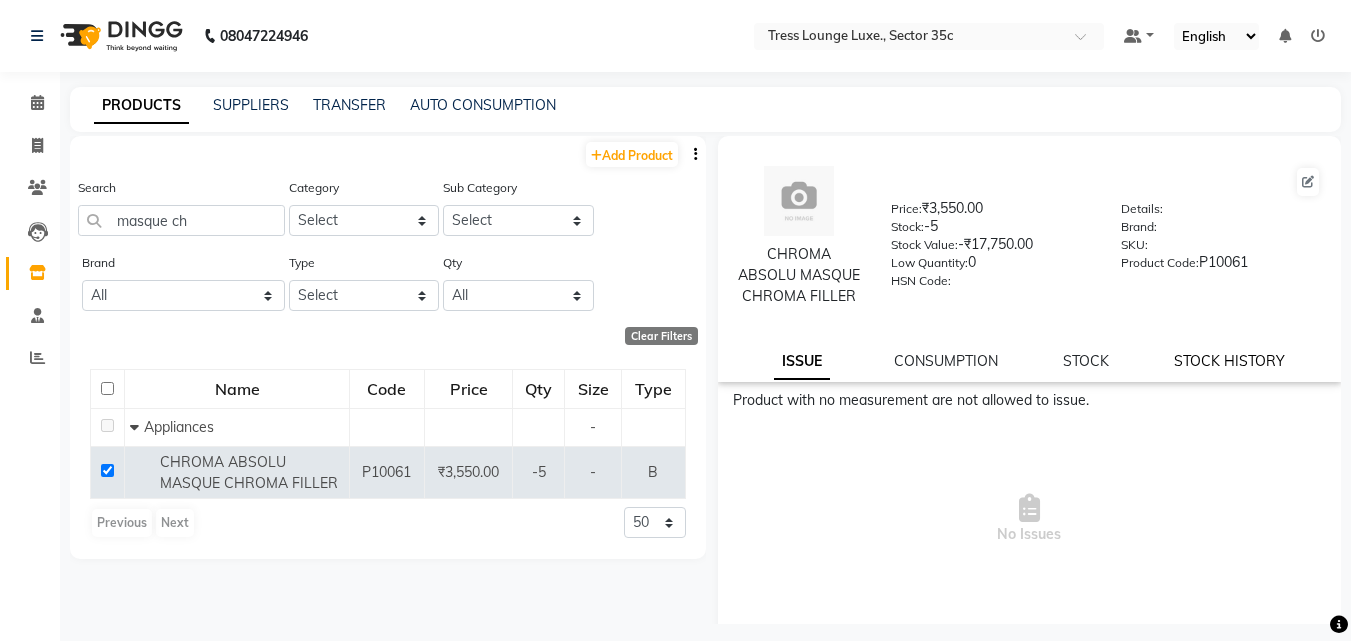 click on "STOCK HISTORY" 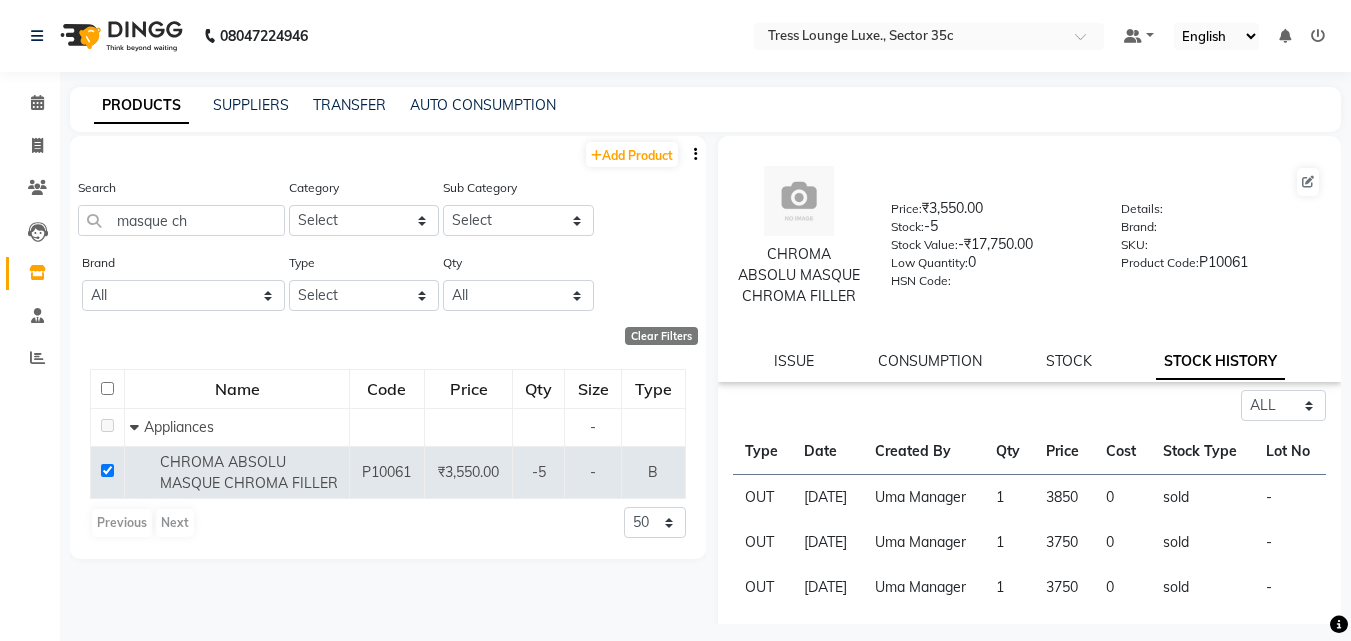 scroll, scrollTop: 200, scrollLeft: 0, axis: vertical 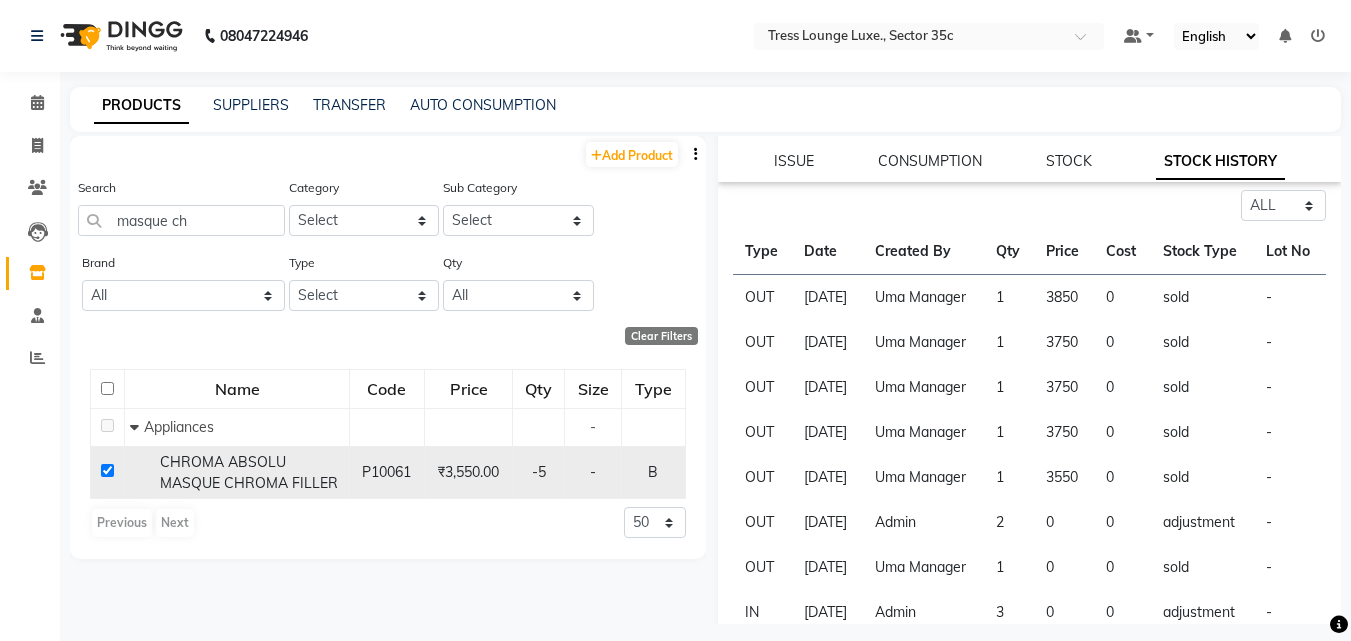 click 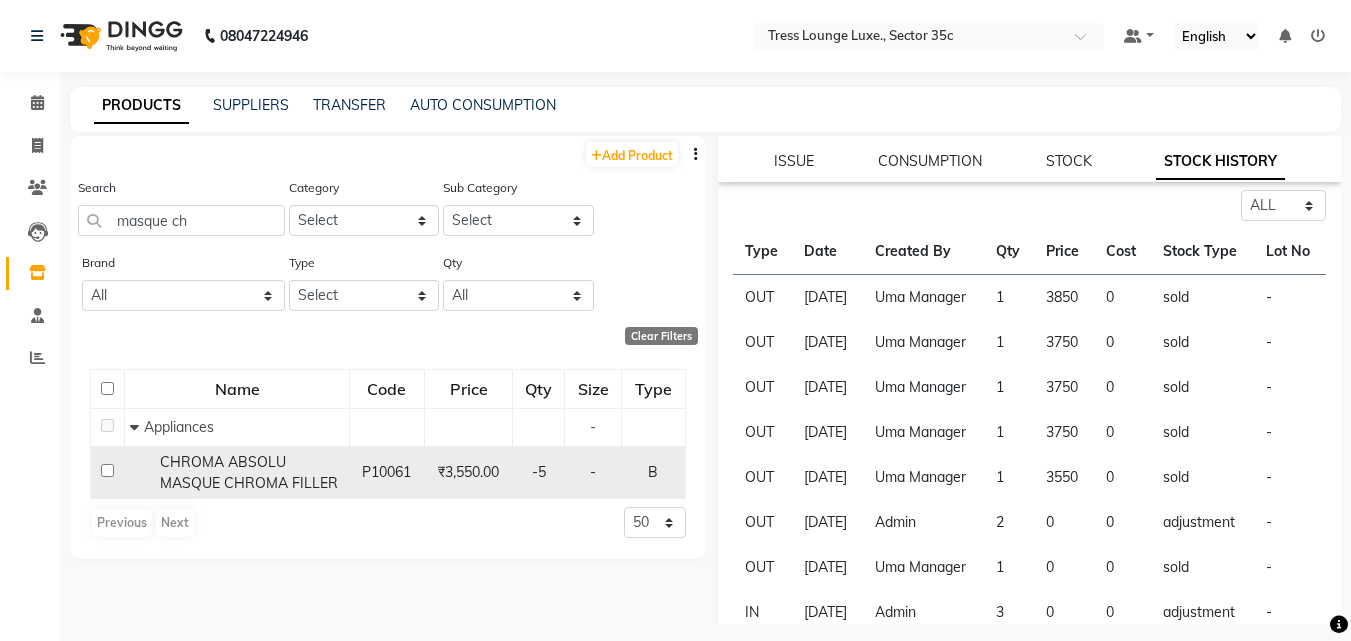 checkbox on "false" 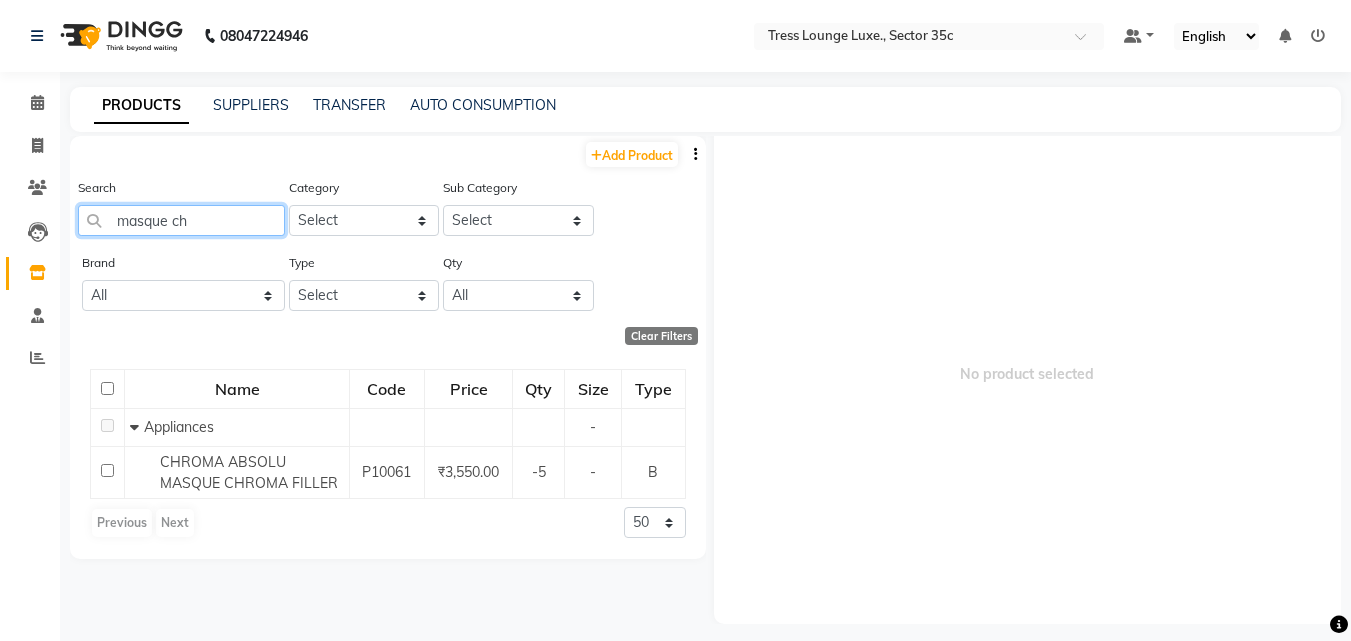 click on "masque ch" 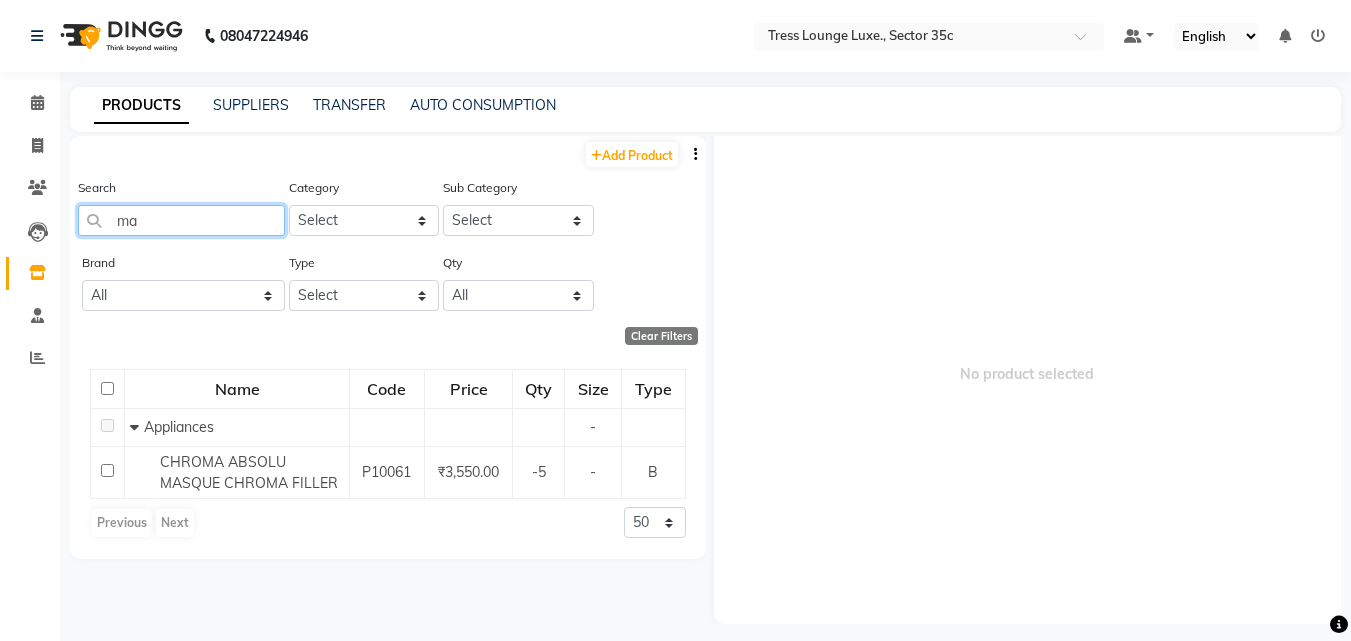 type on "m" 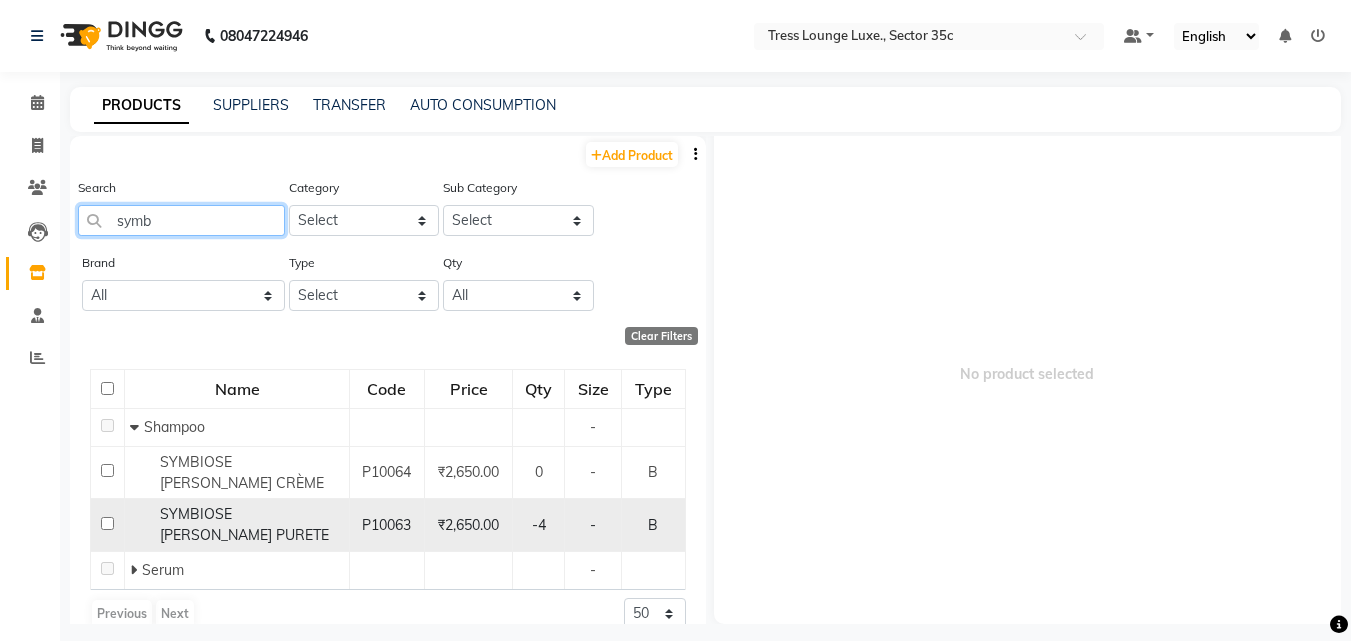 type on "symb" 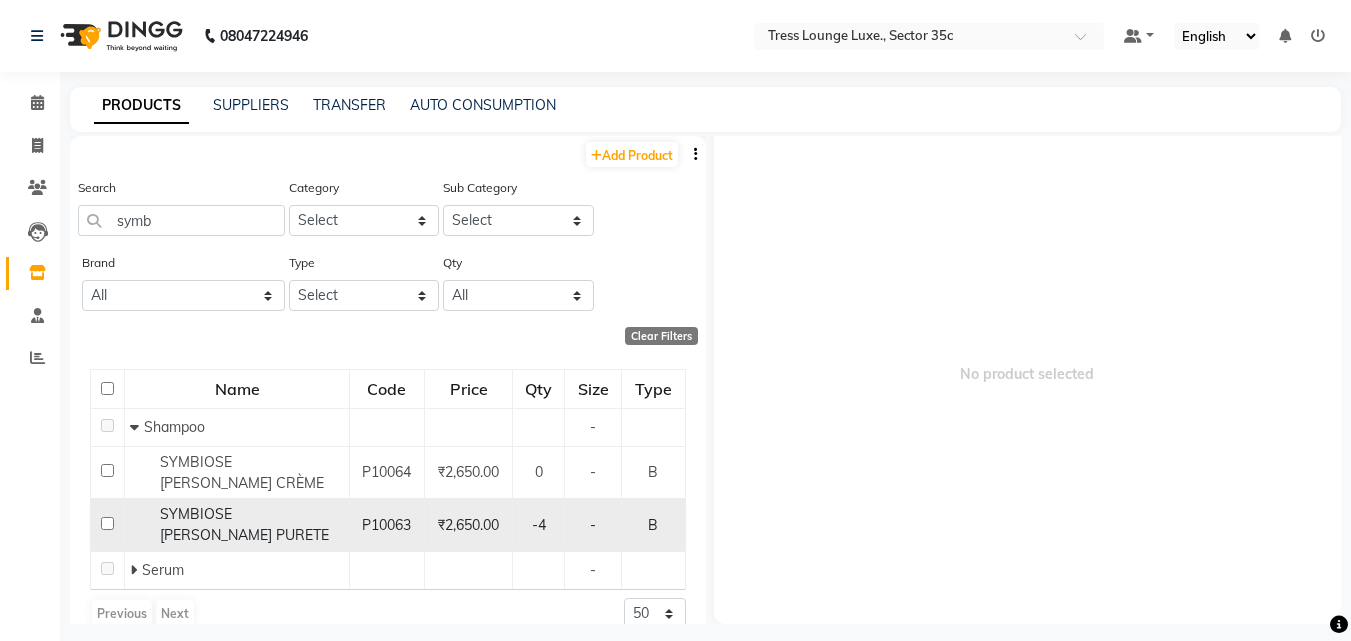 click 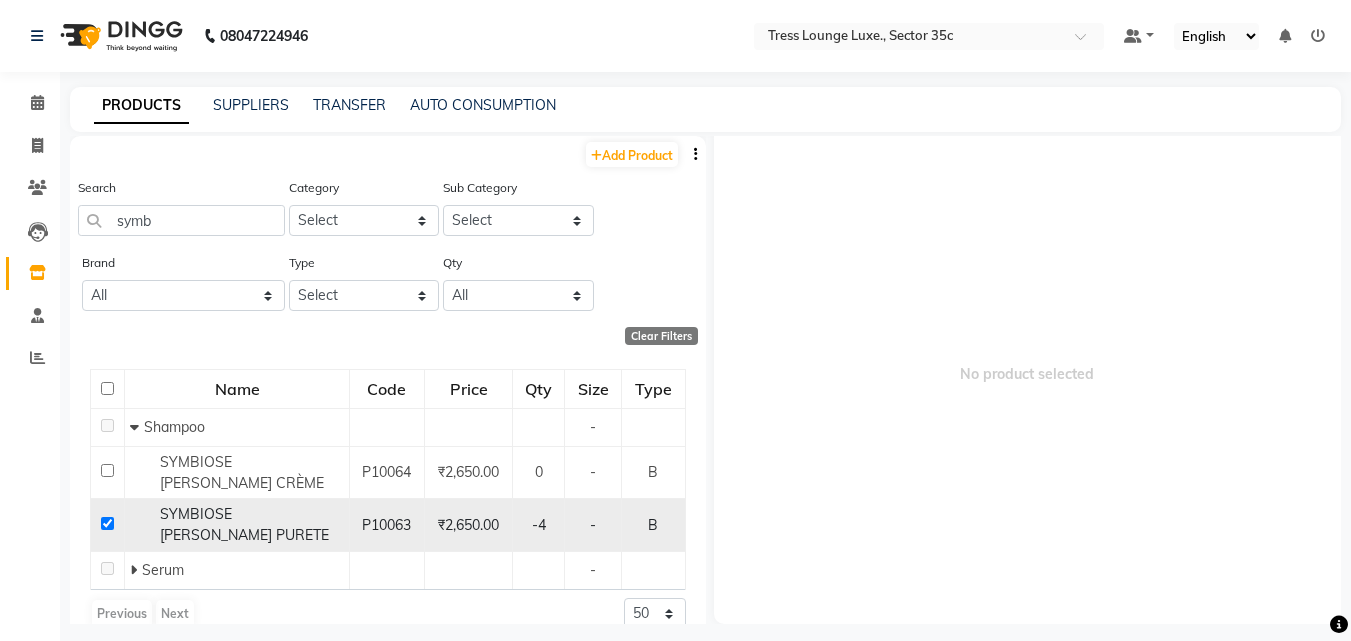 checkbox on "true" 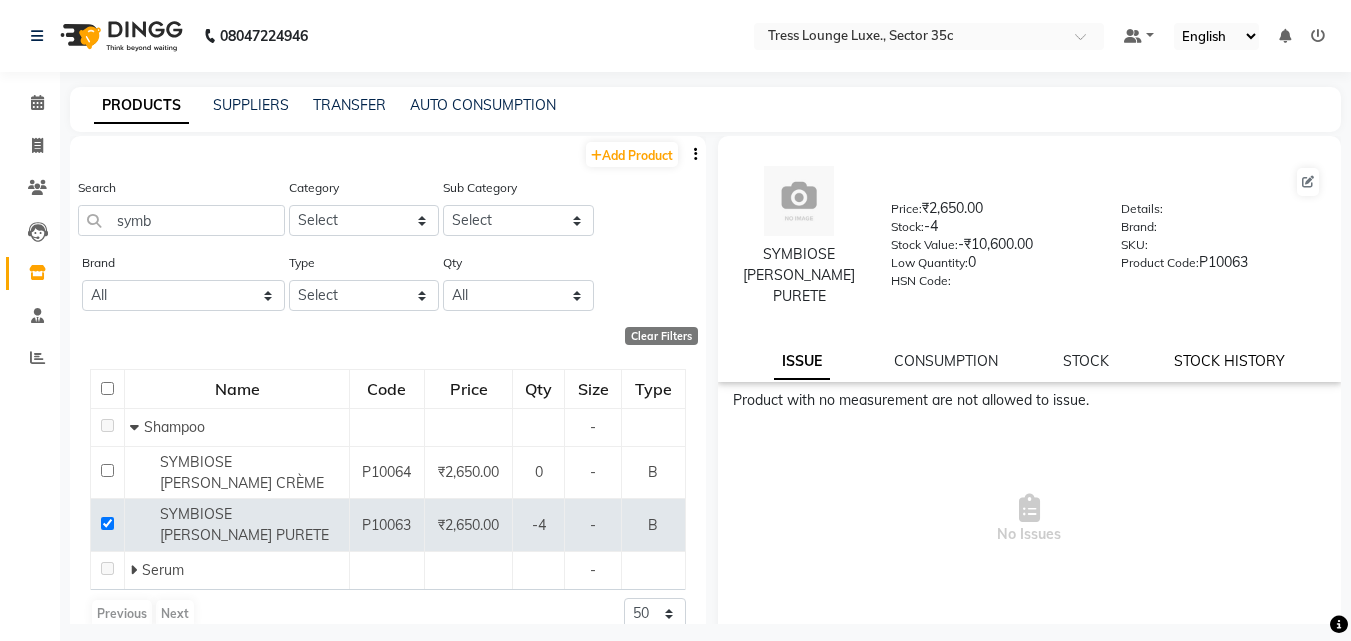 click on "STOCK HISTORY" 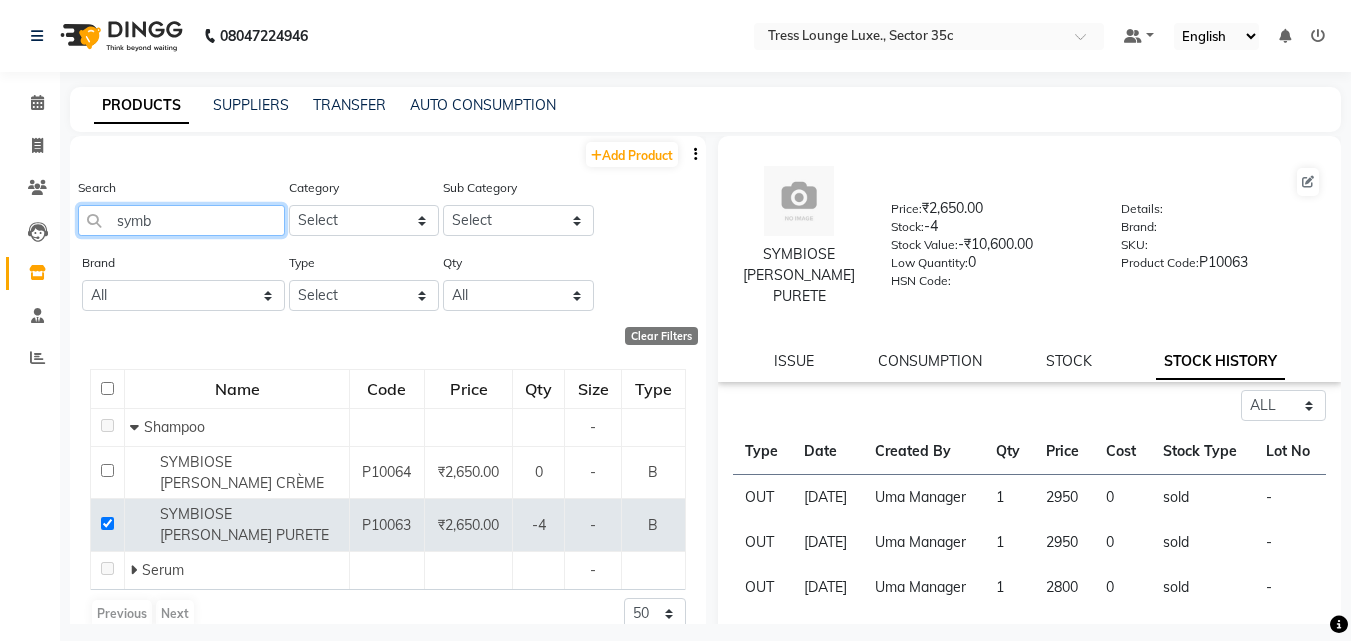 click on "symb" 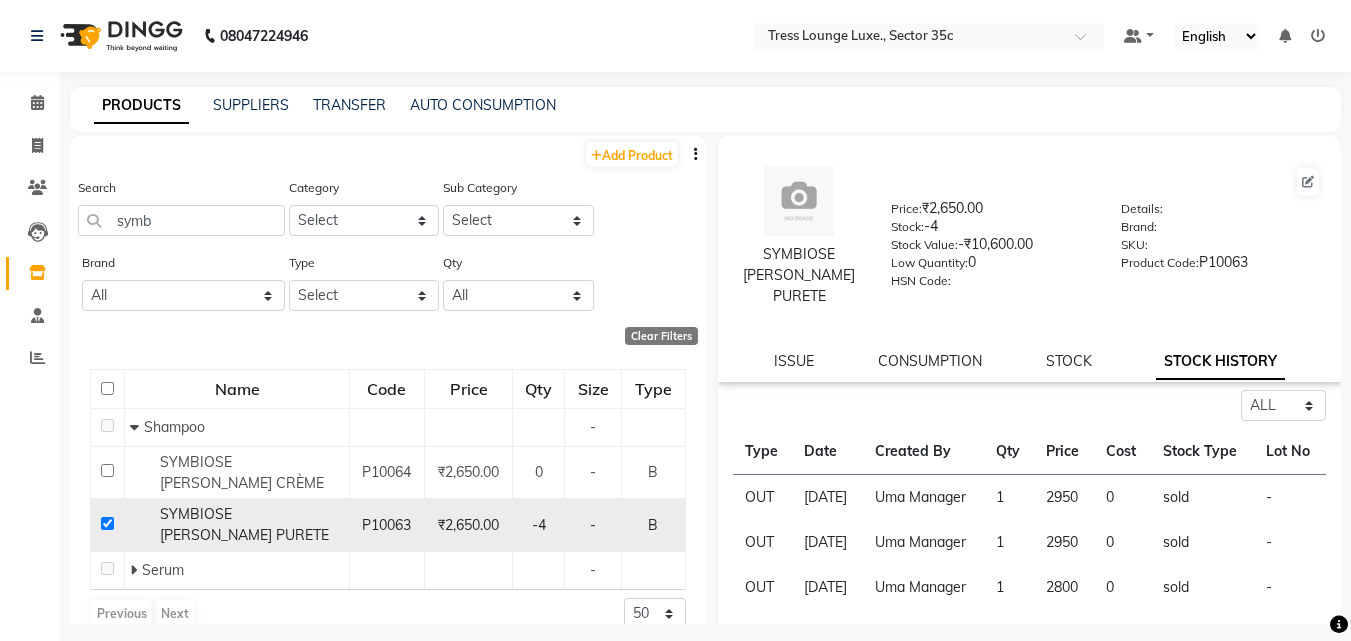 click 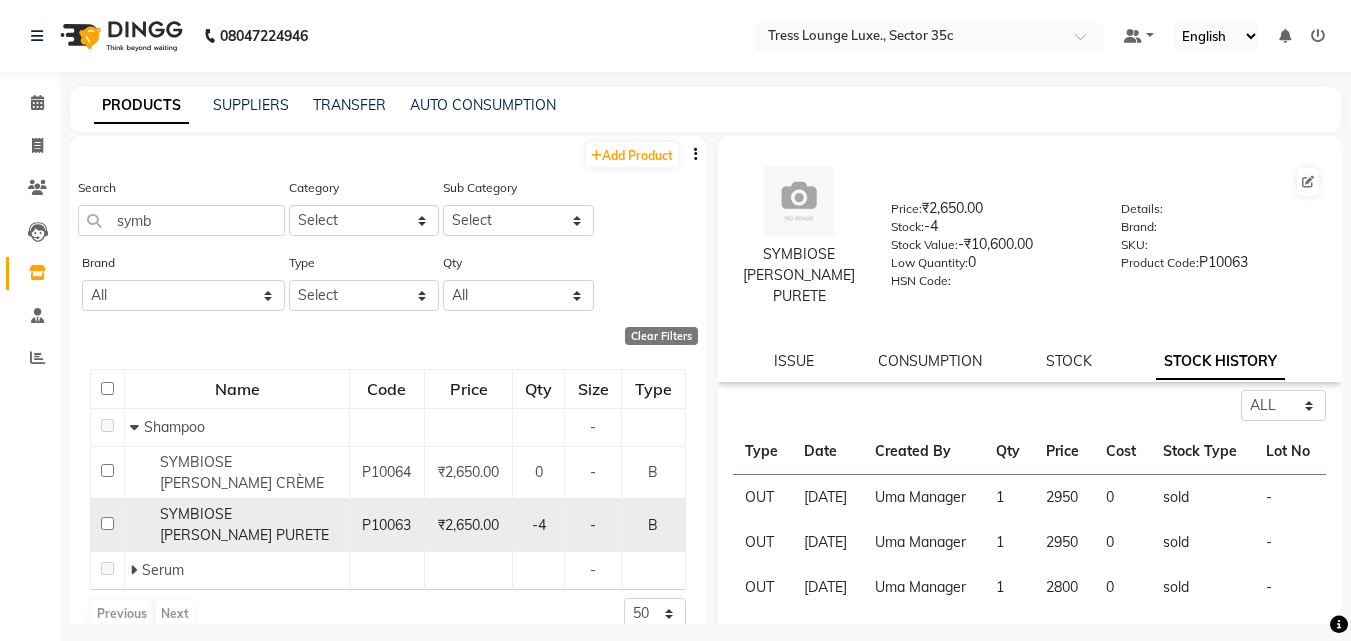 checkbox on "false" 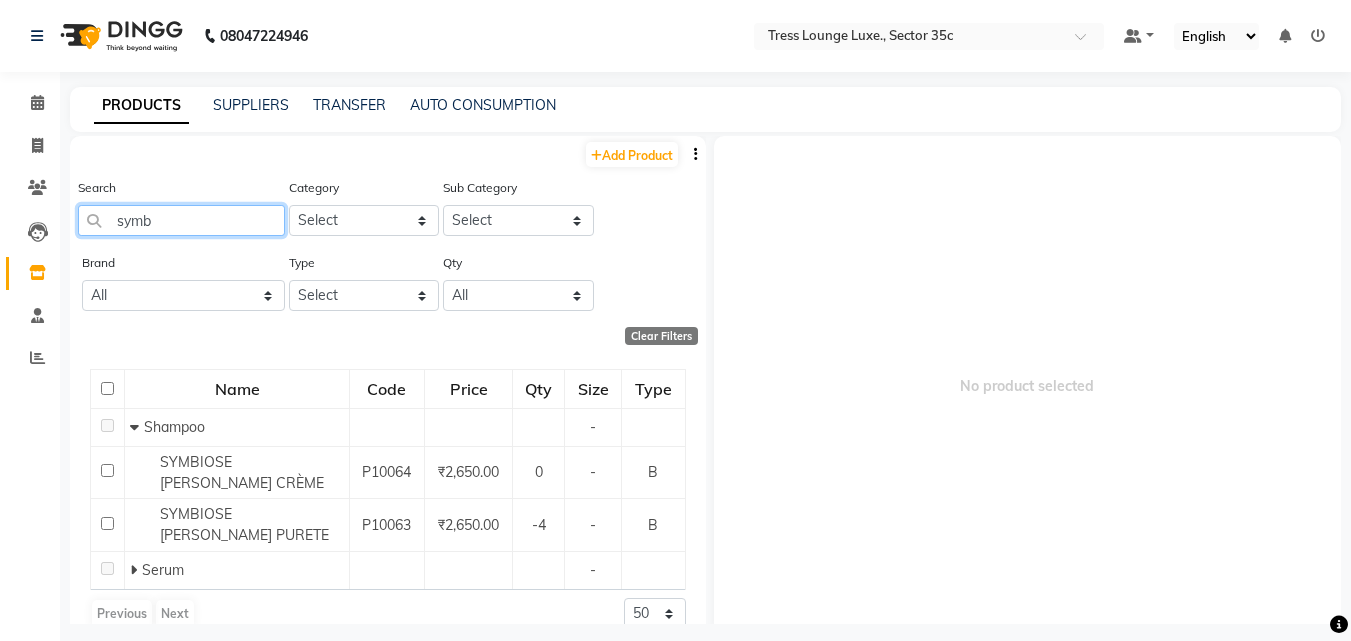 click on "symb" 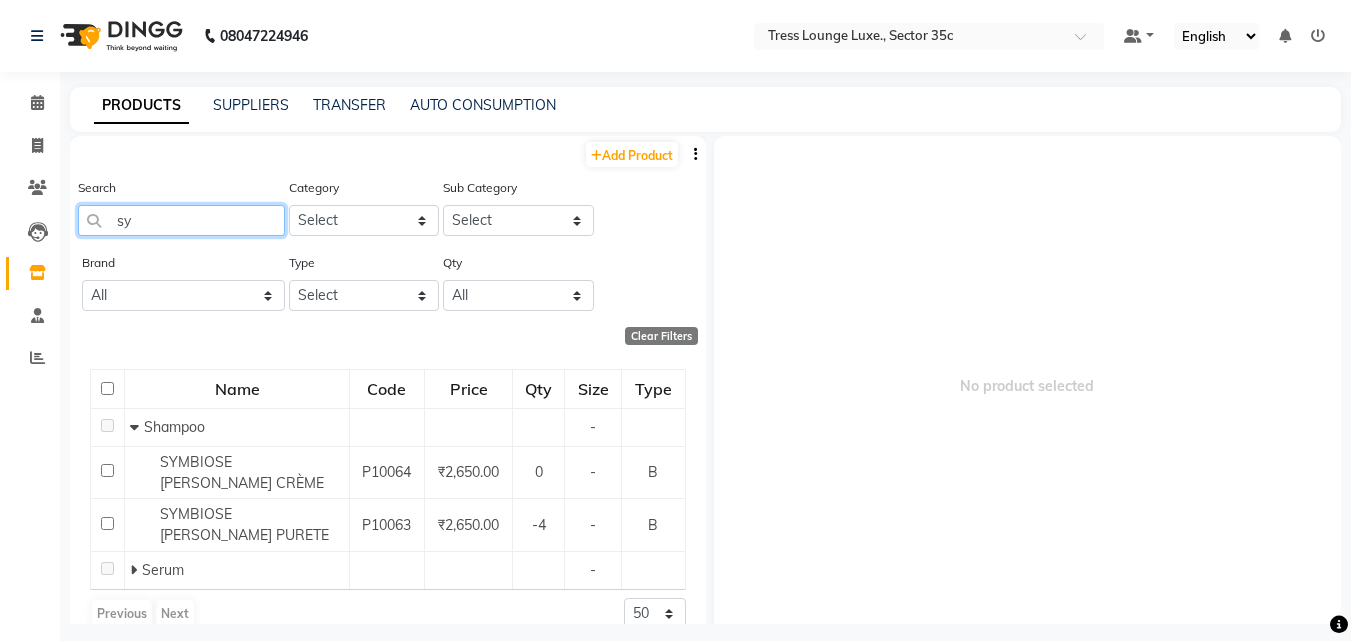 type on "s" 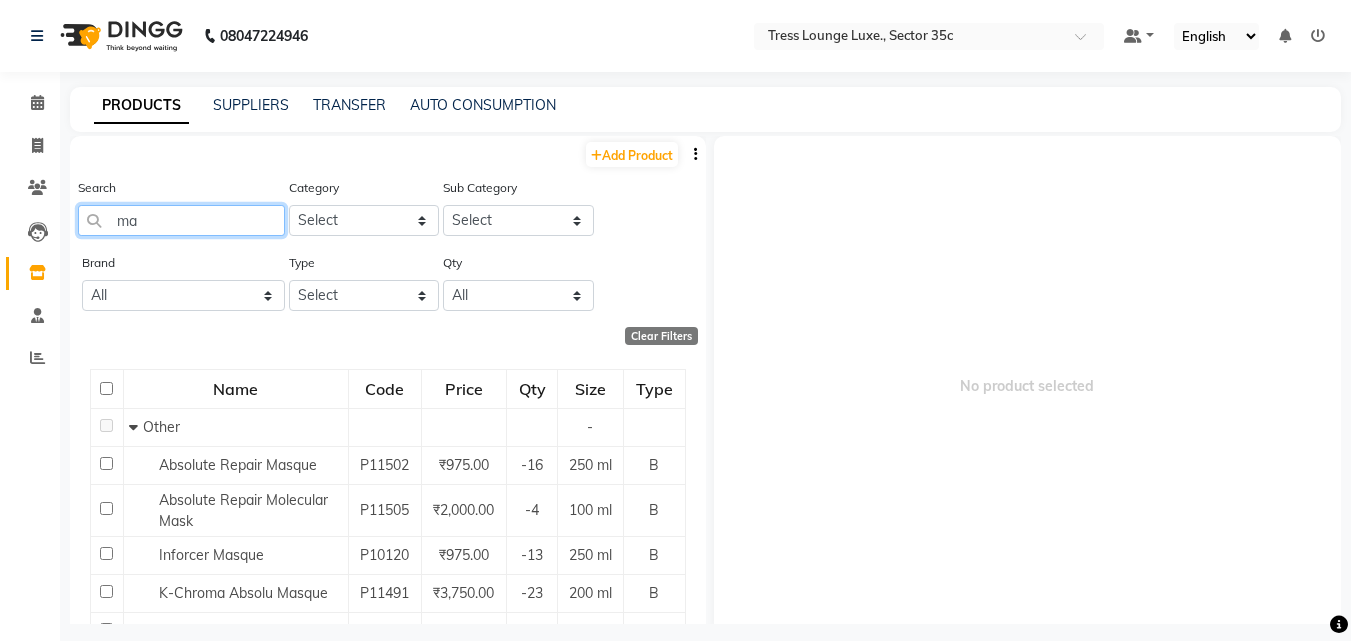 type on "m" 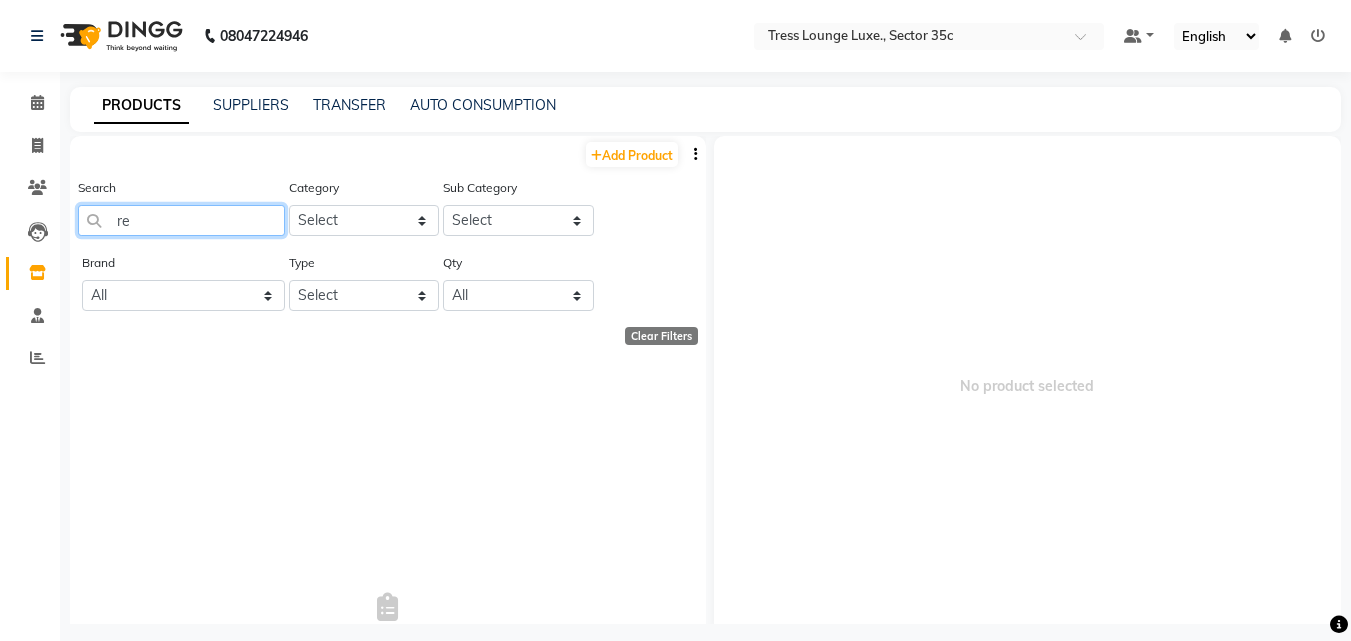 type on "r" 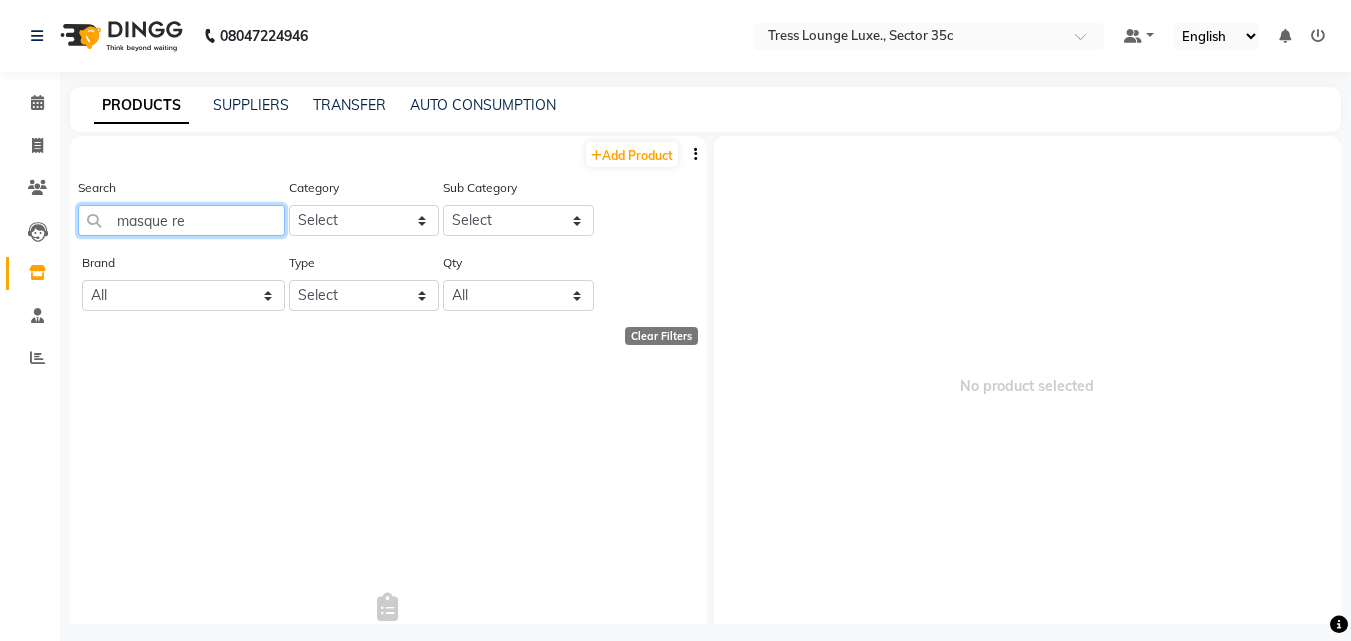 click on "masque re" 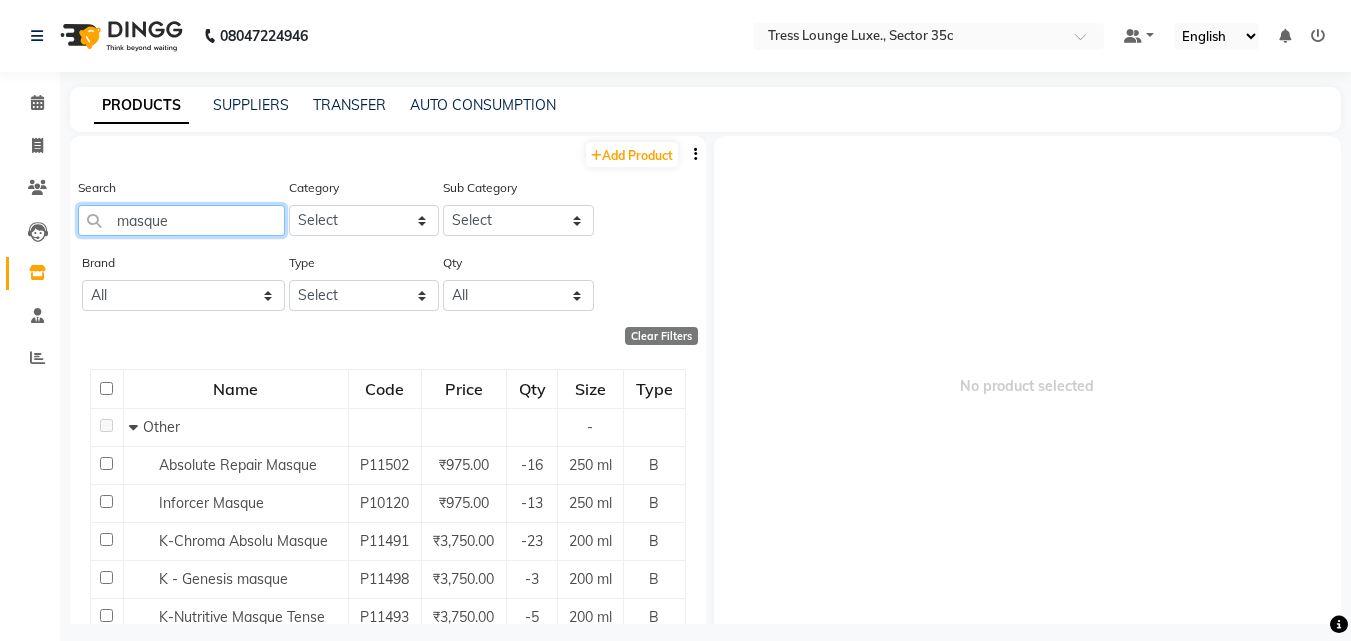 click on "masque" 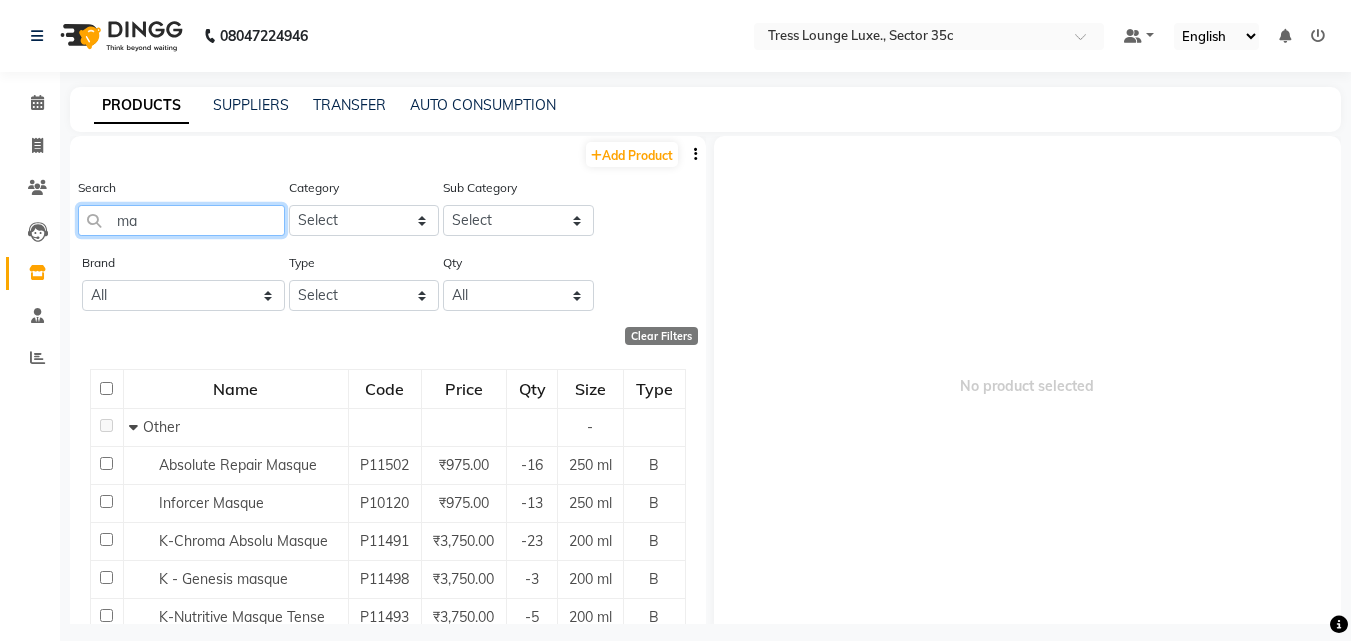type on "m" 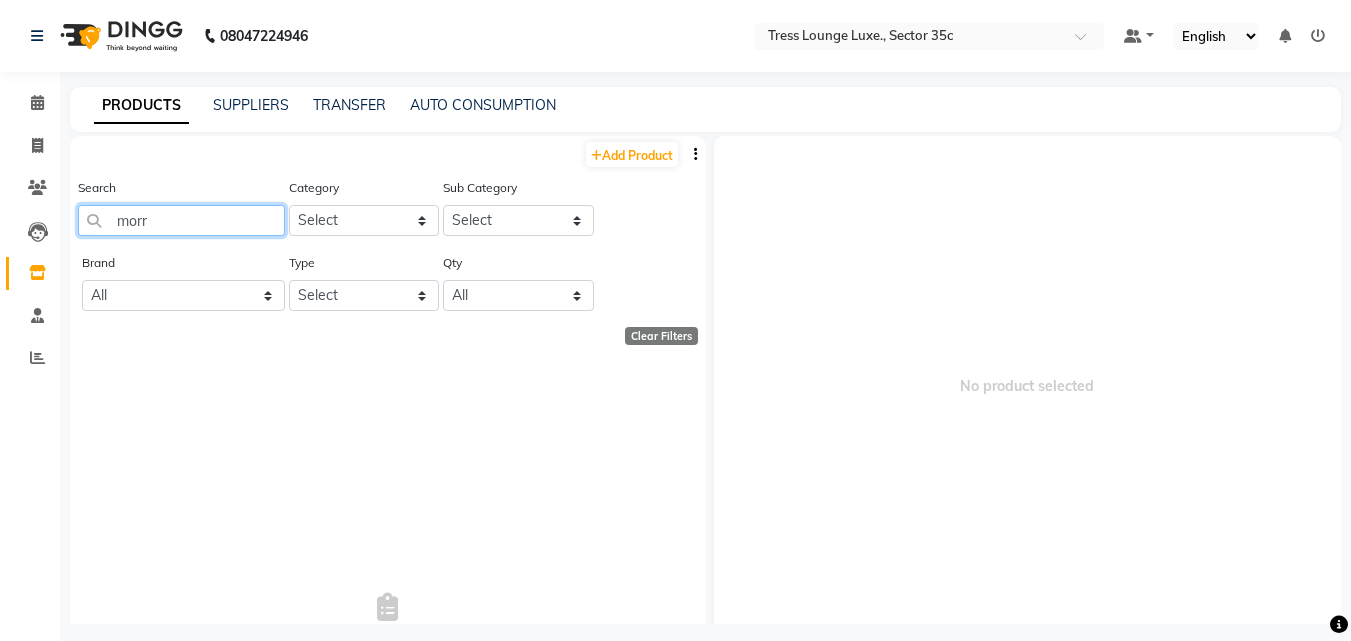 click on "morr" 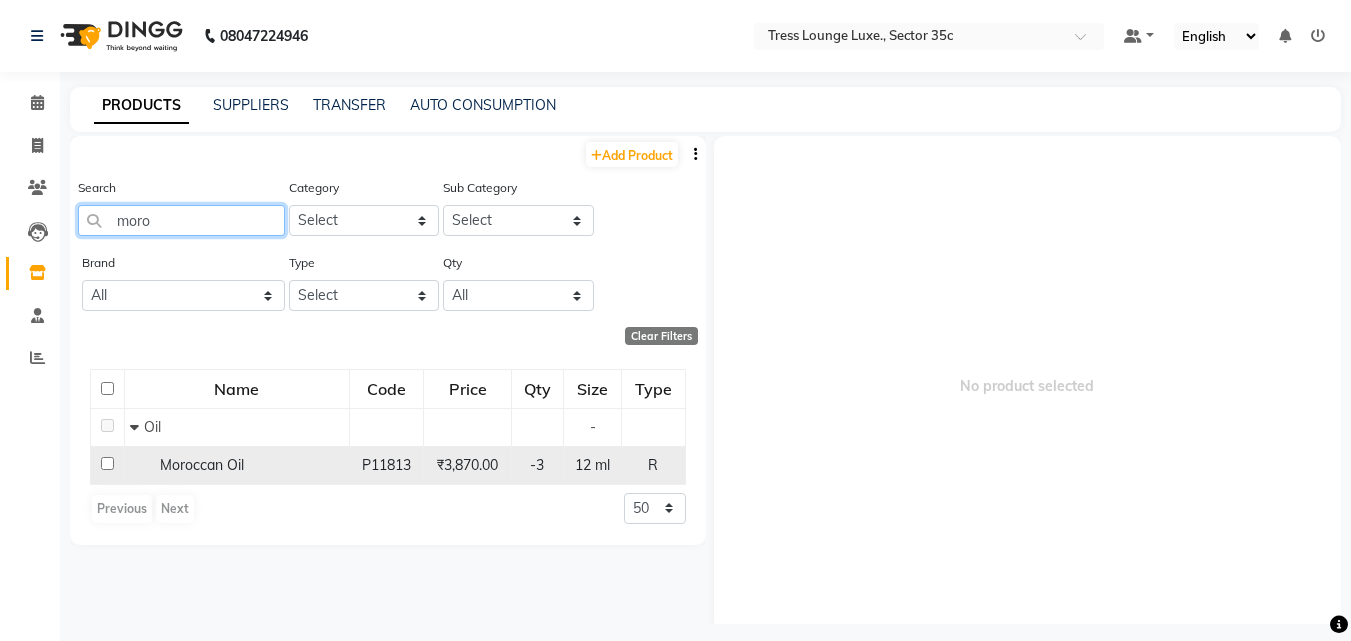 type on "moro" 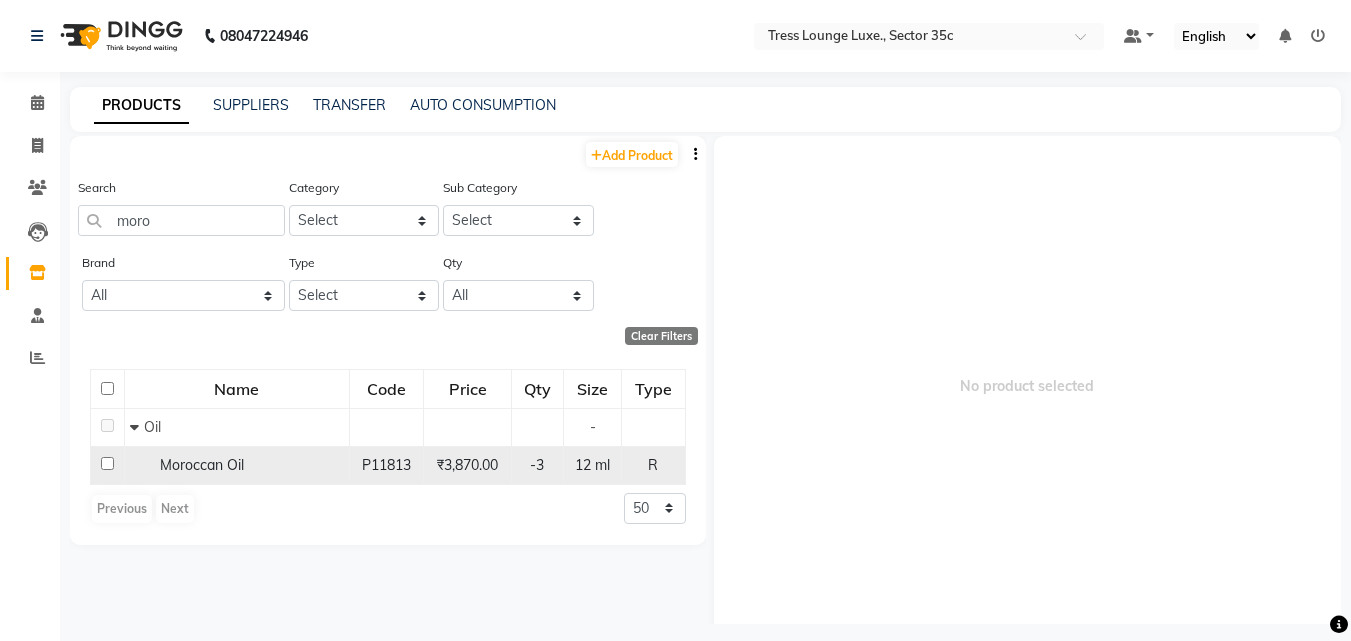 click 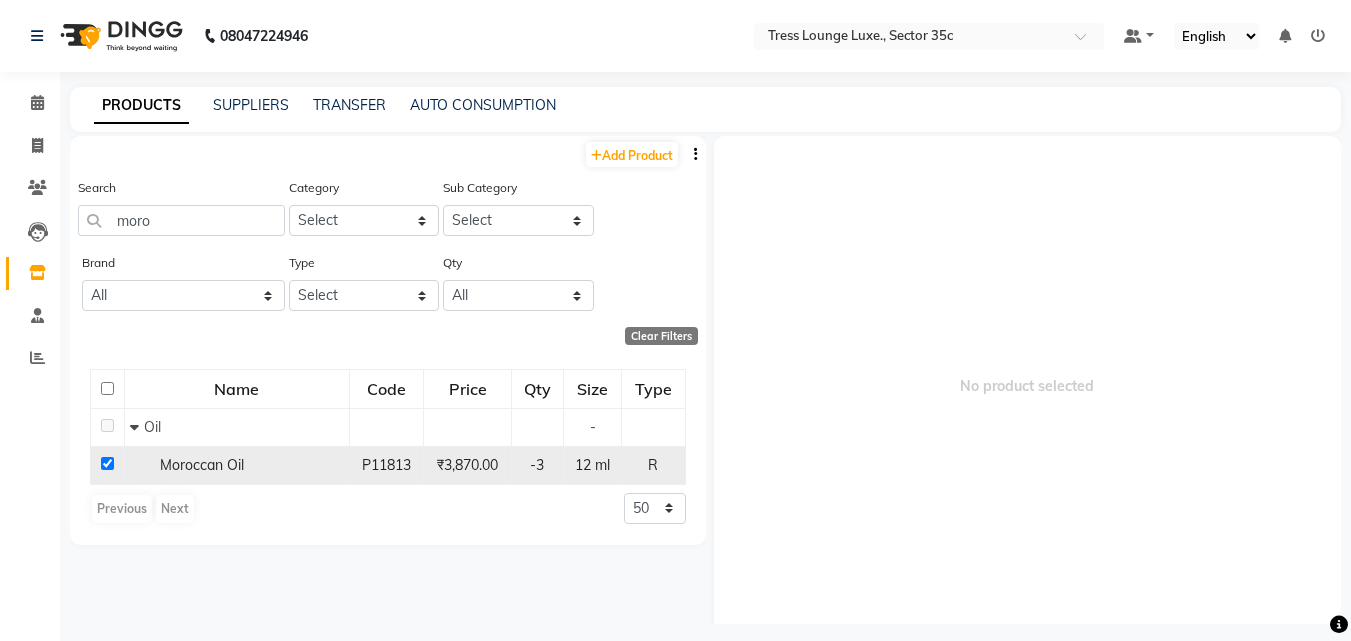 checkbox on "true" 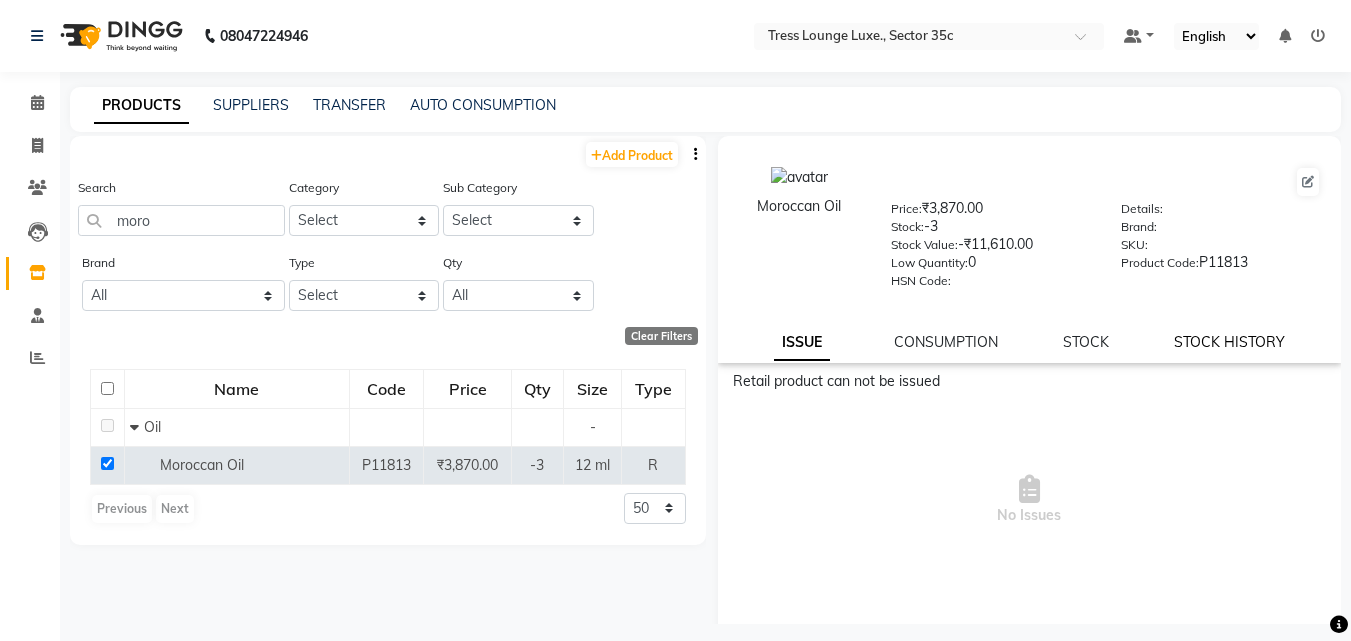 click on "STOCK HISTORY" 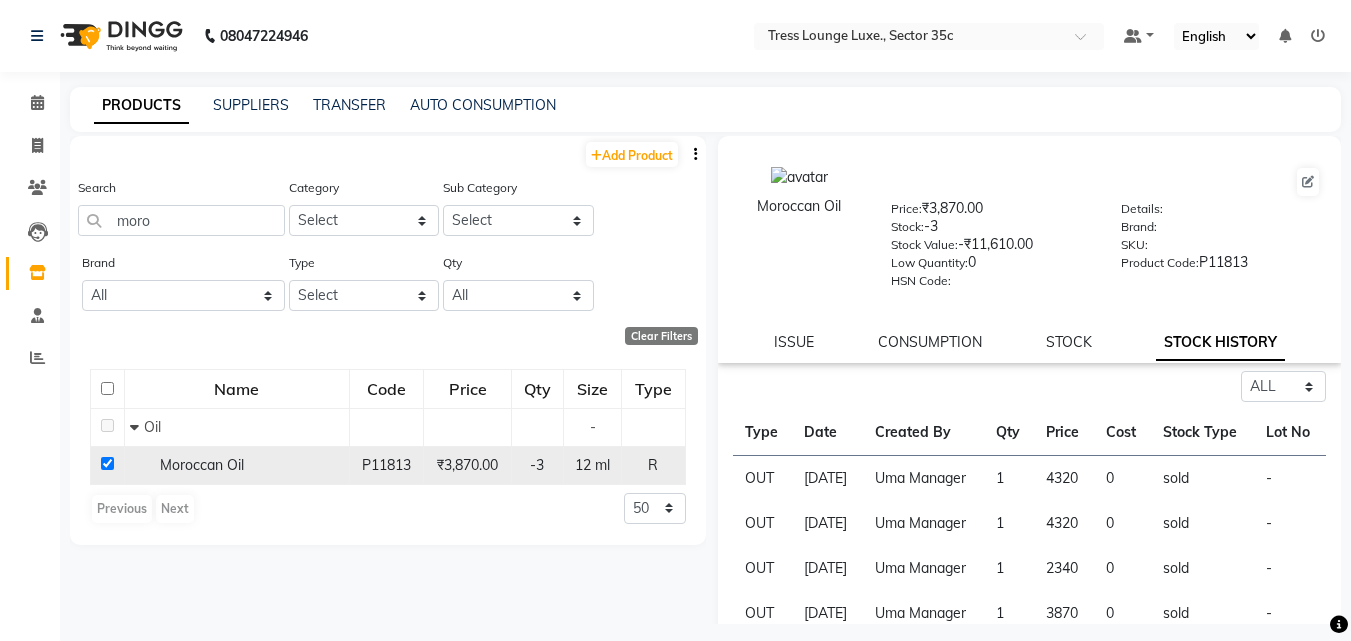 click 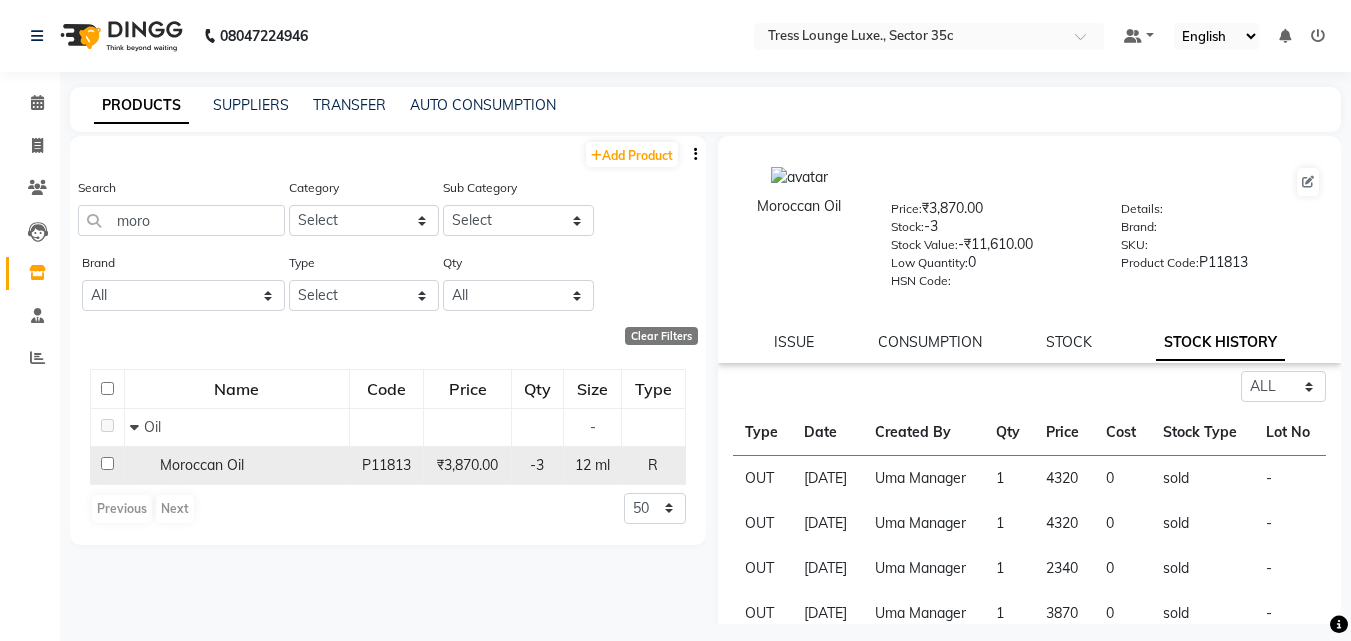 checkbox on "false" 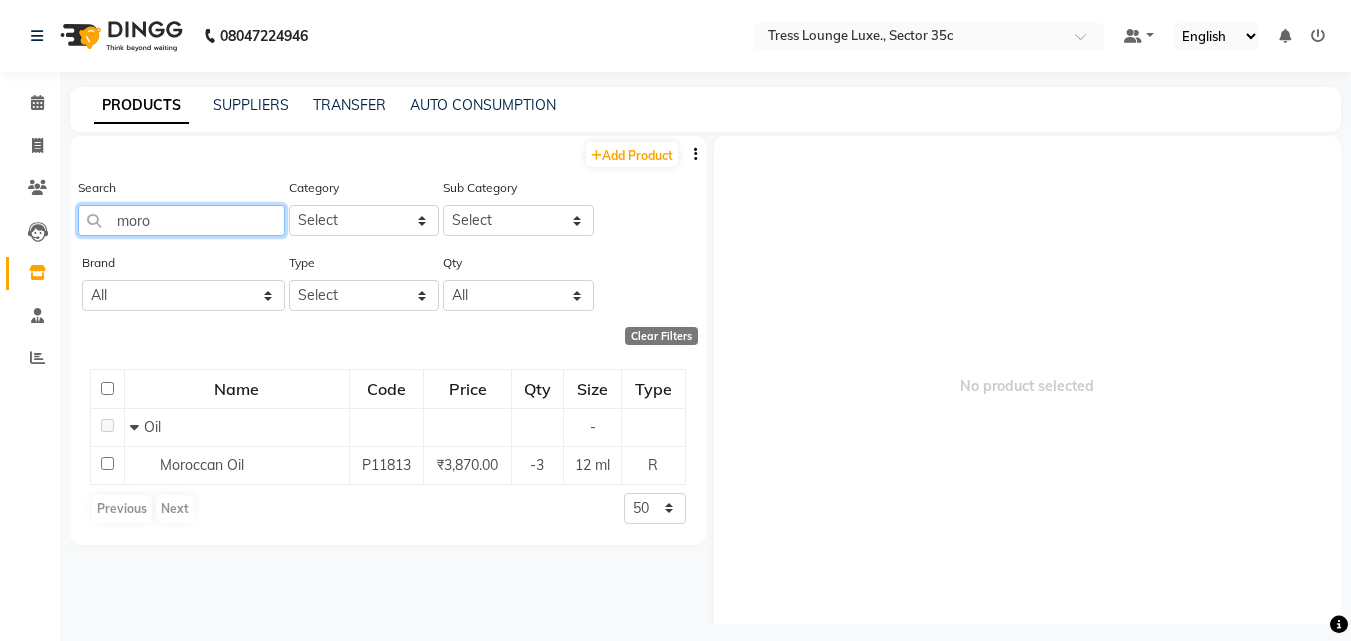 click on "moro" 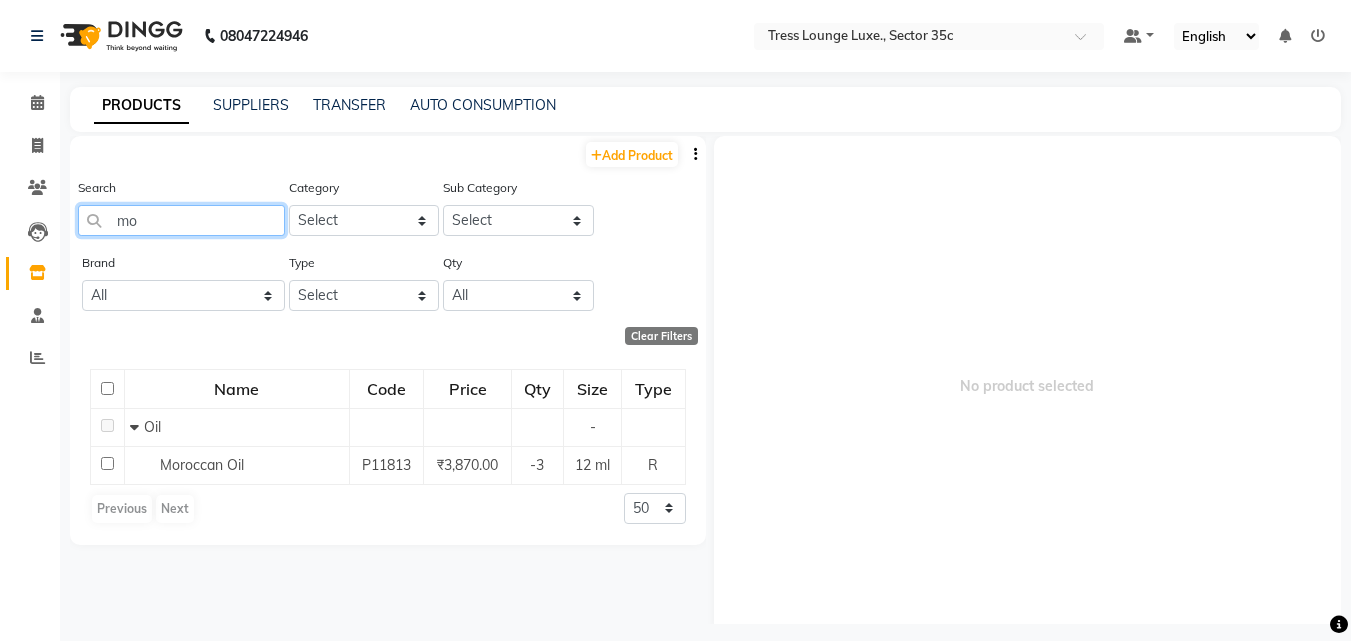 type on "m" 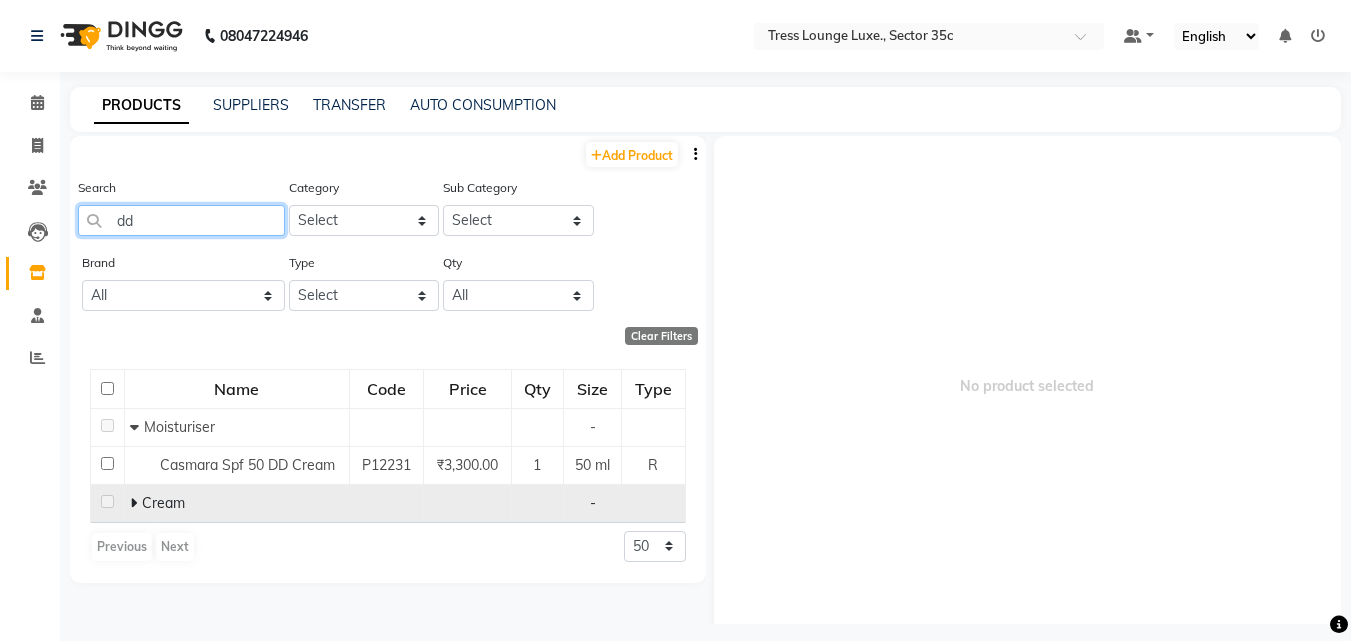type on "dd" 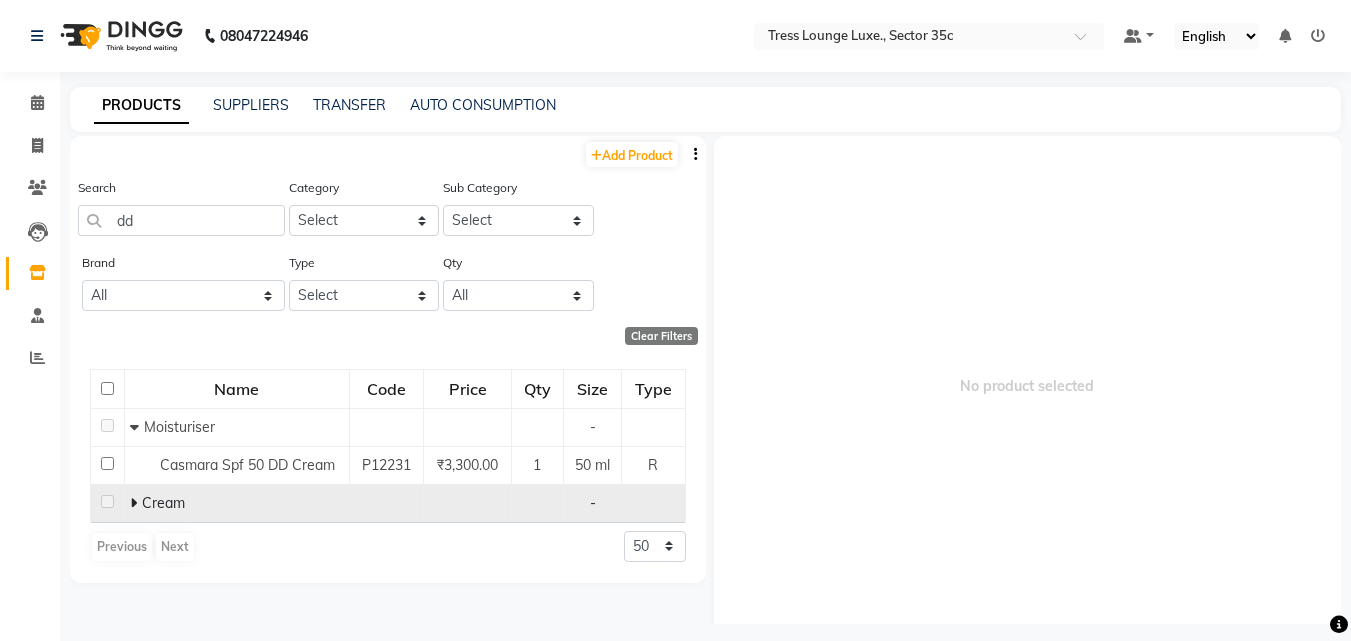 click 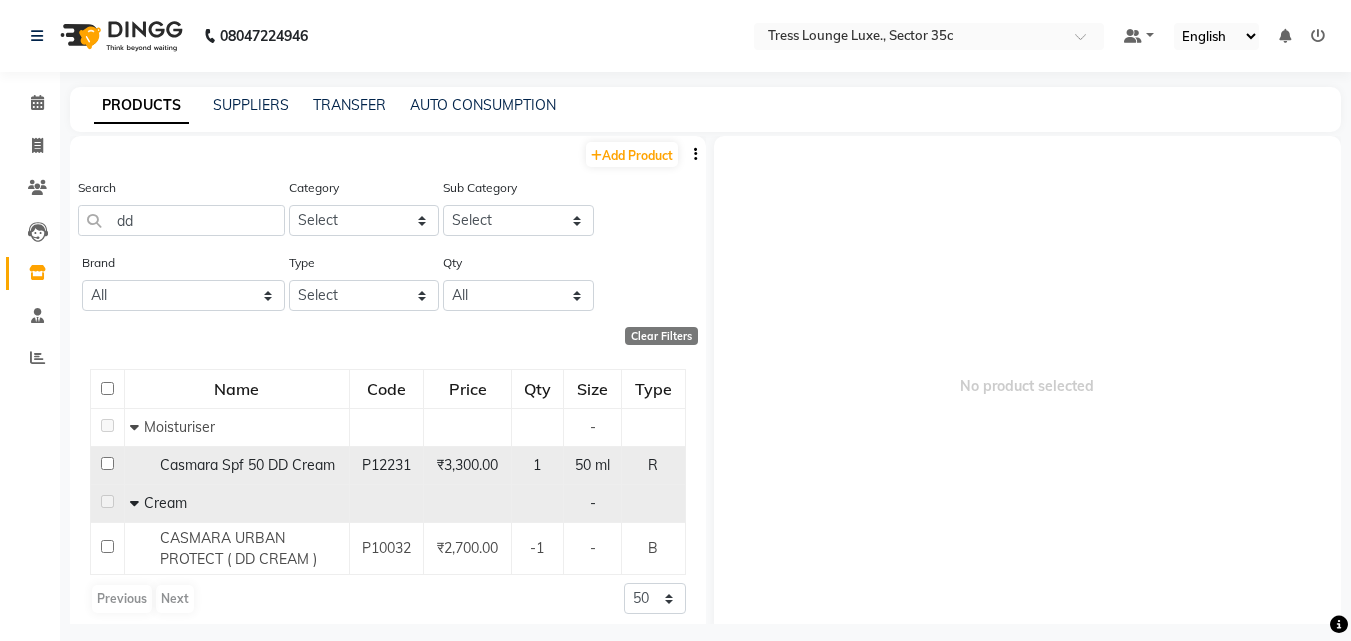 click 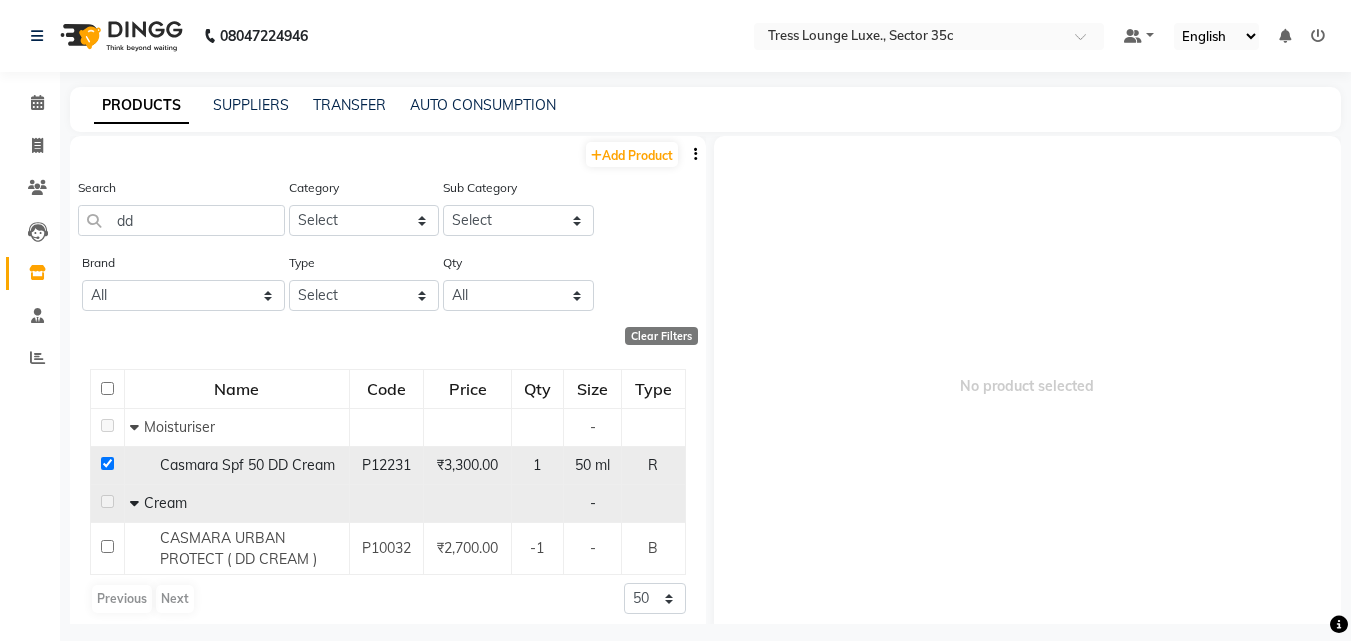 checkbox on "true" 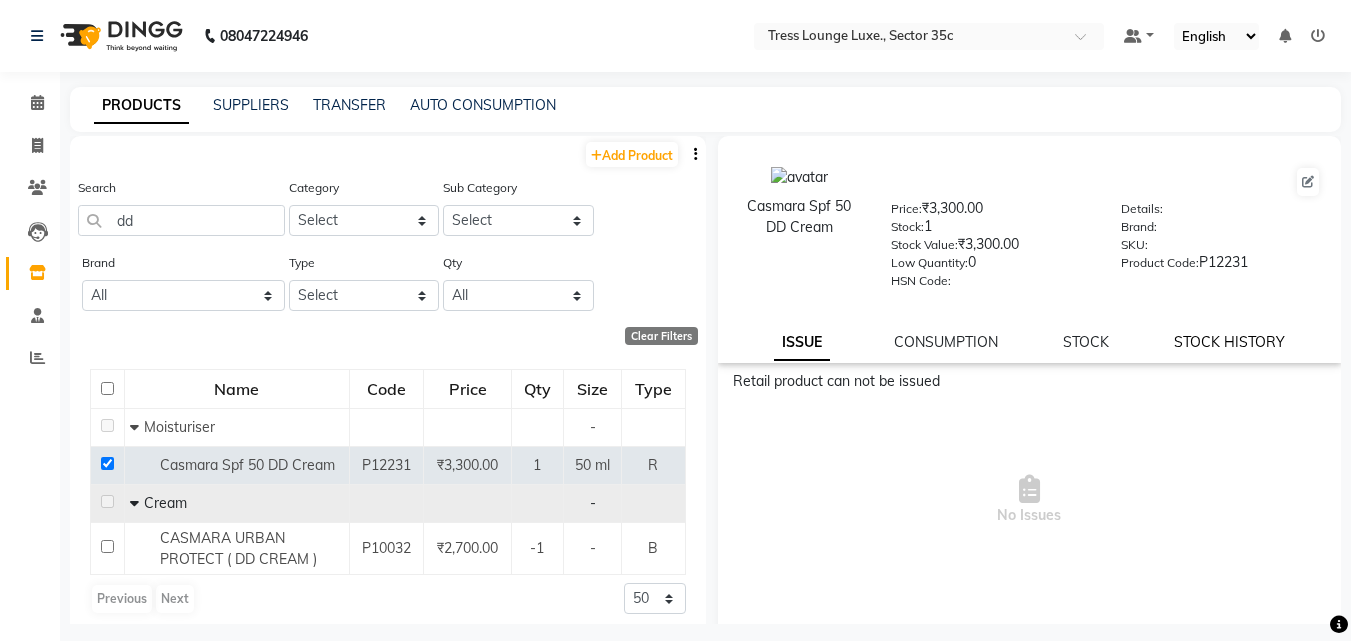 click on "STOCK HISTORY" 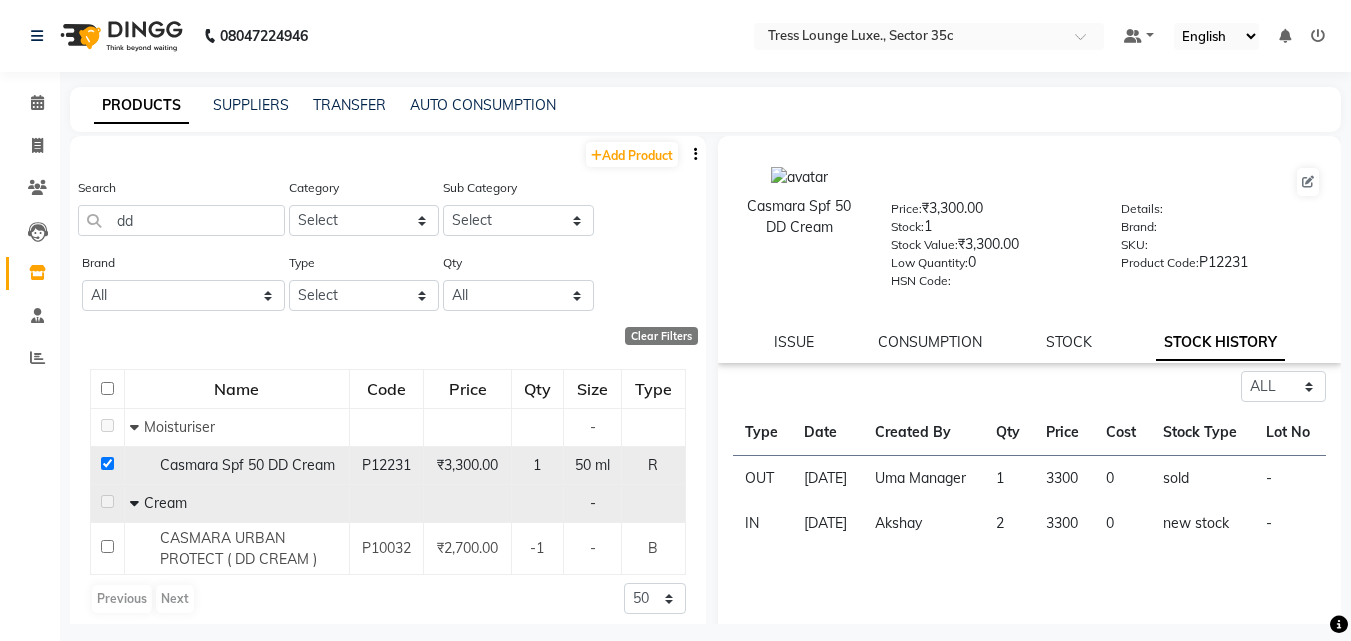 click 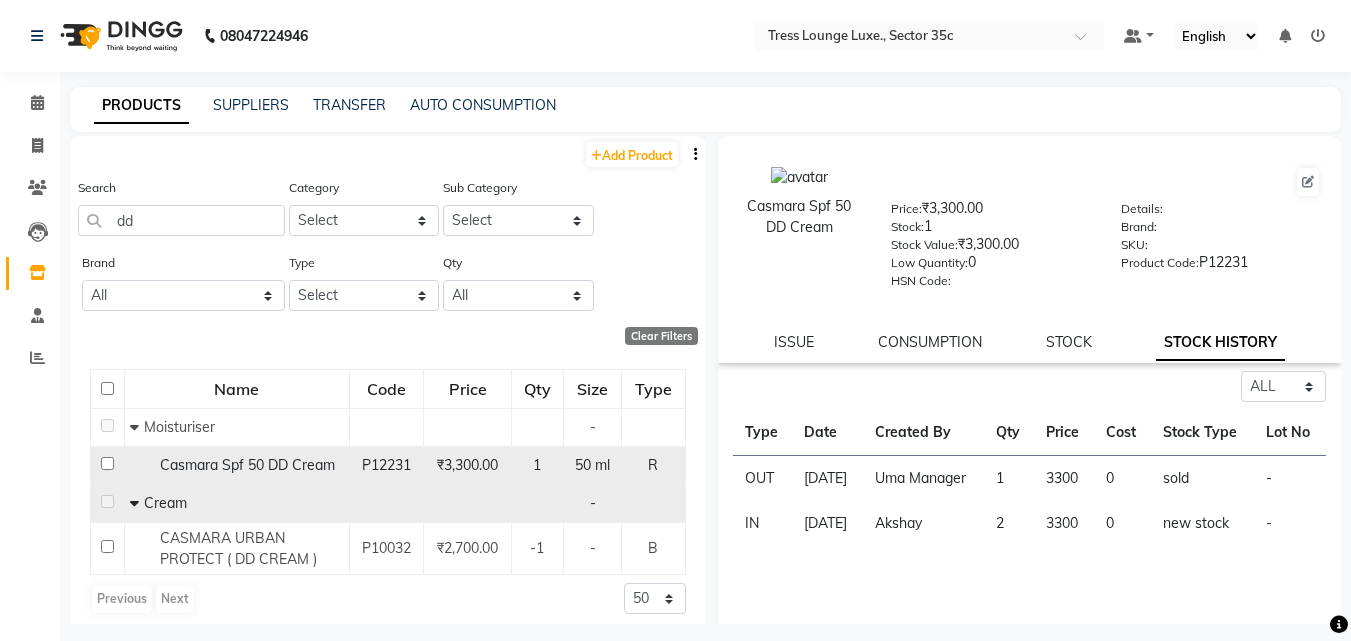 checkbox on "false" 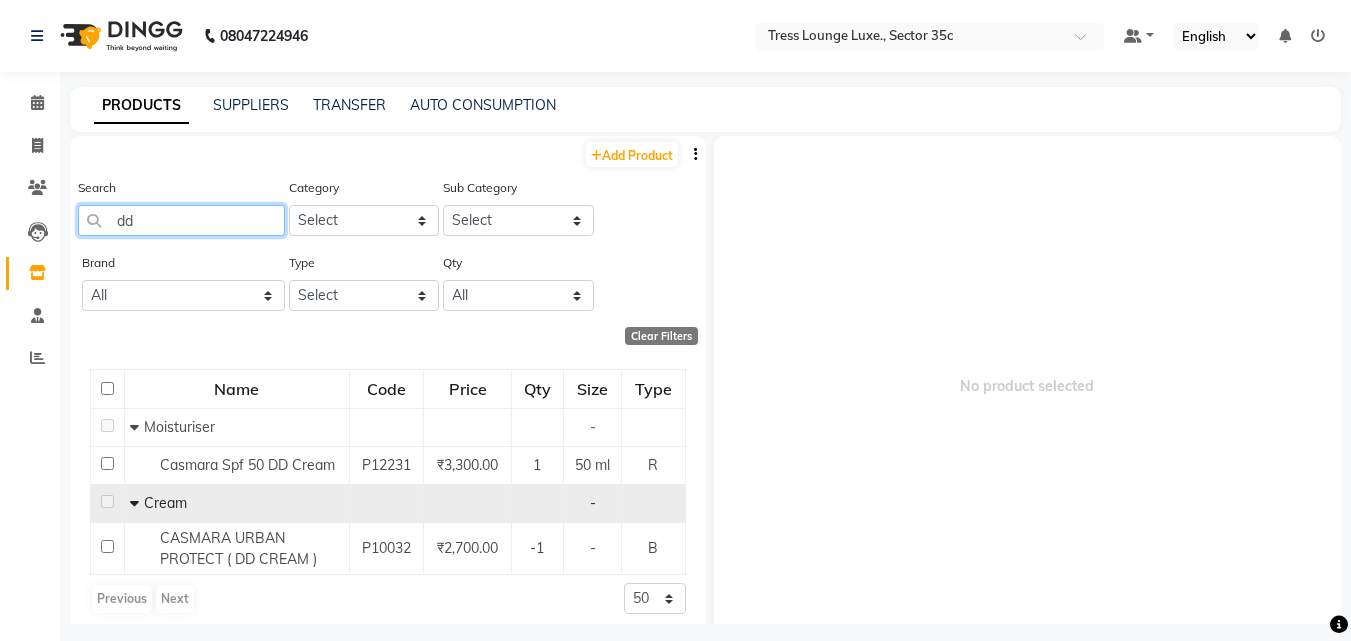 click on "dd" 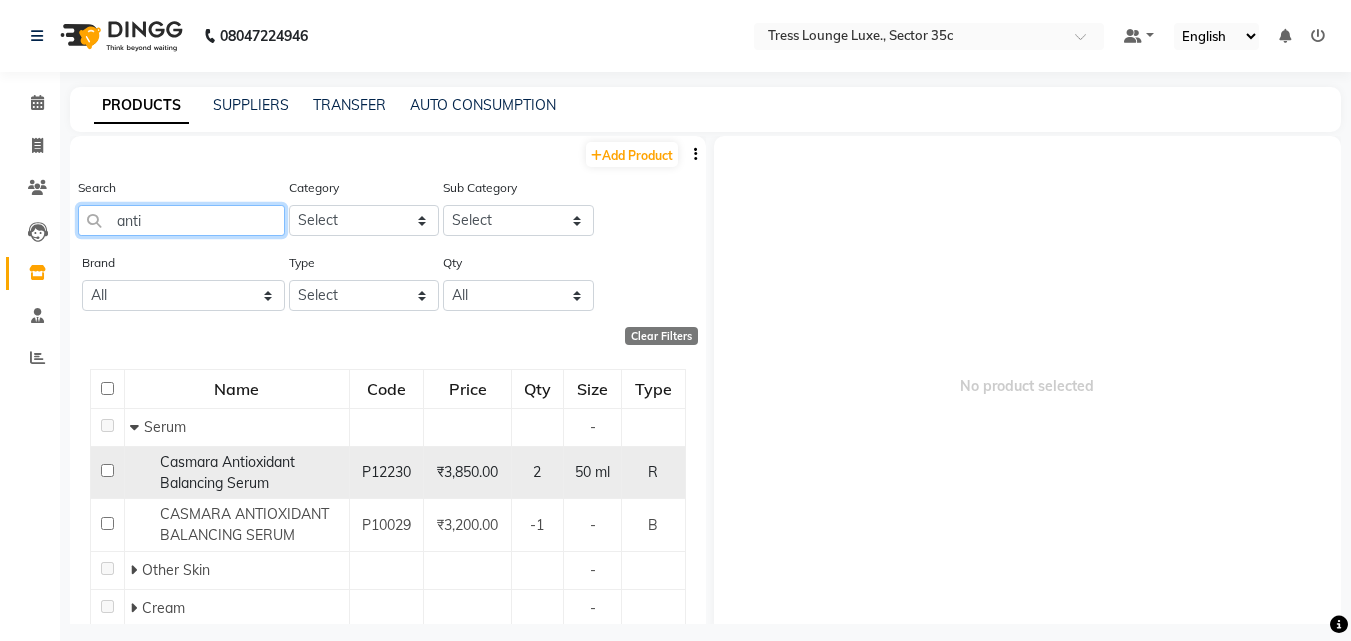 type on "anti" 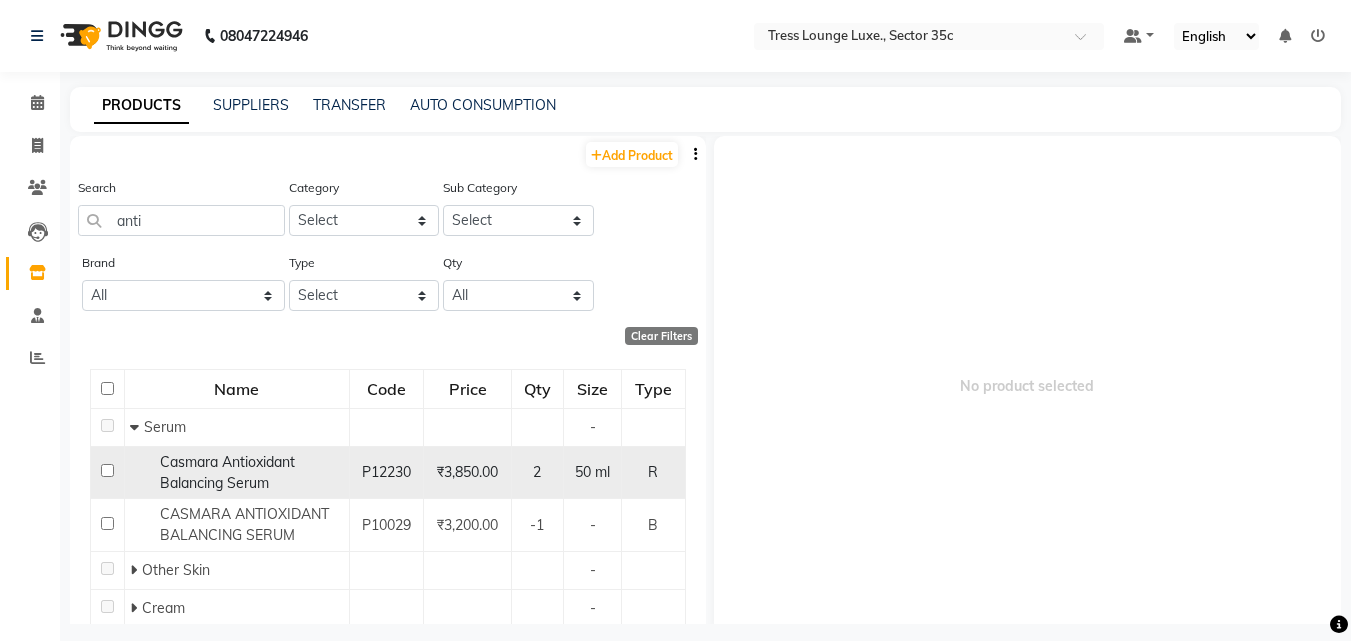 click 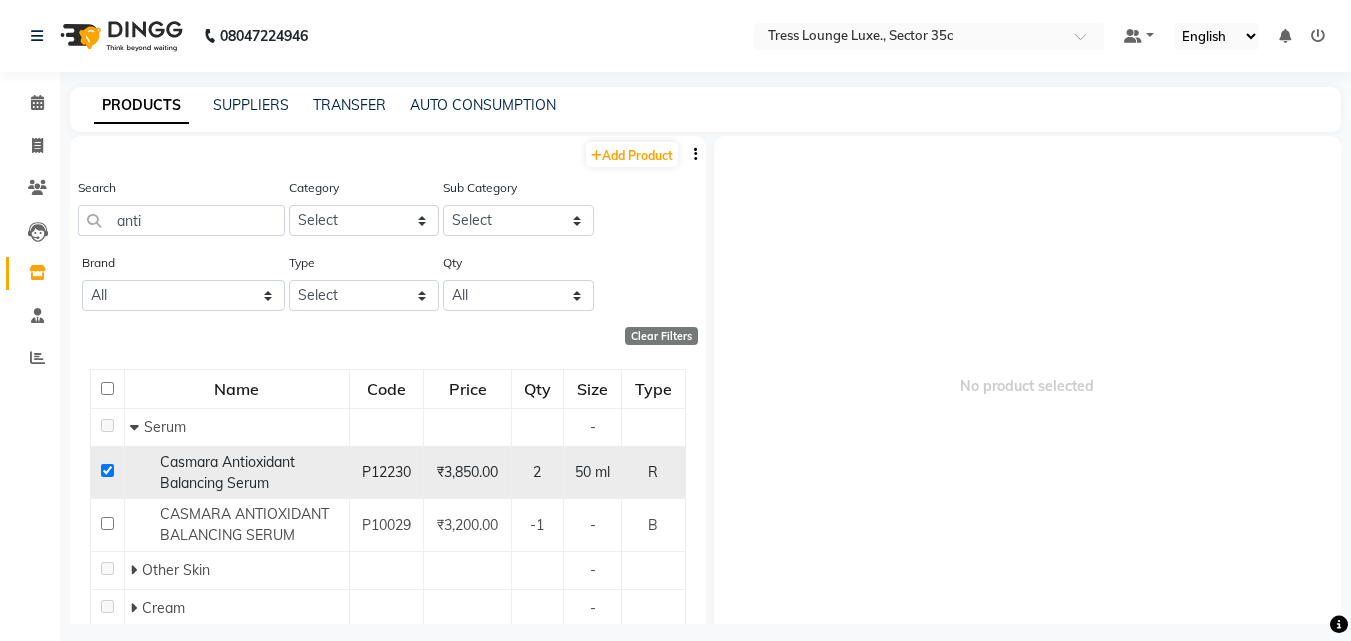 checkbox on "true" 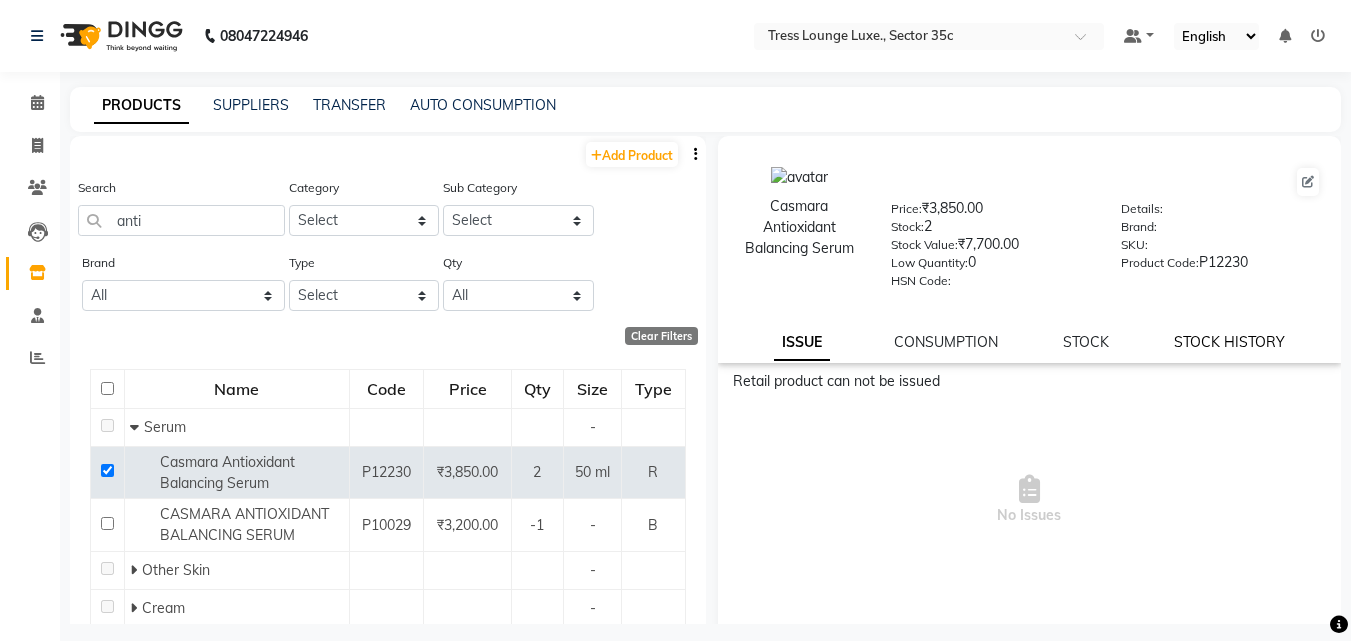 click on "STOCK HISTORY" 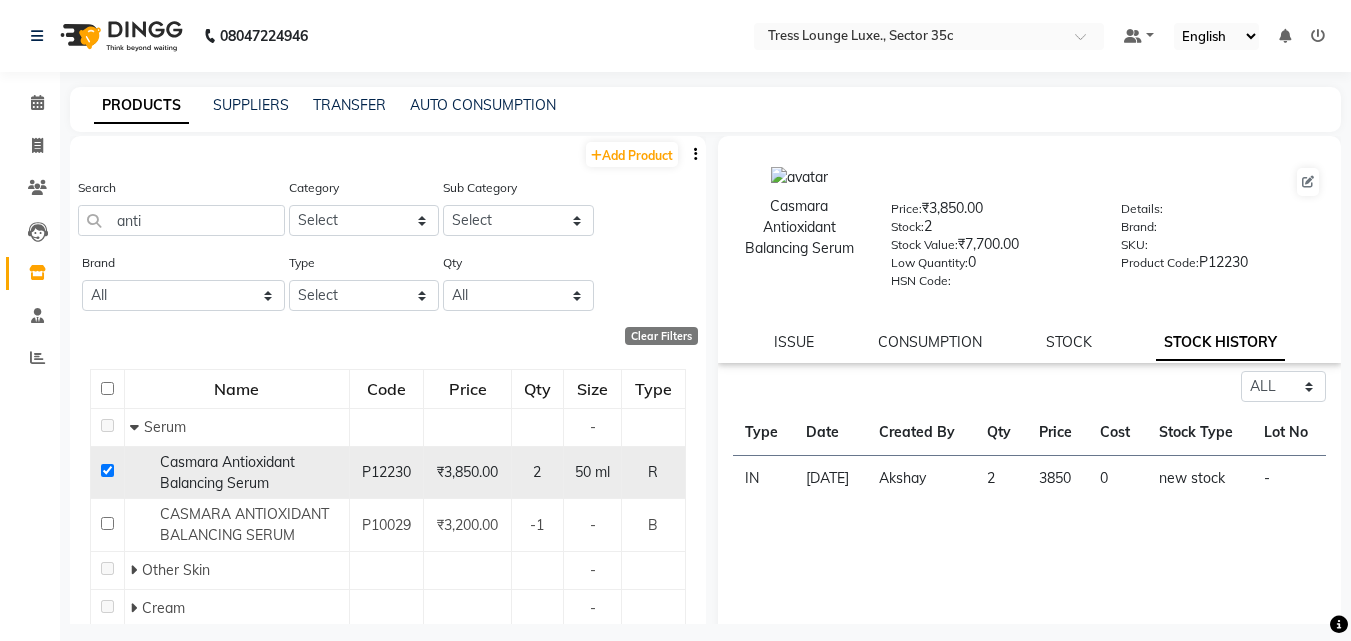 click 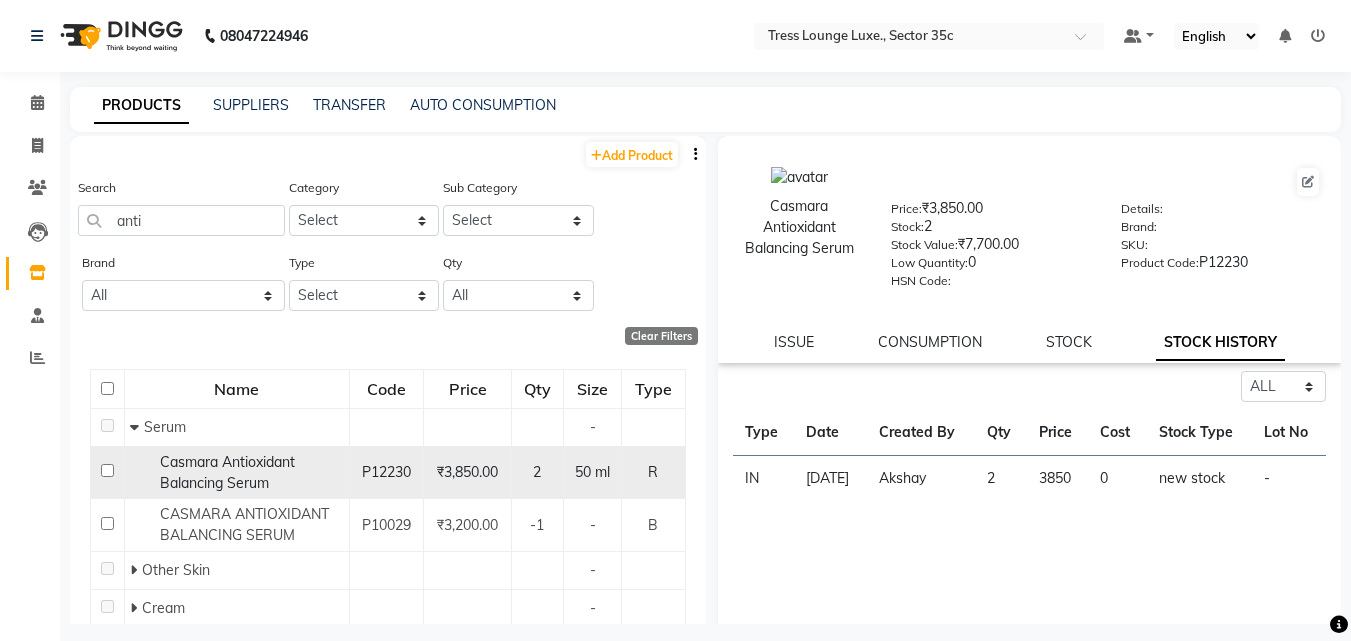 checkbox on "false" 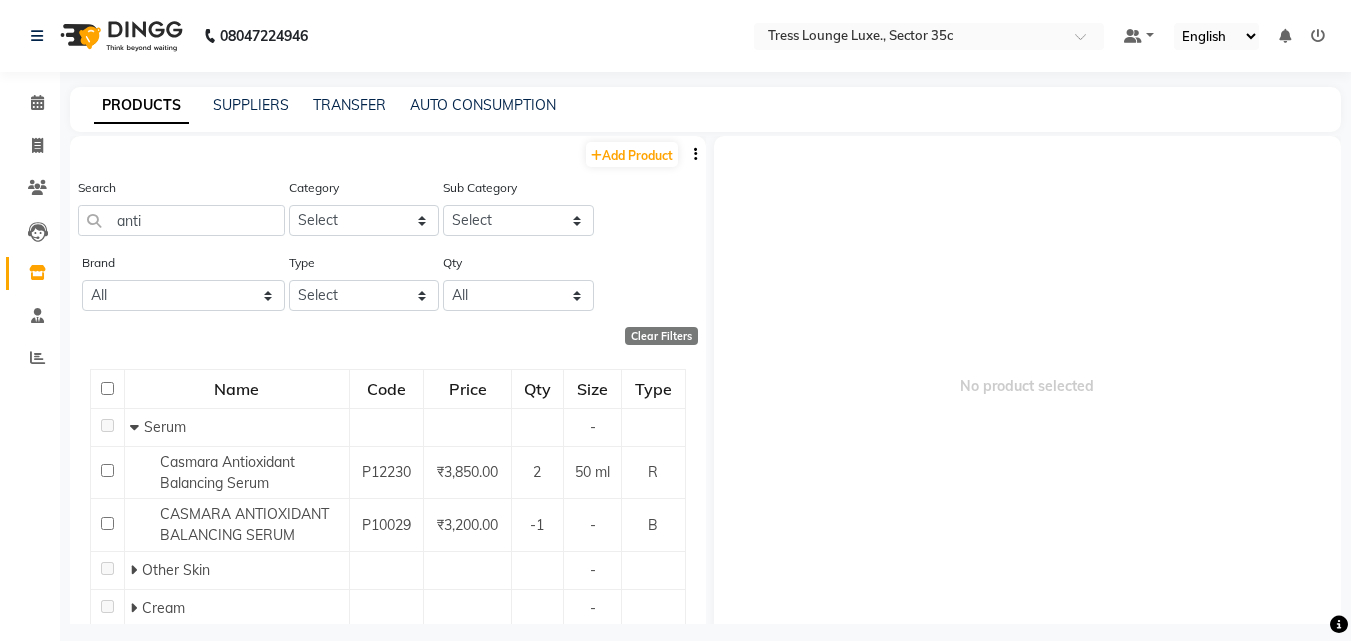 click on "Search anti" 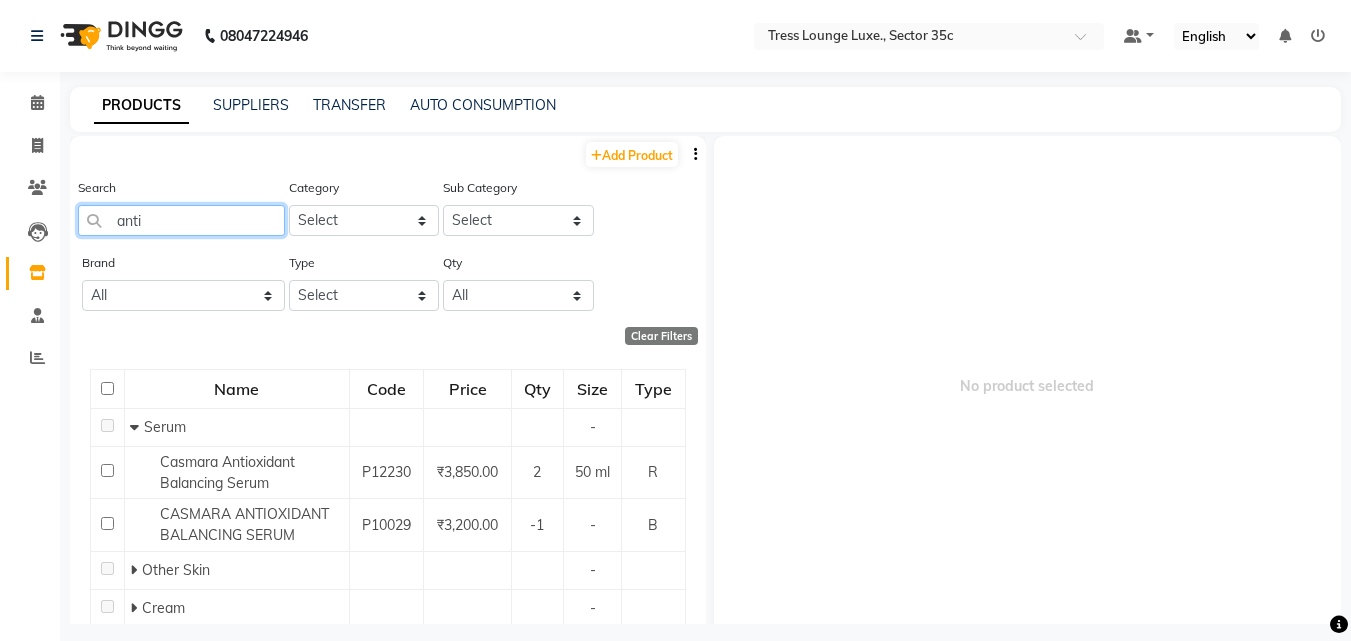 click on "anti" 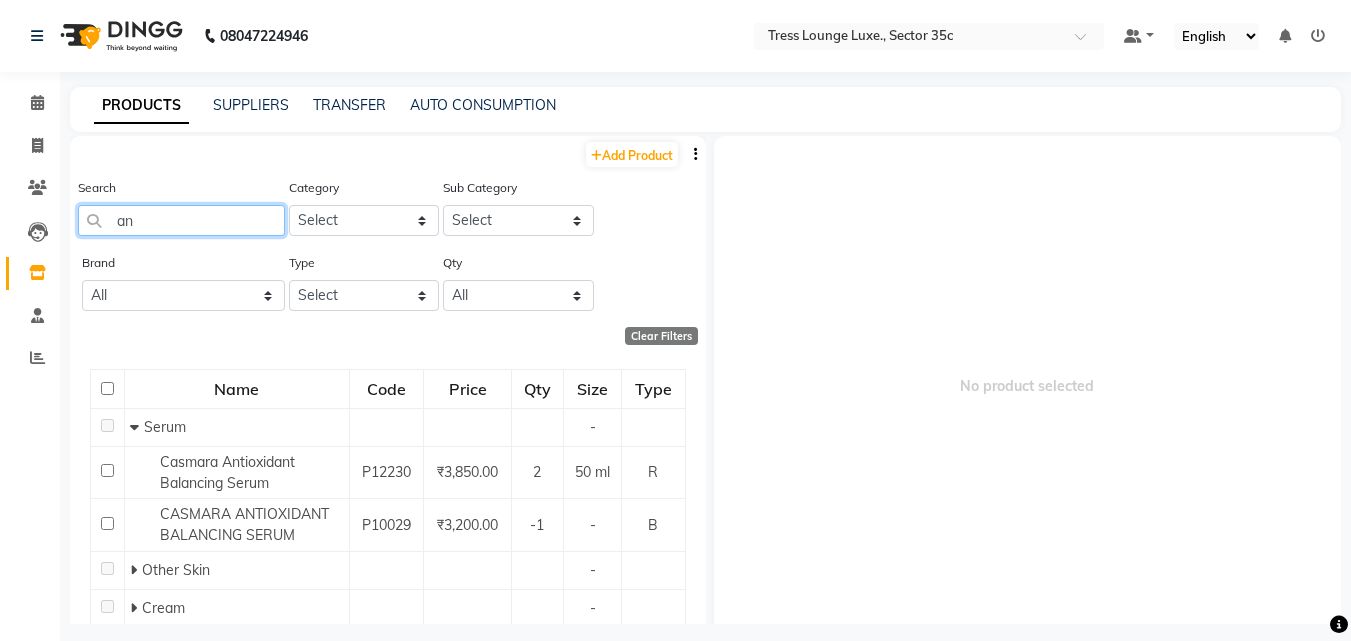 type on "a" 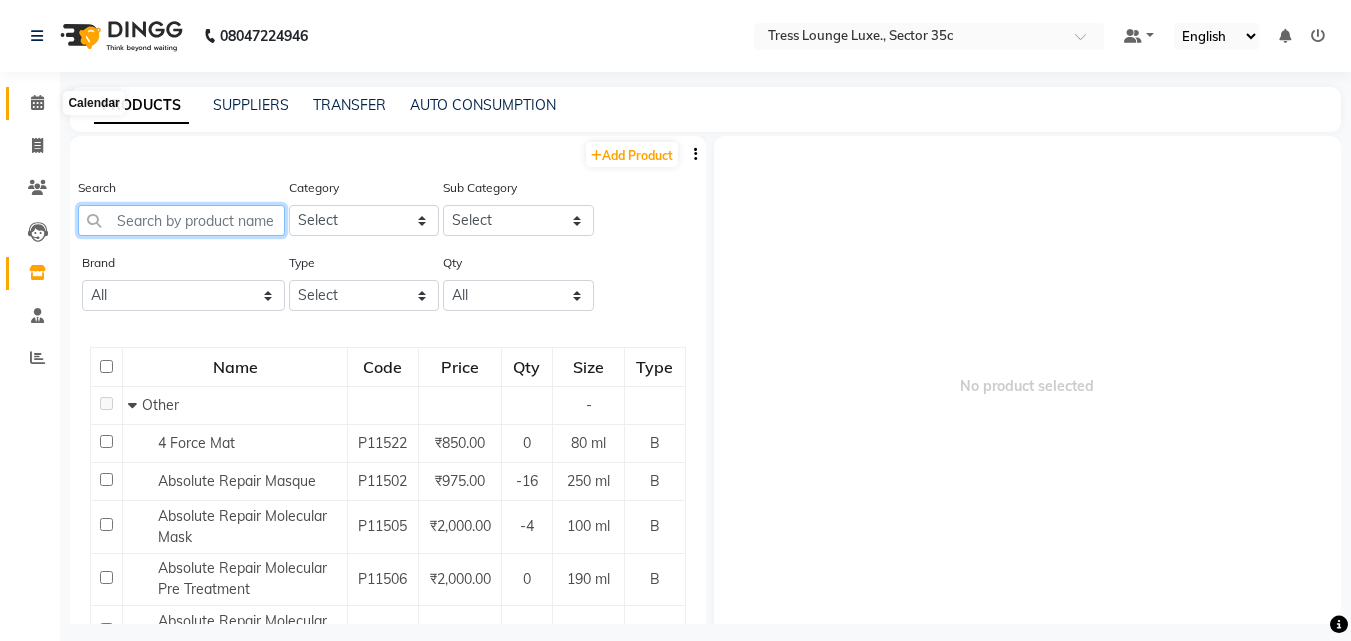 type 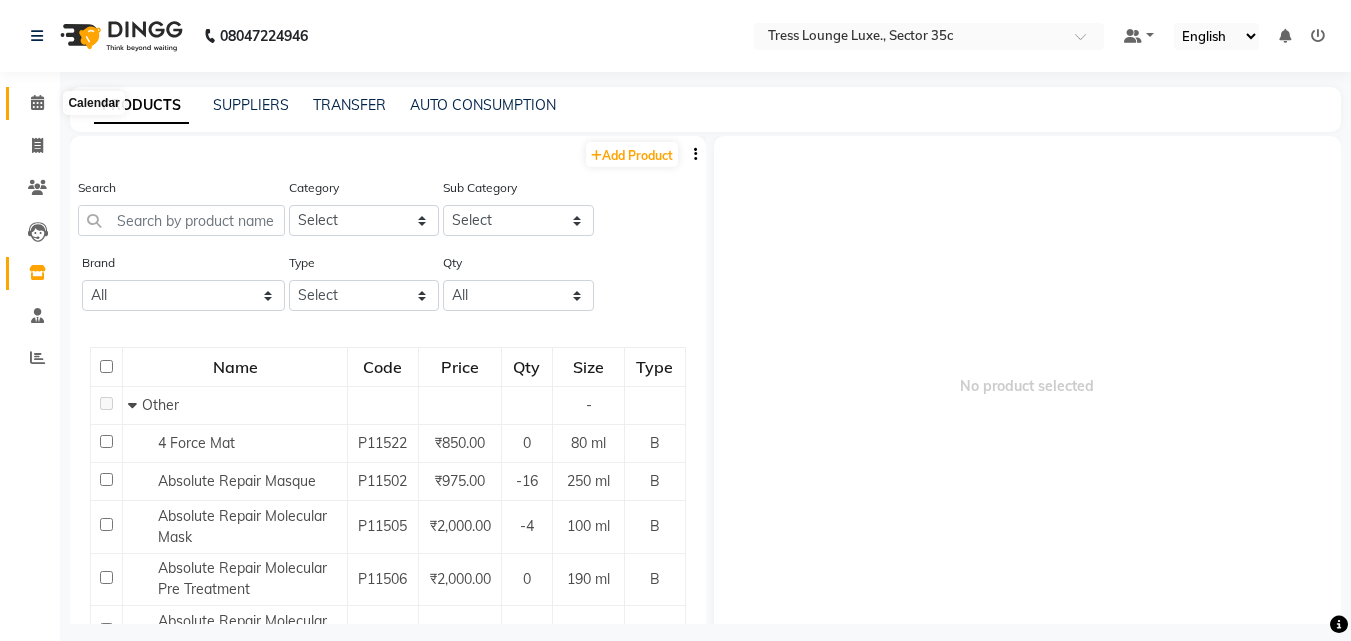 click 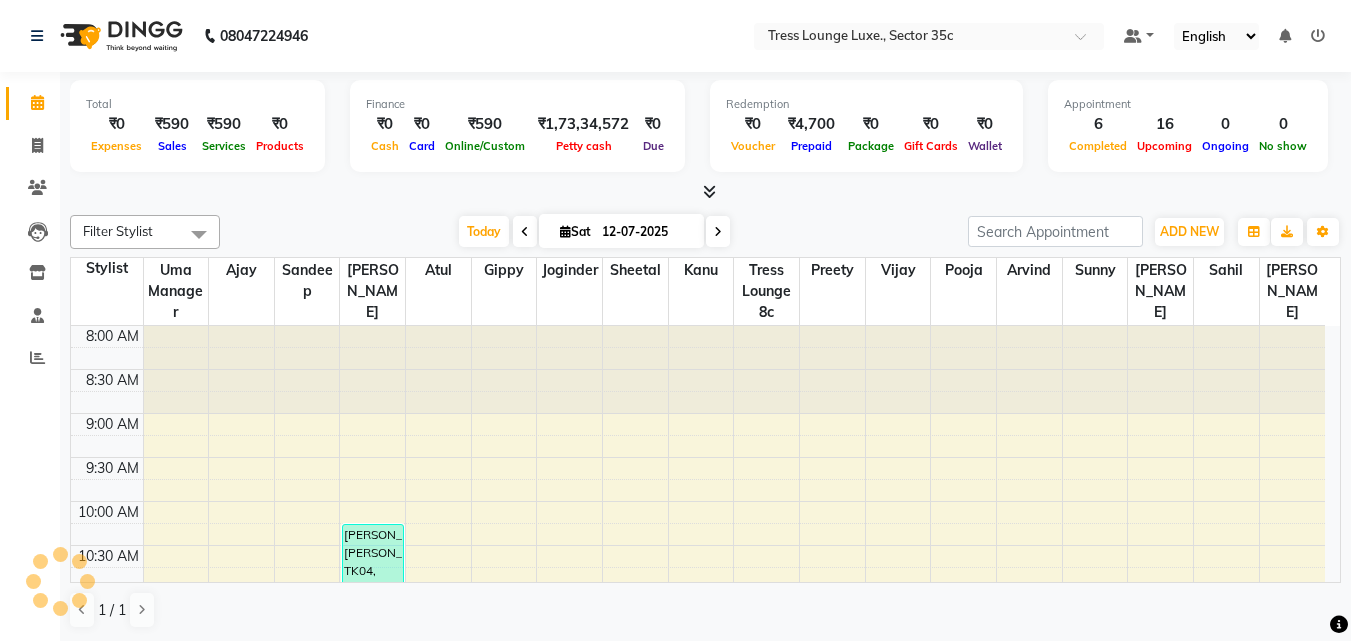 scroll, scrollTop: 0, scrollLeft: 0, axis: both 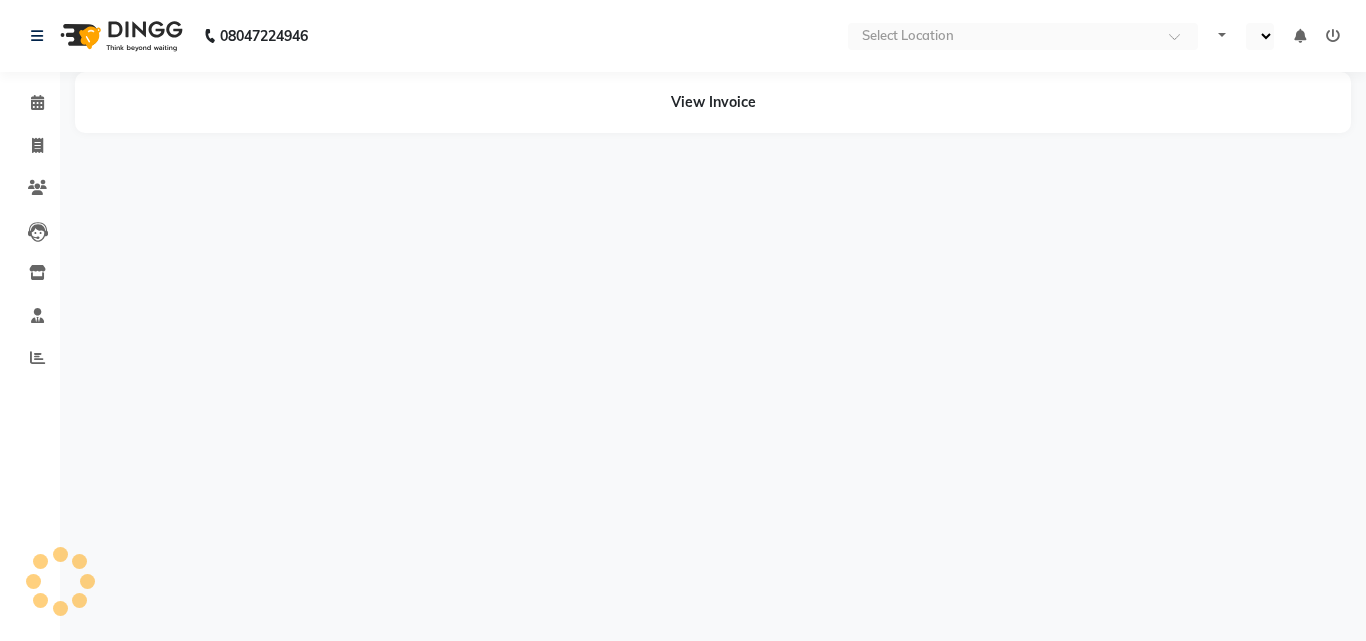 select on "en" 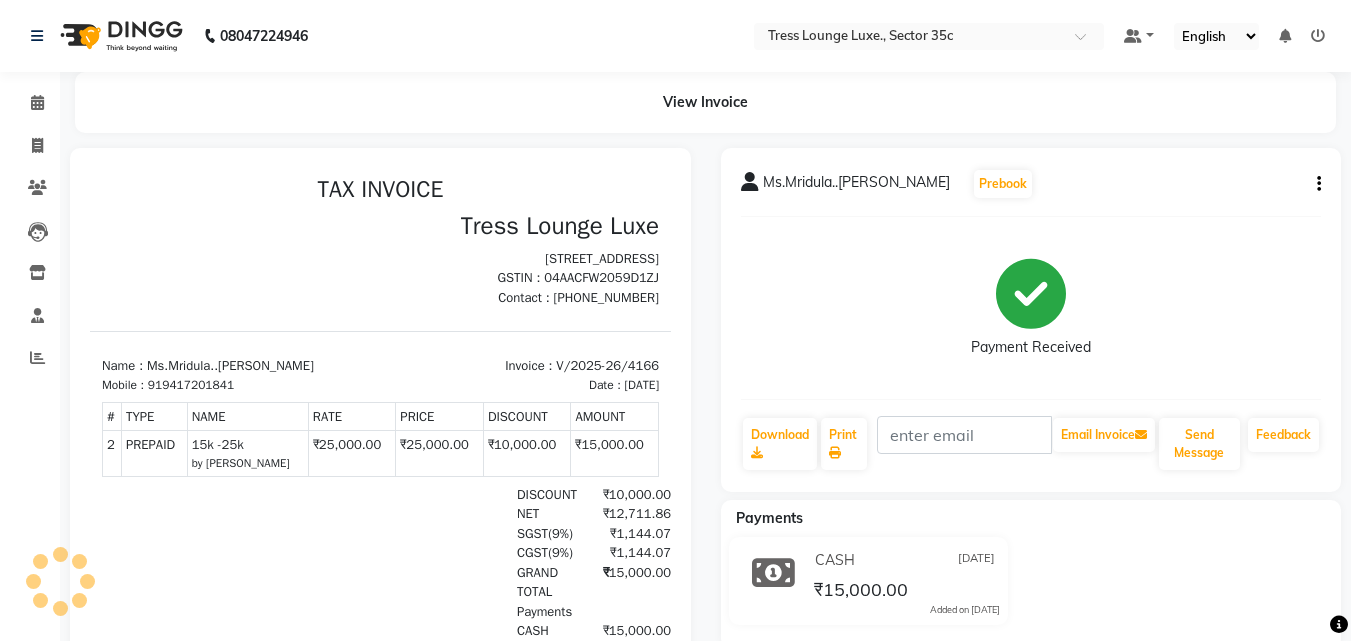 scroll, scrollTop: 0, scrollLeft: 0, axis: both 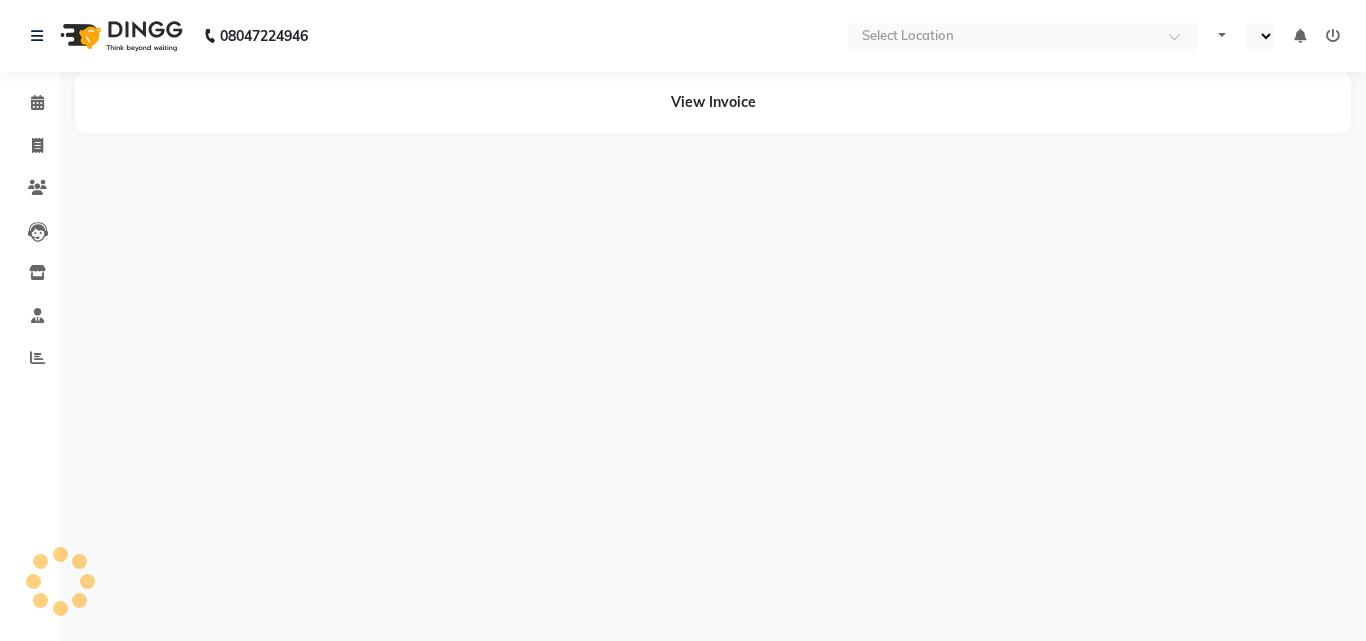 select on "en" 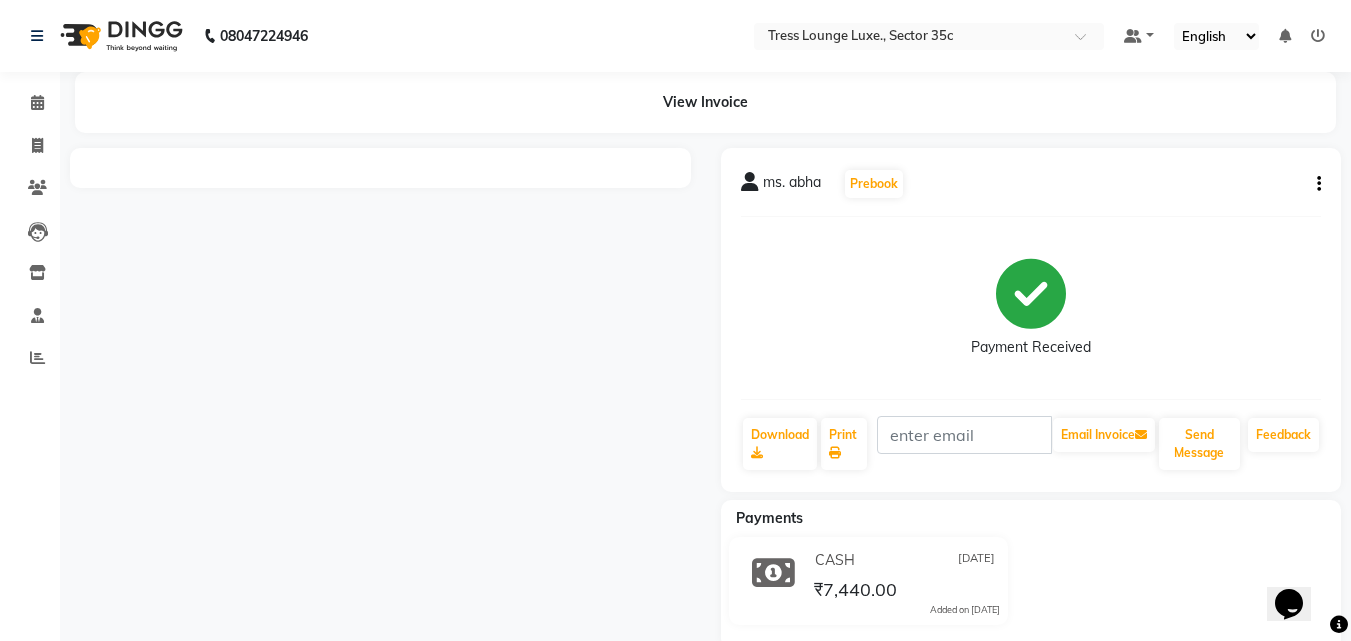 scroll, scrollTop: 0, scrollLeft: 0, axis: both 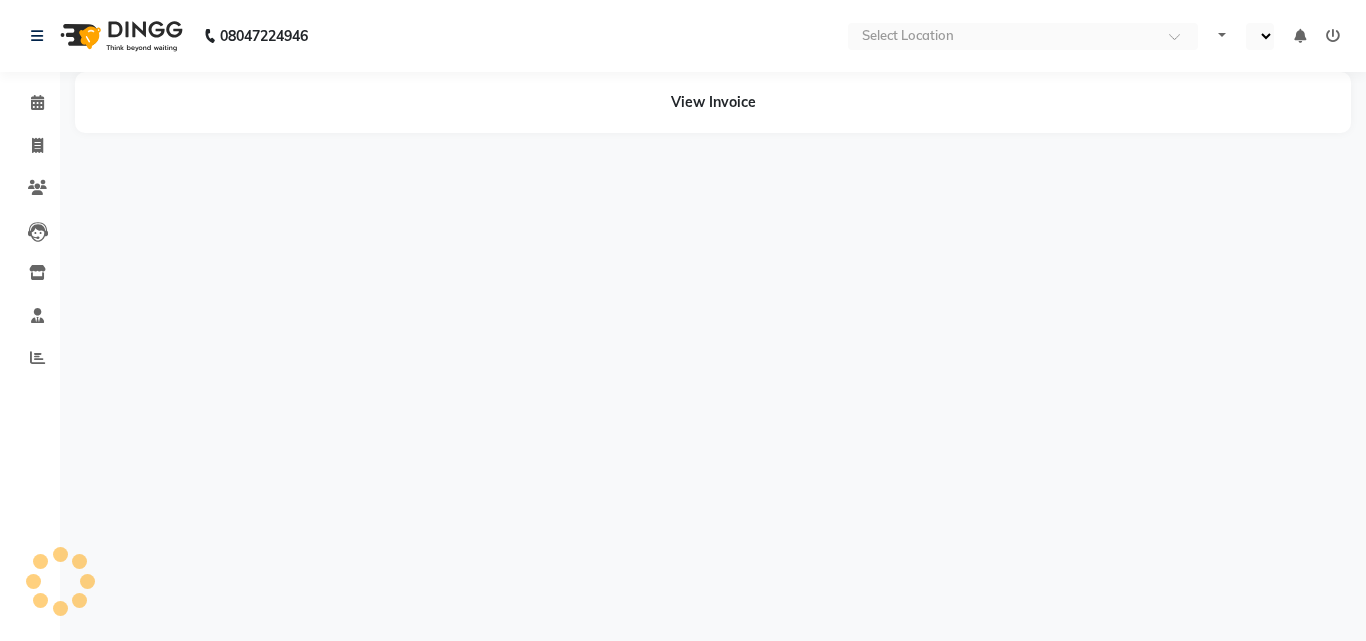 select on "en" 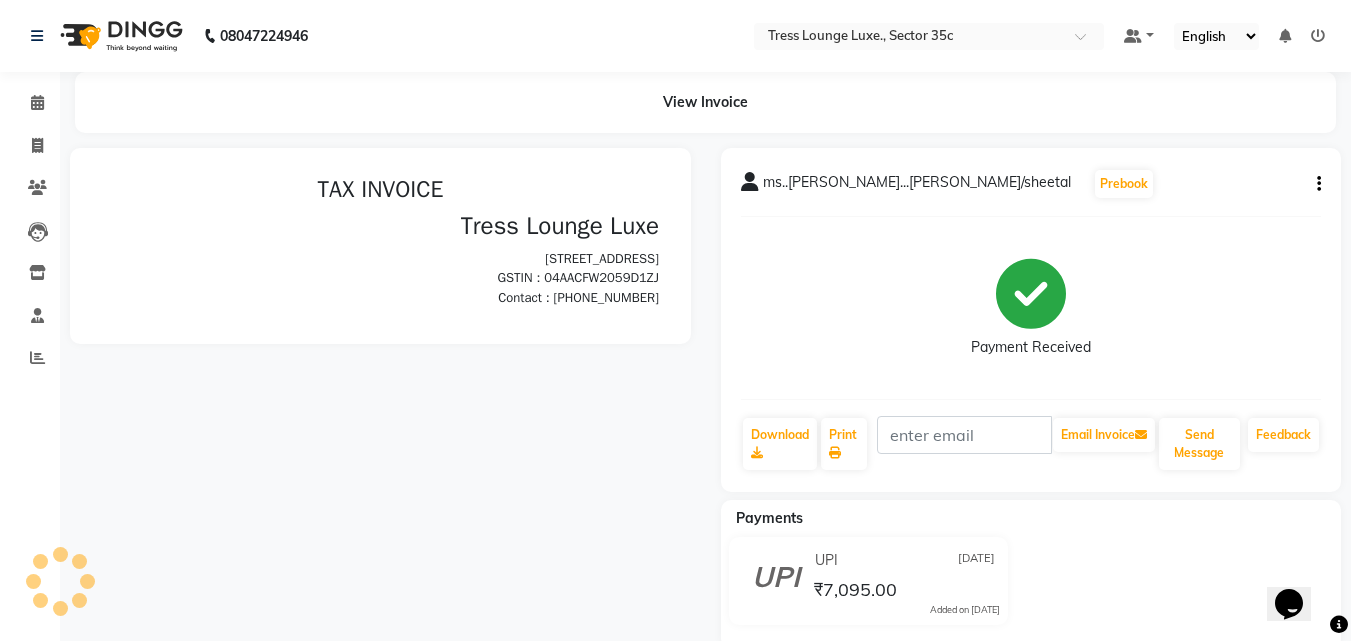 scroll, scrollTop: 0, scrollLeft: 0, axis: both 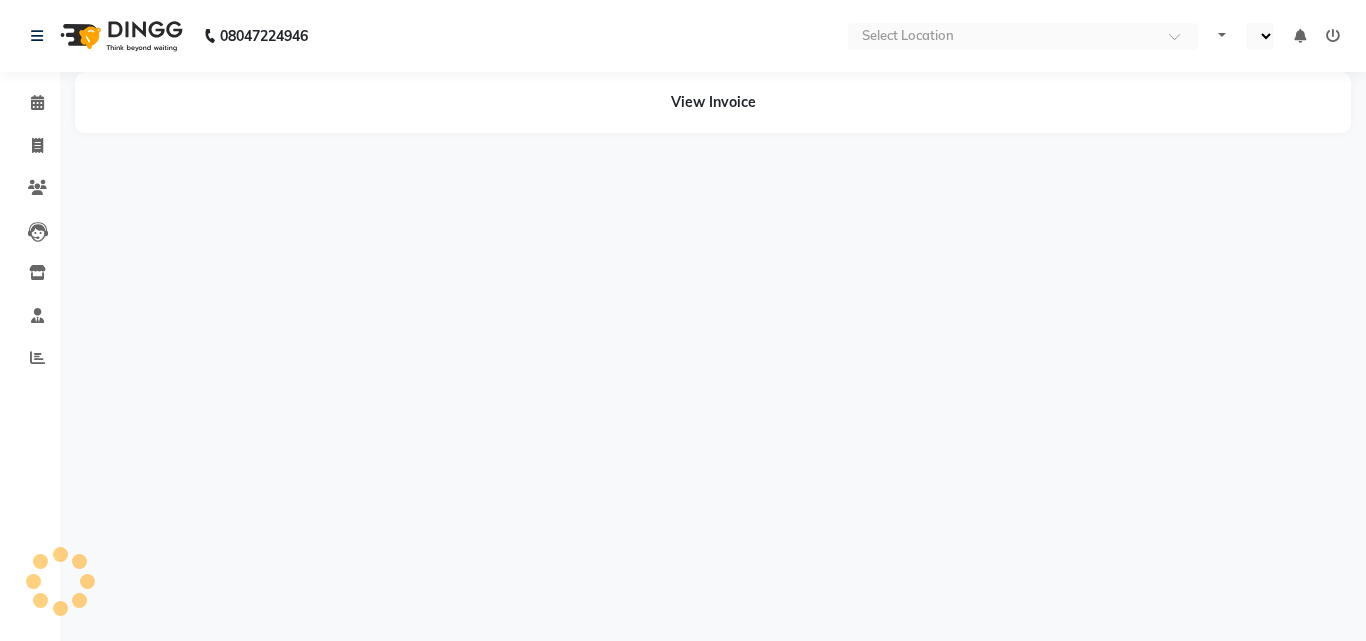 select on "en" 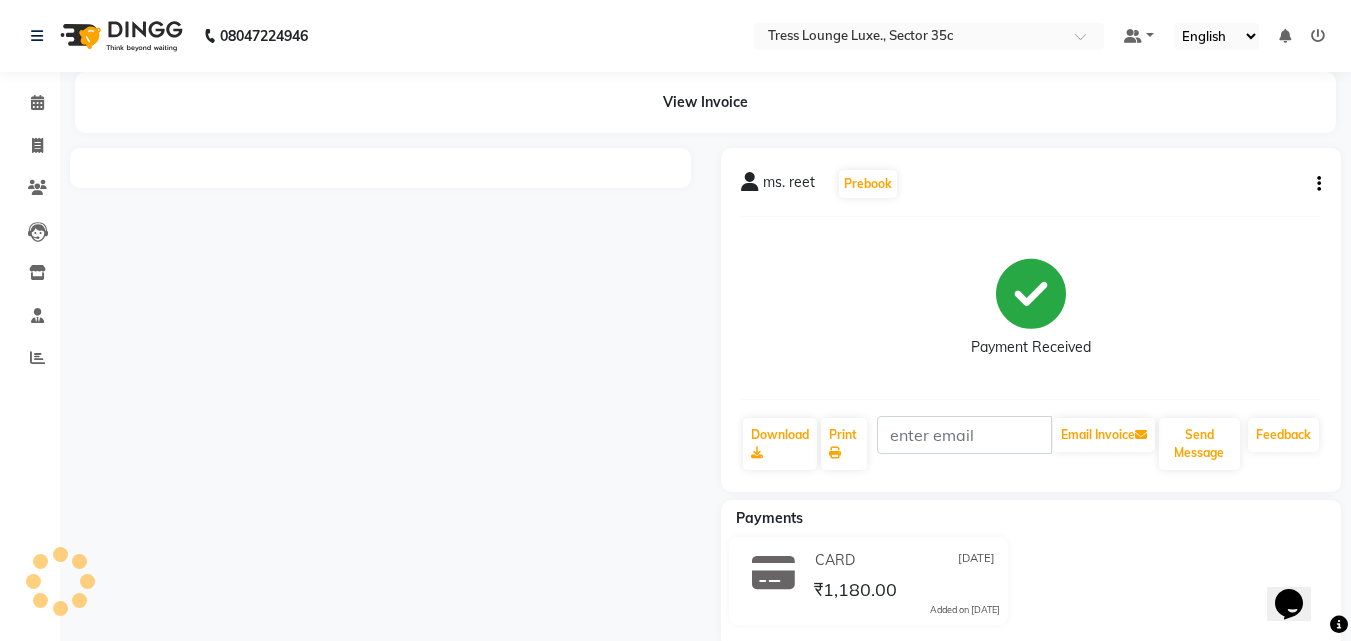 scroll, scrollTop: 0, scrollLeft: 0, axis: both 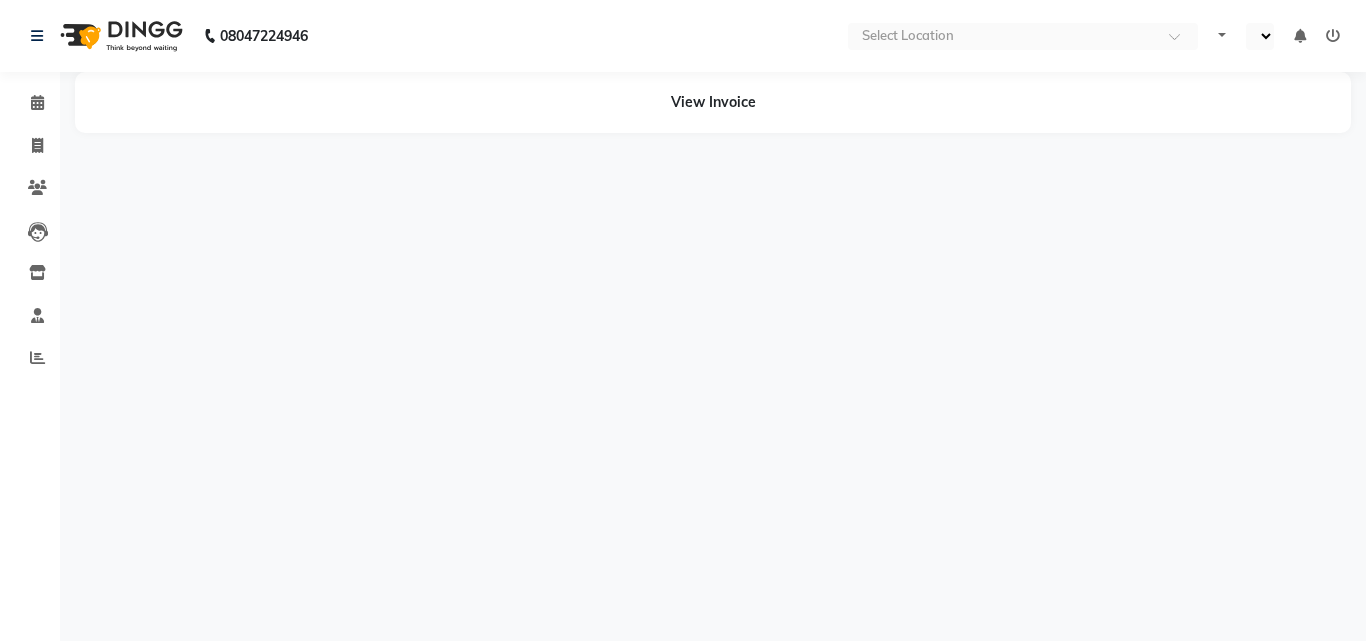 select on "en" 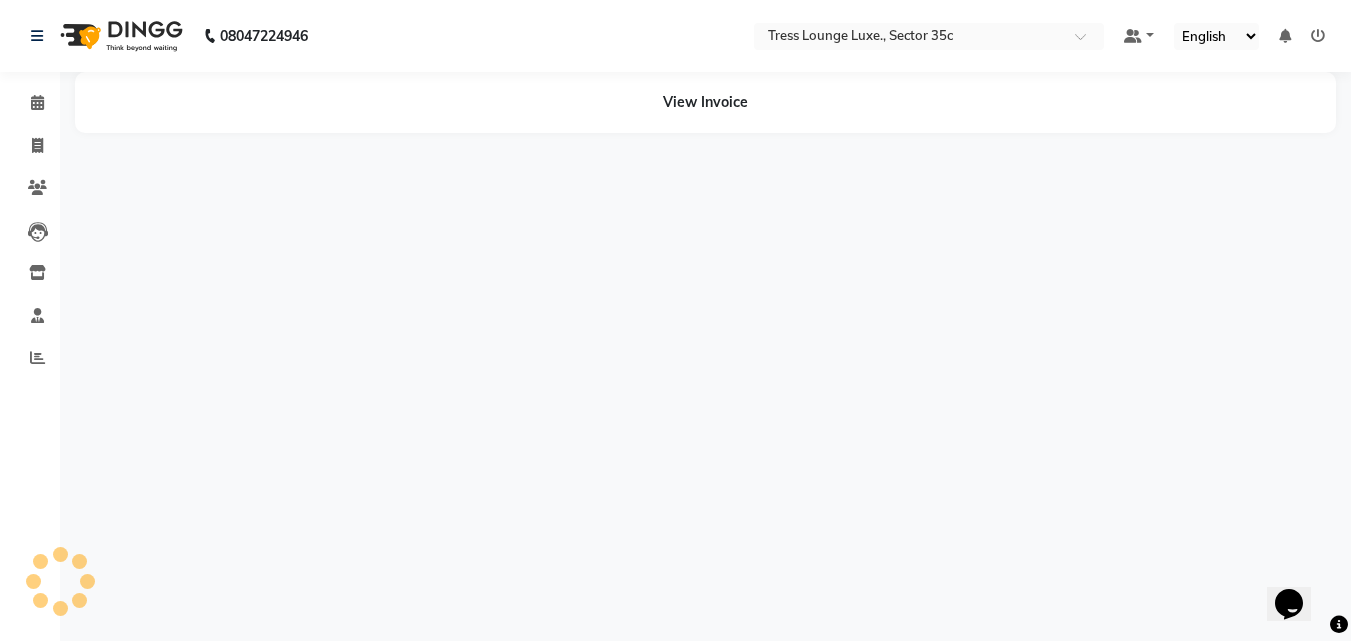 scroll, scrollTop: 0, scrollLeft: 0, axis: both 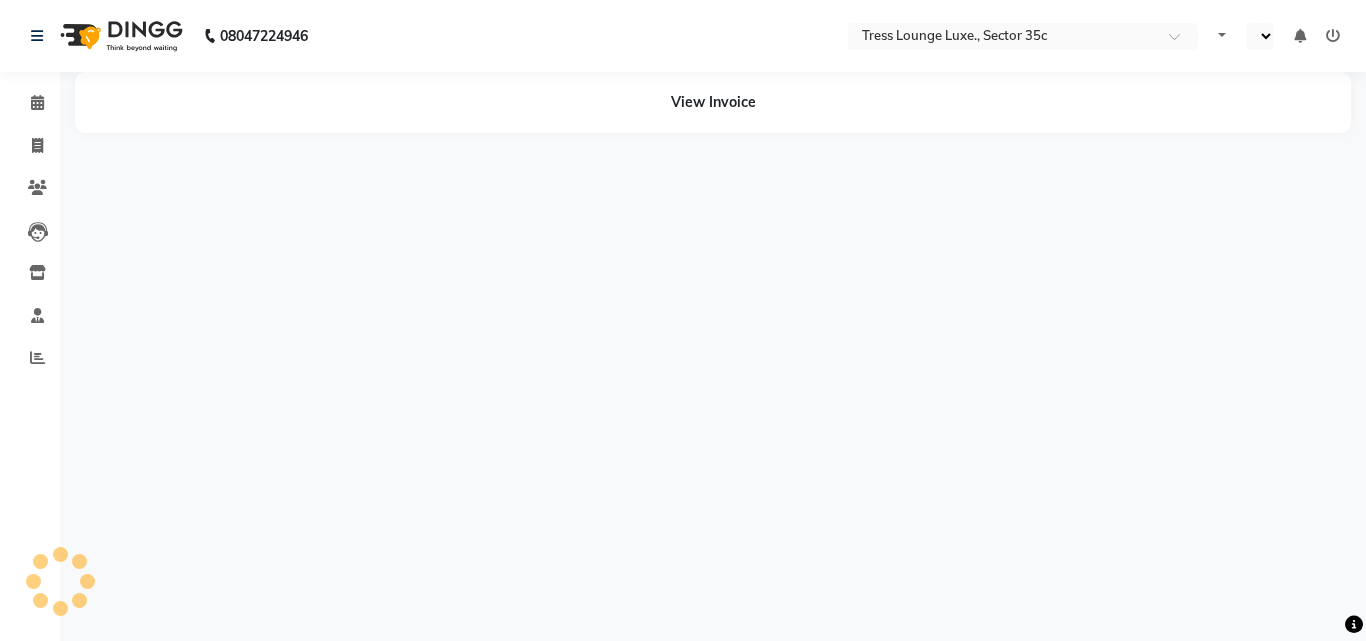 select on "en" 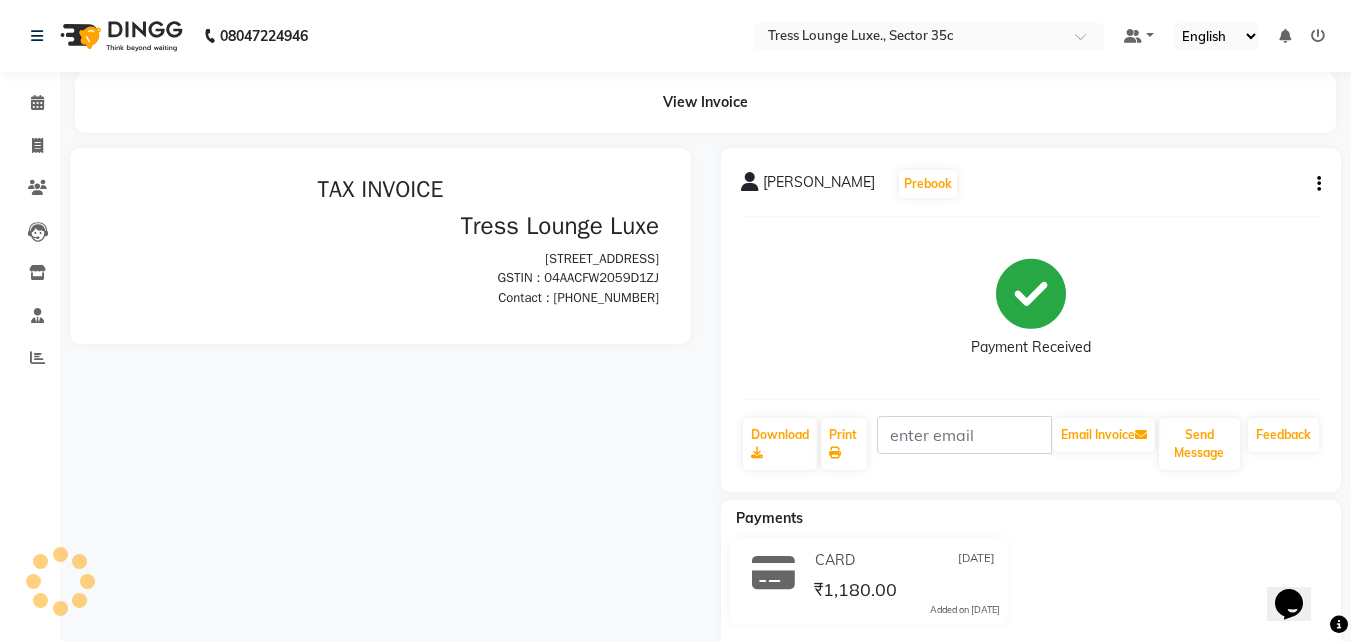 scroll, scrollTop: 0, scrollLeft: 0, axis: both 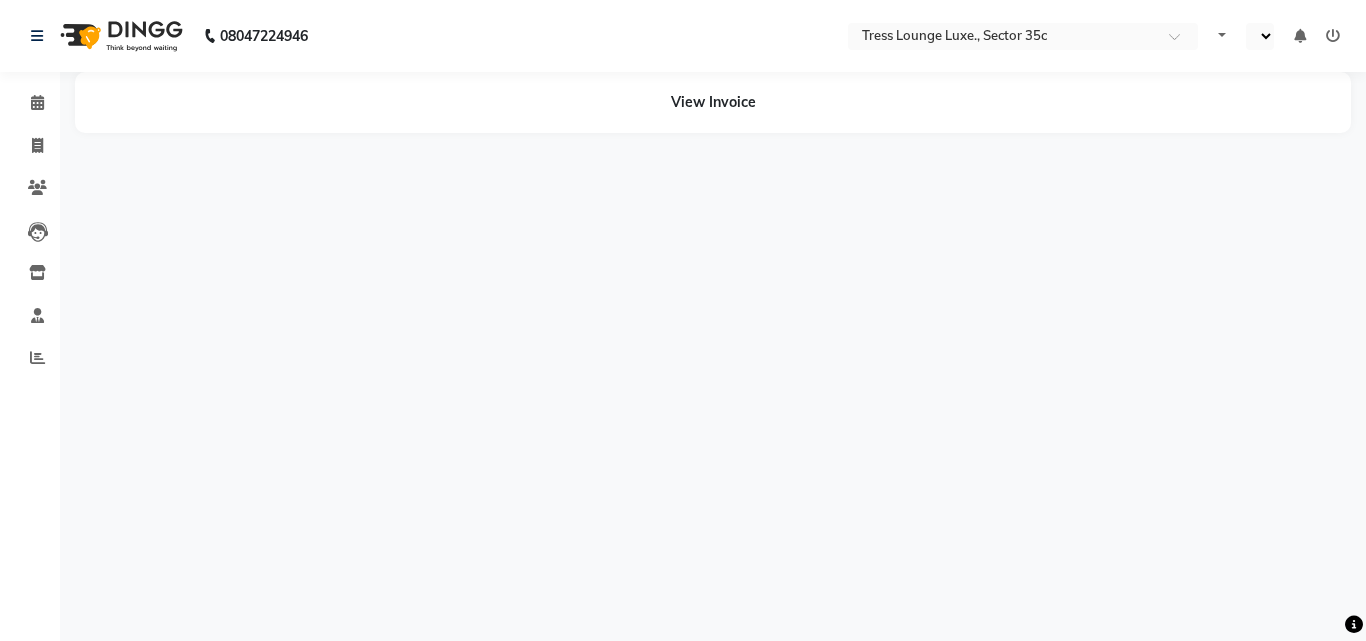 select on "en" 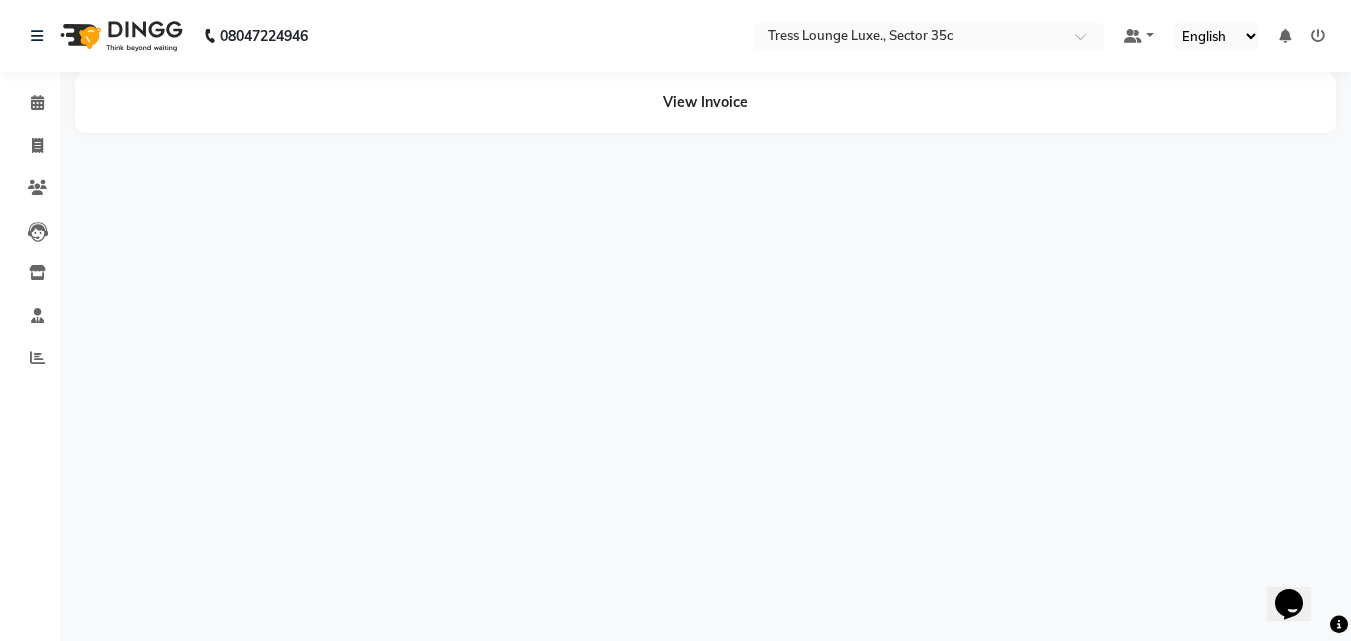 scroll, scrollTop: 0, scrollLeft: 0, axis: both 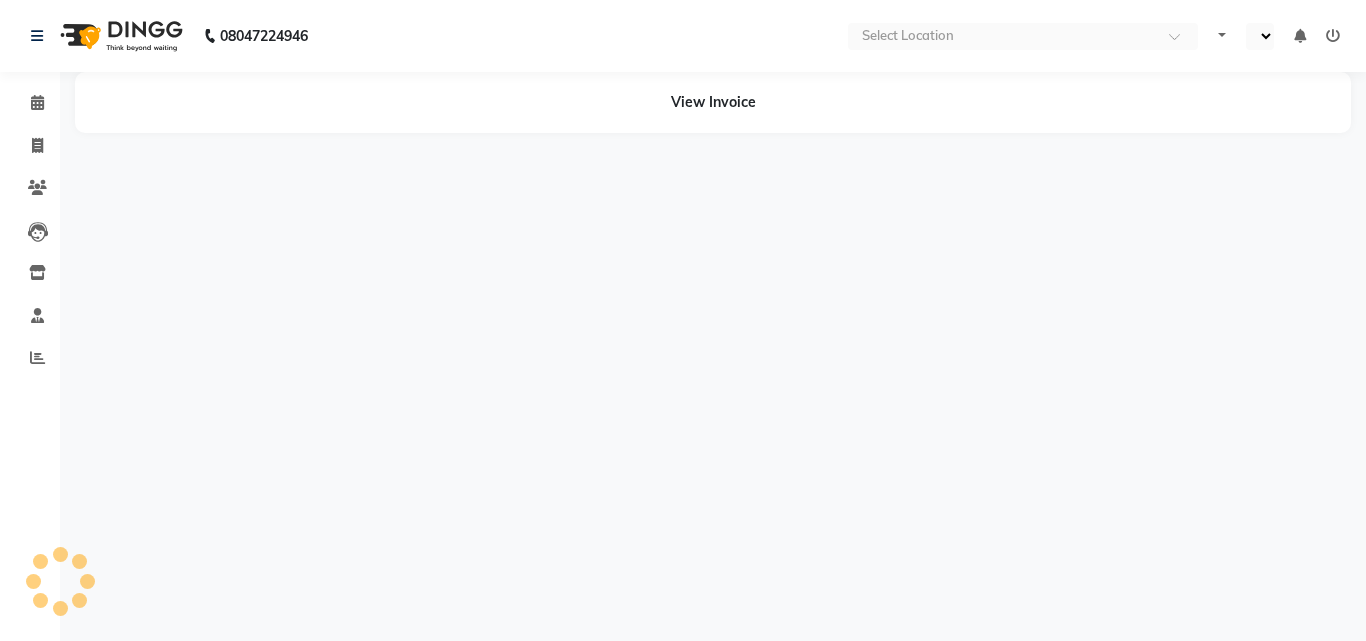 select on "en" 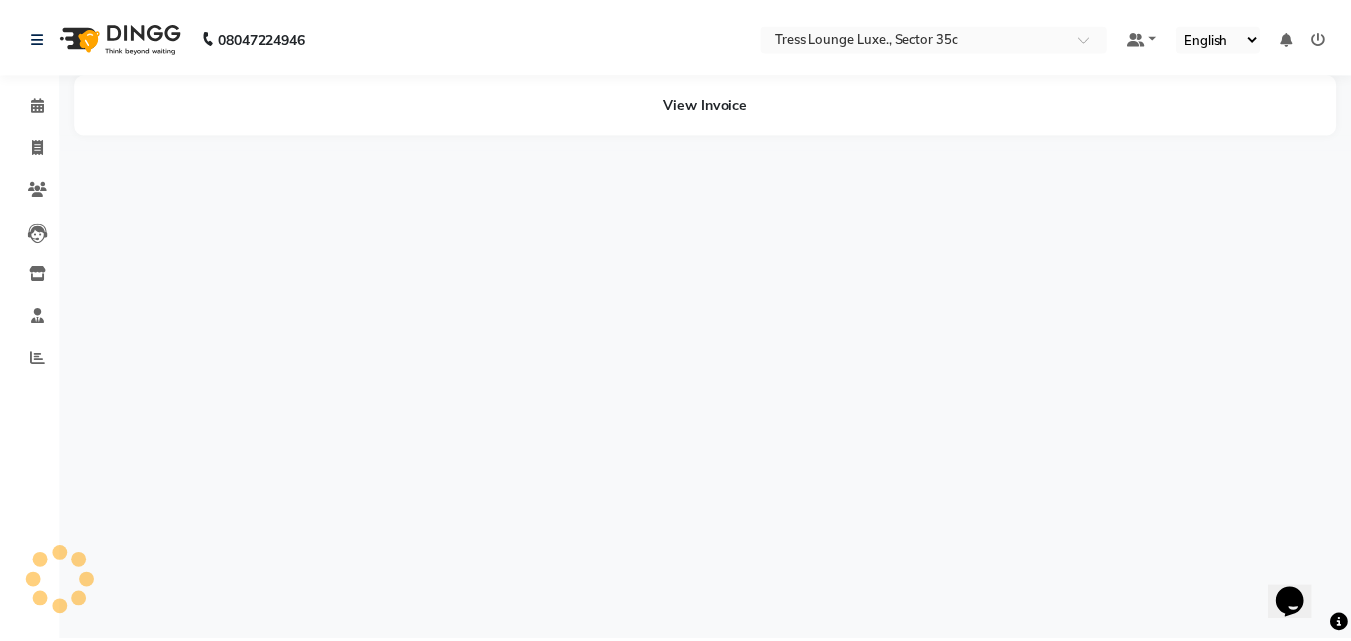 scroll, scrollTop: 0, scrollLeft: 0, axis: both 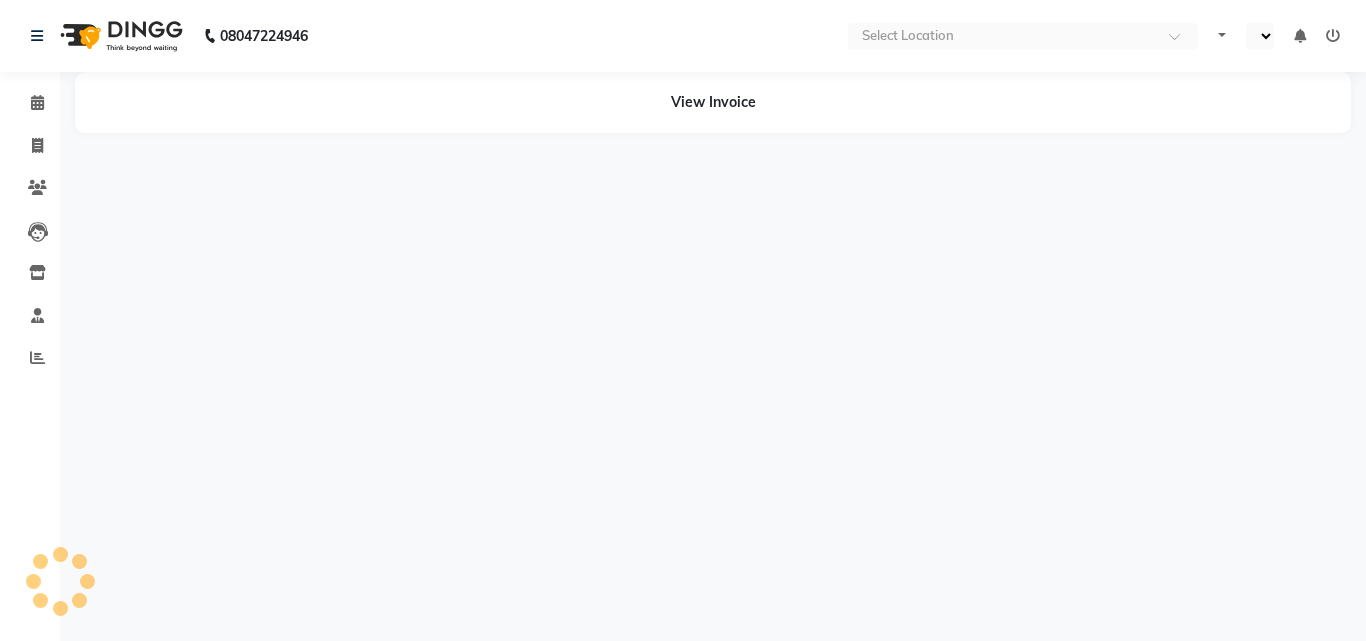 select on "en" 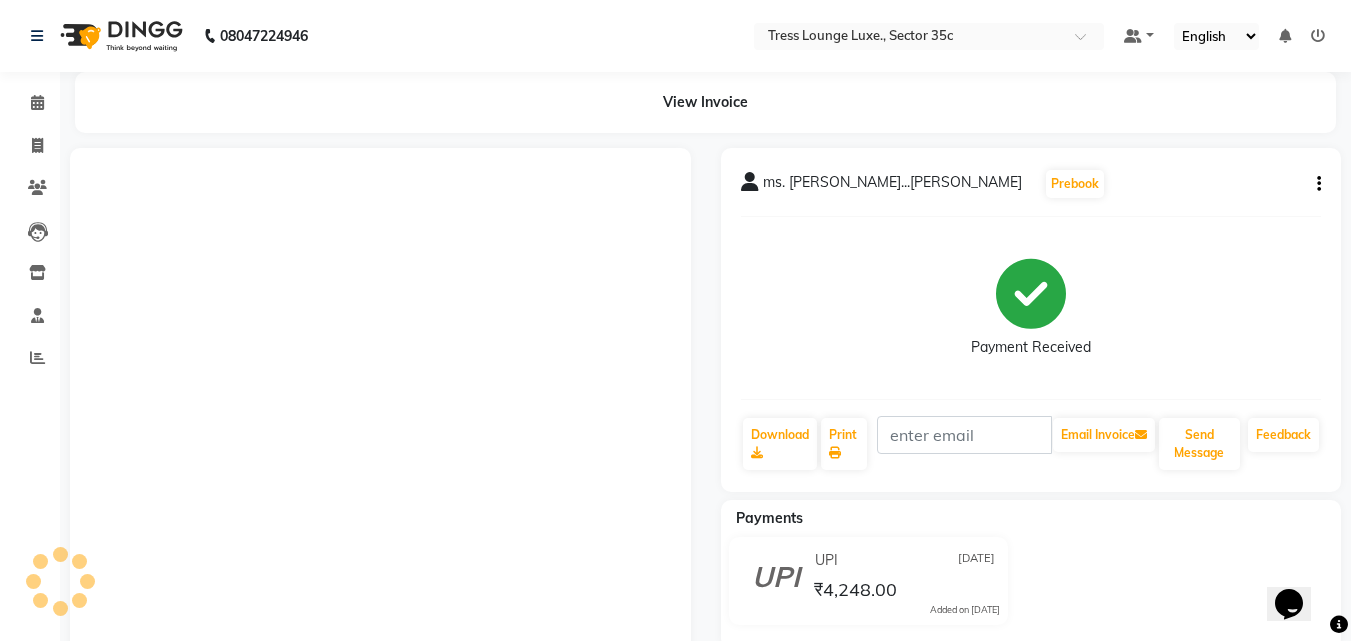 scroll, scrollTop: 0, scrollLeft: 0, axis: both 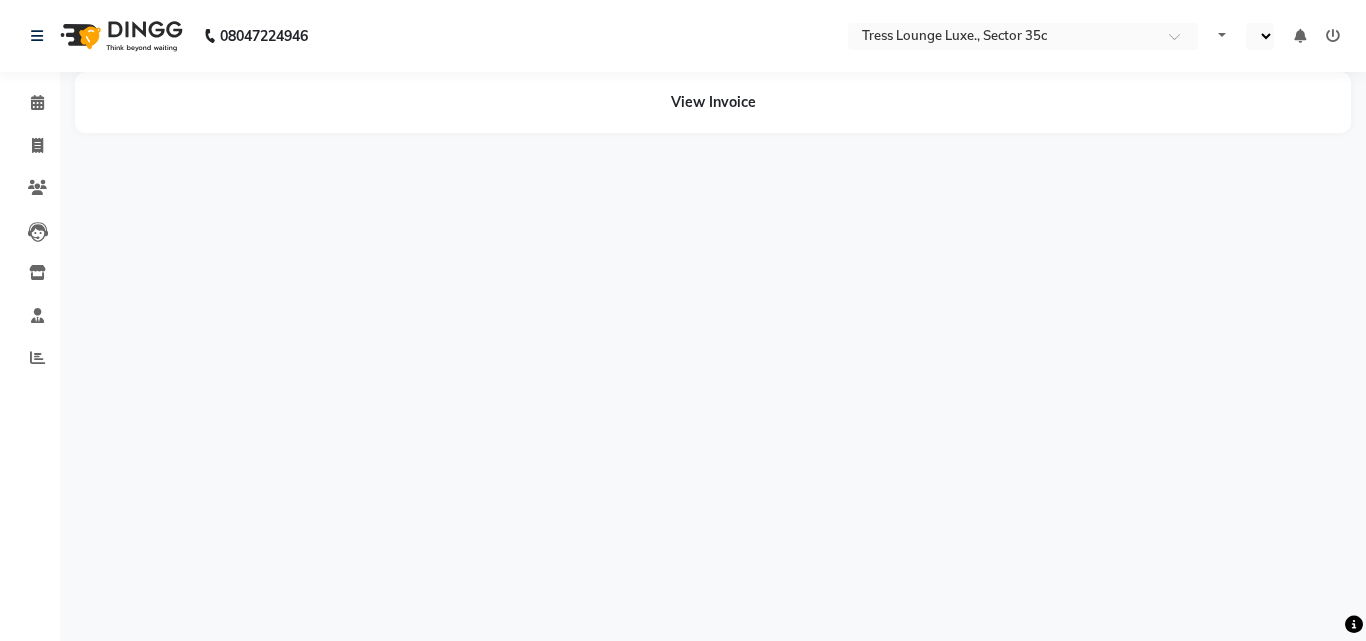select on "en" 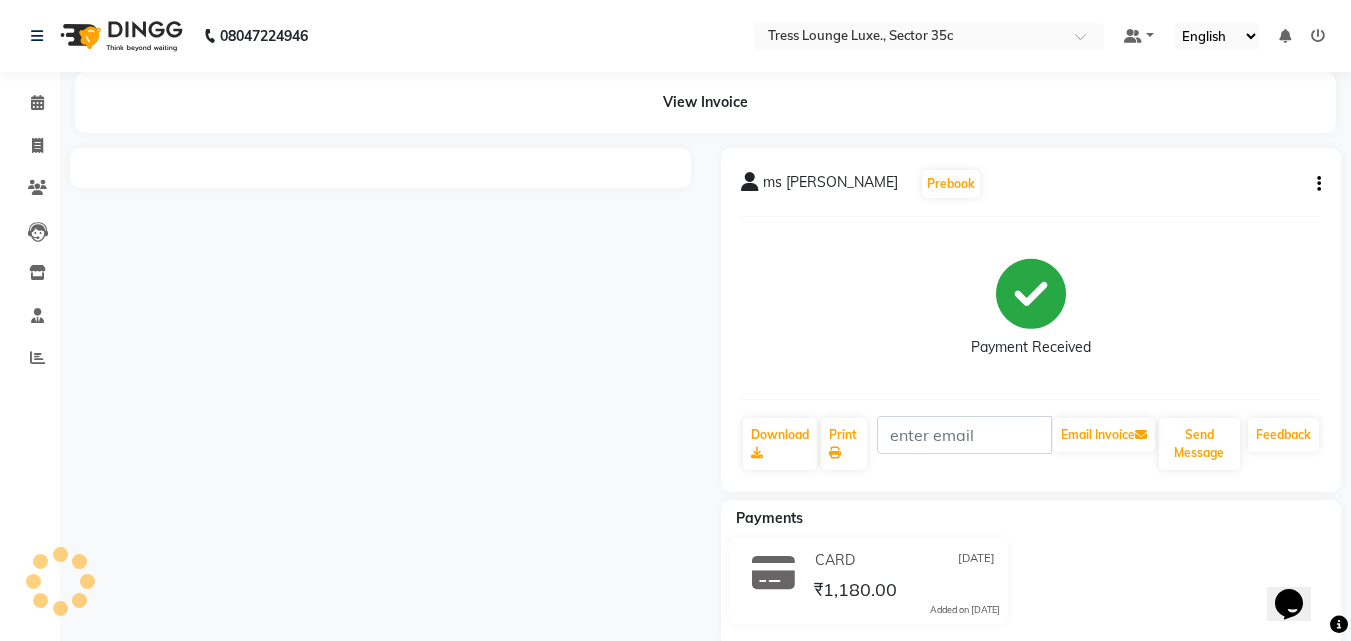 scroll, scrollTop: 0, scrollLeft: 0, axis: both 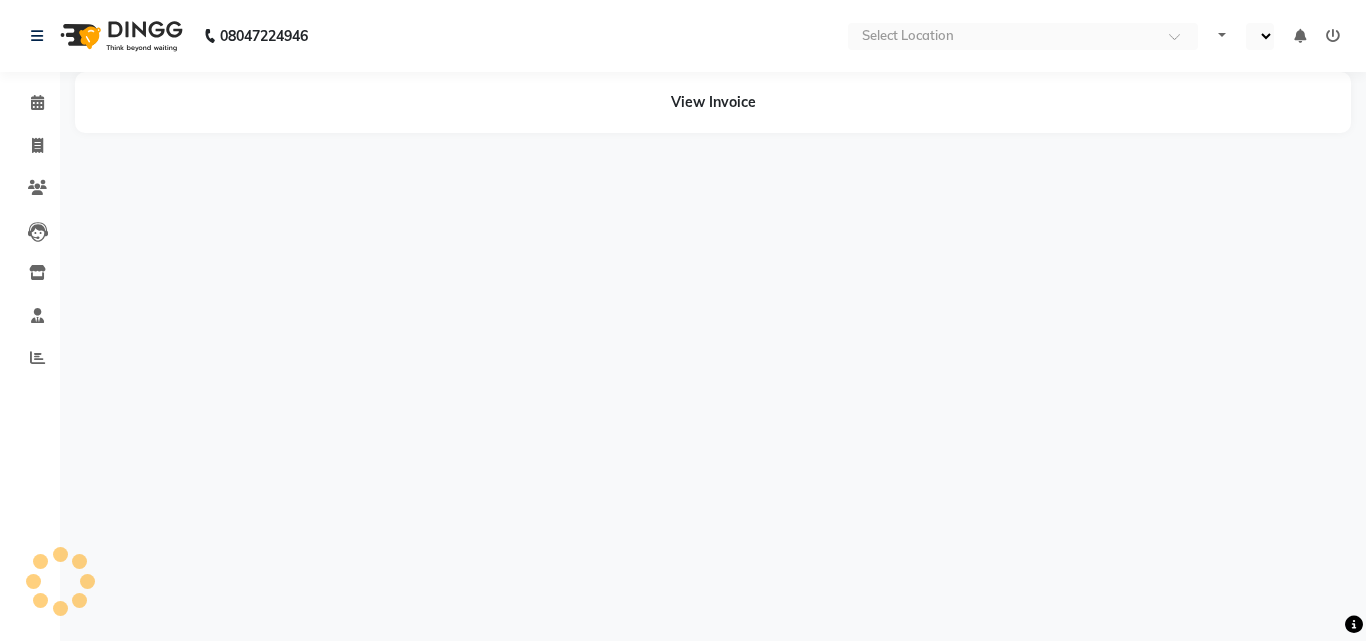 select on "en" 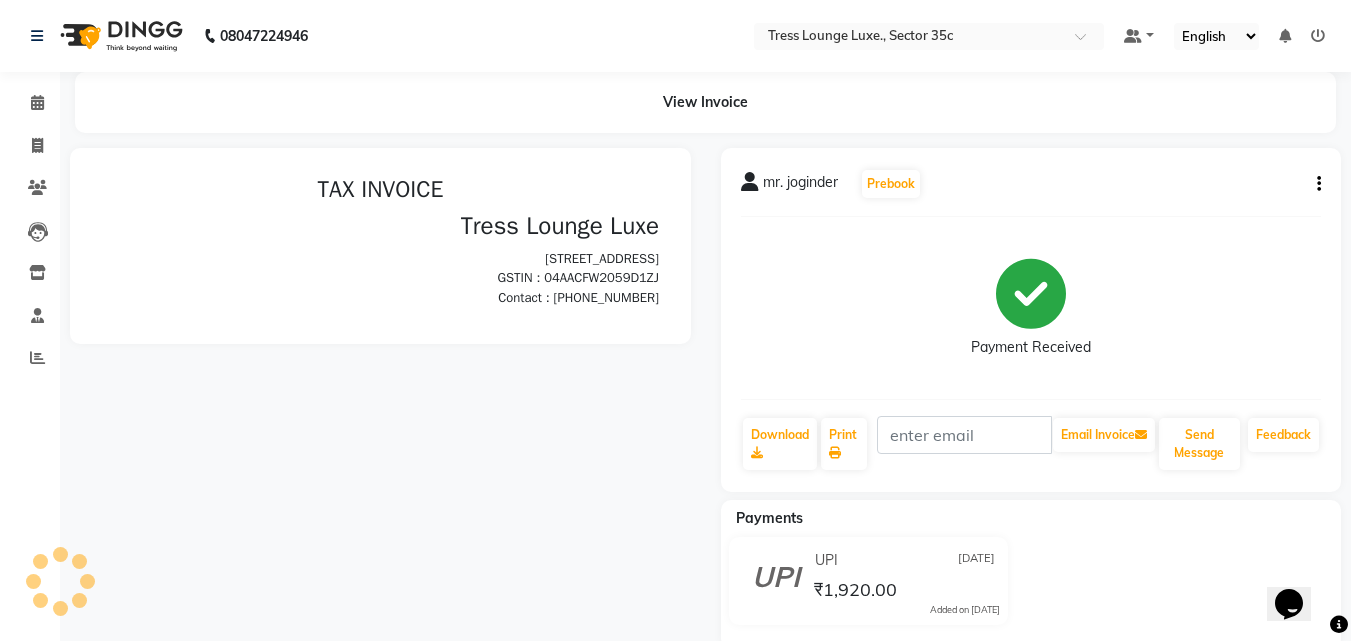 scroll, scrollTop: 0, scrollLeft: 0, axis: both 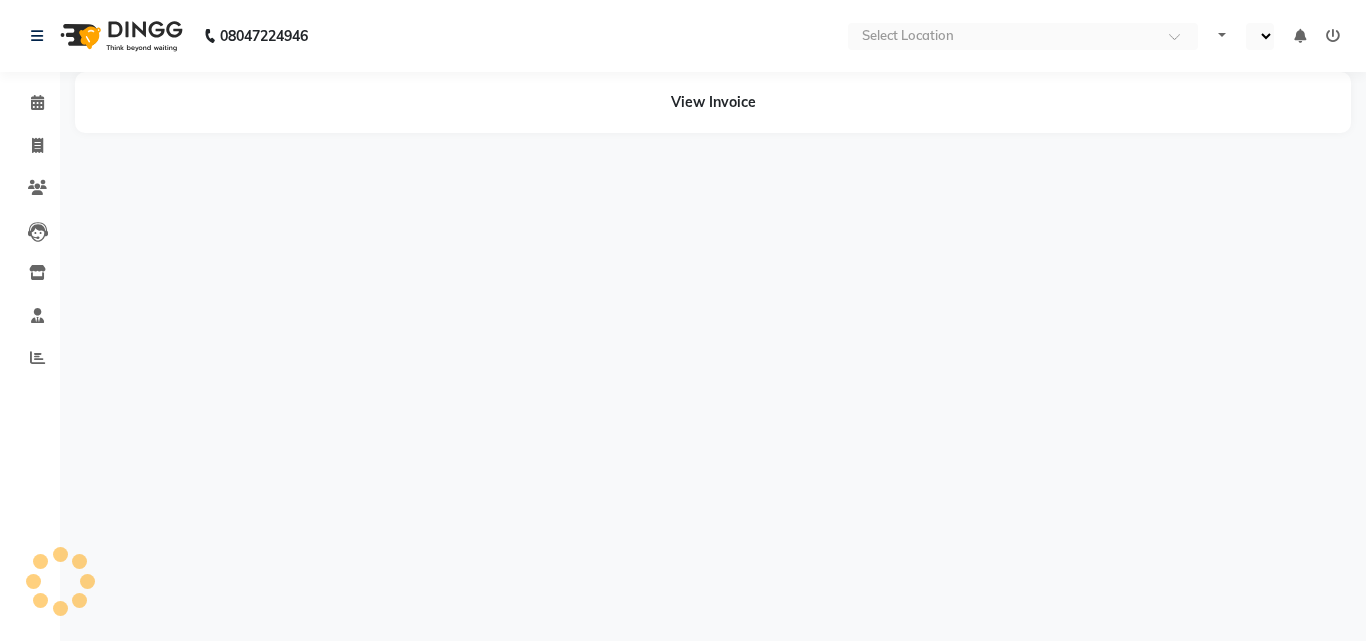 select on "en" 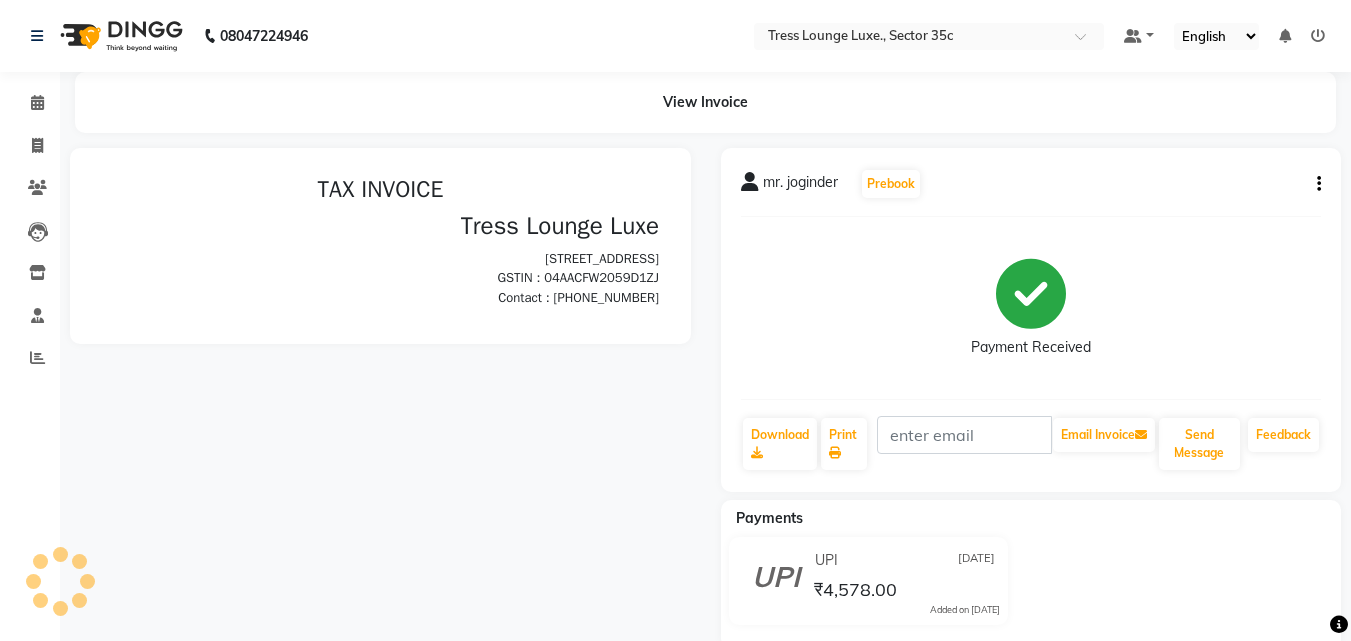 scroll, scrollTop: 0, scrollLeft: 0, axis: both 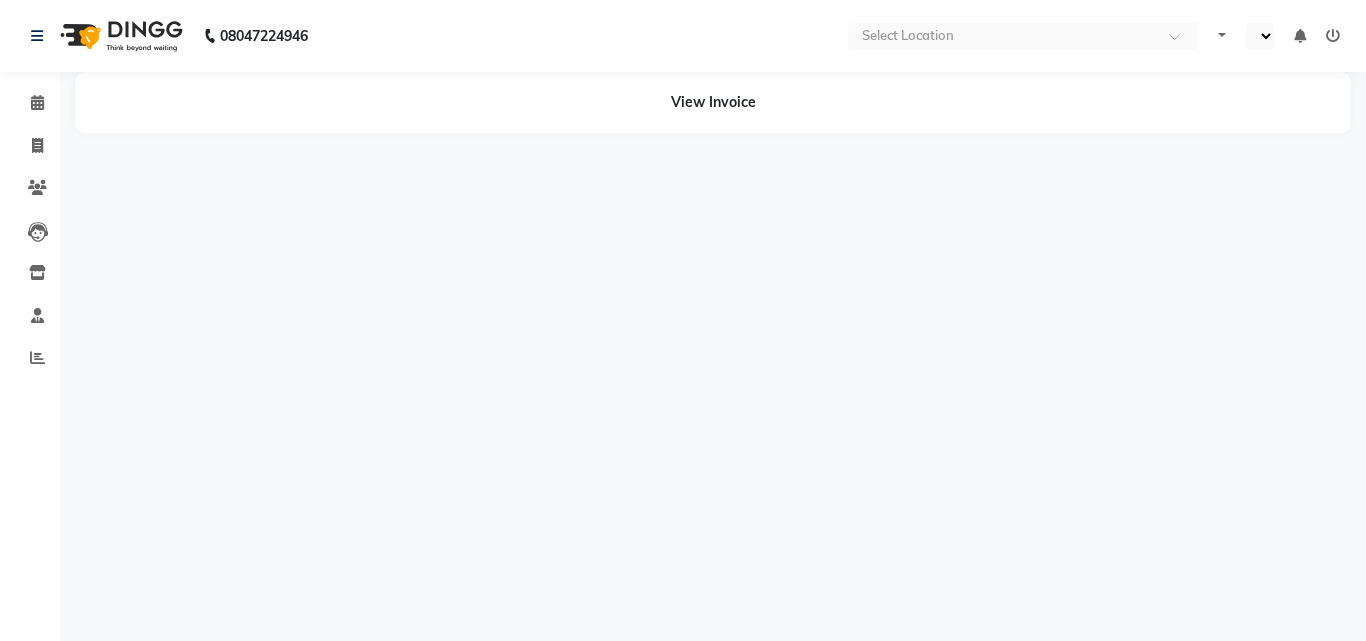 select on "en" 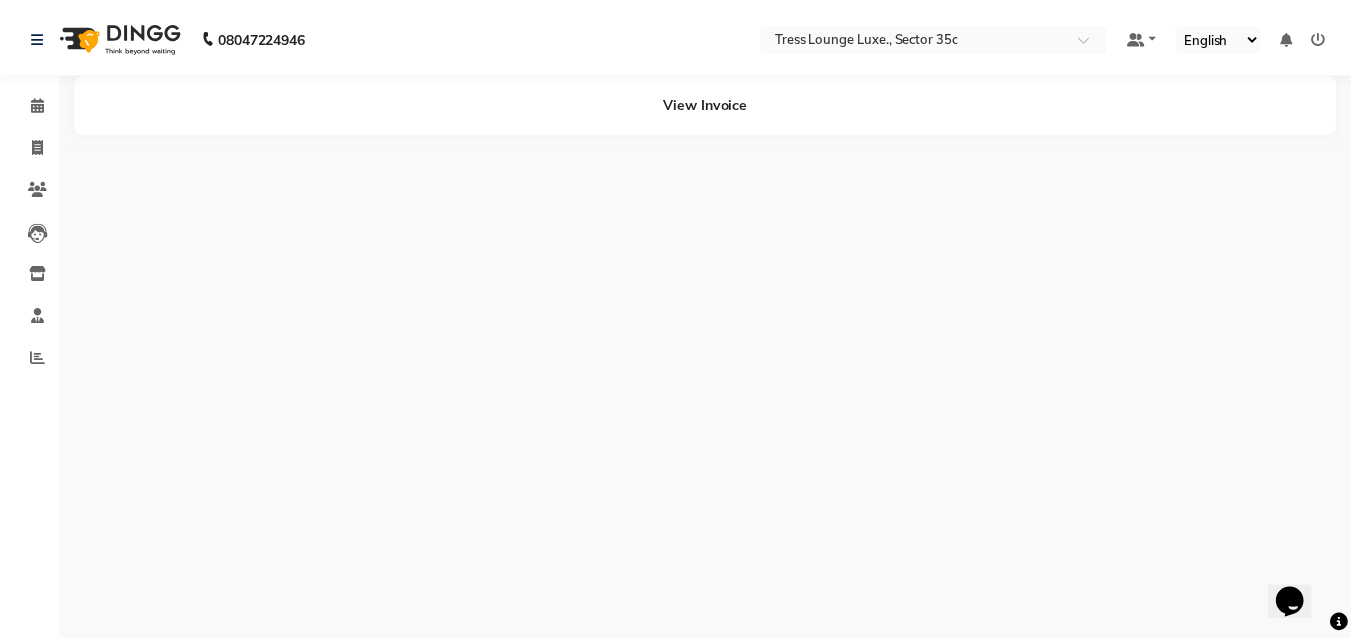 scroll, scrollTop: 0, scrollLeft: 0, axis: both 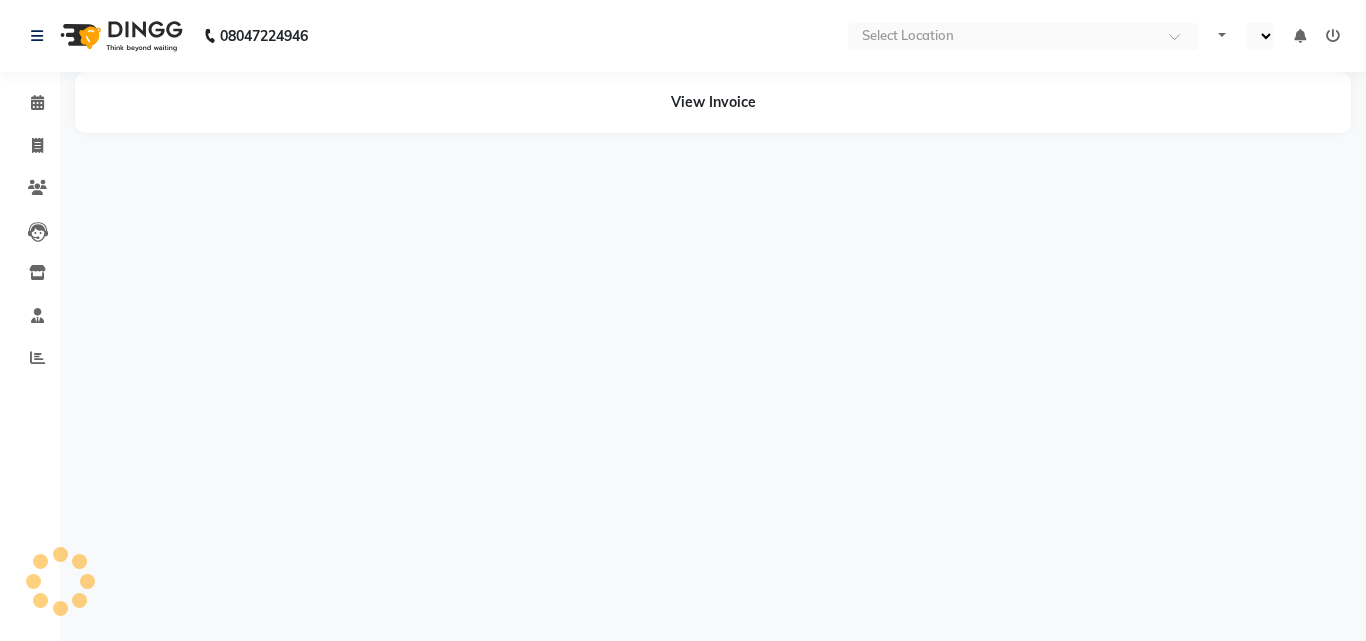 select on "en" 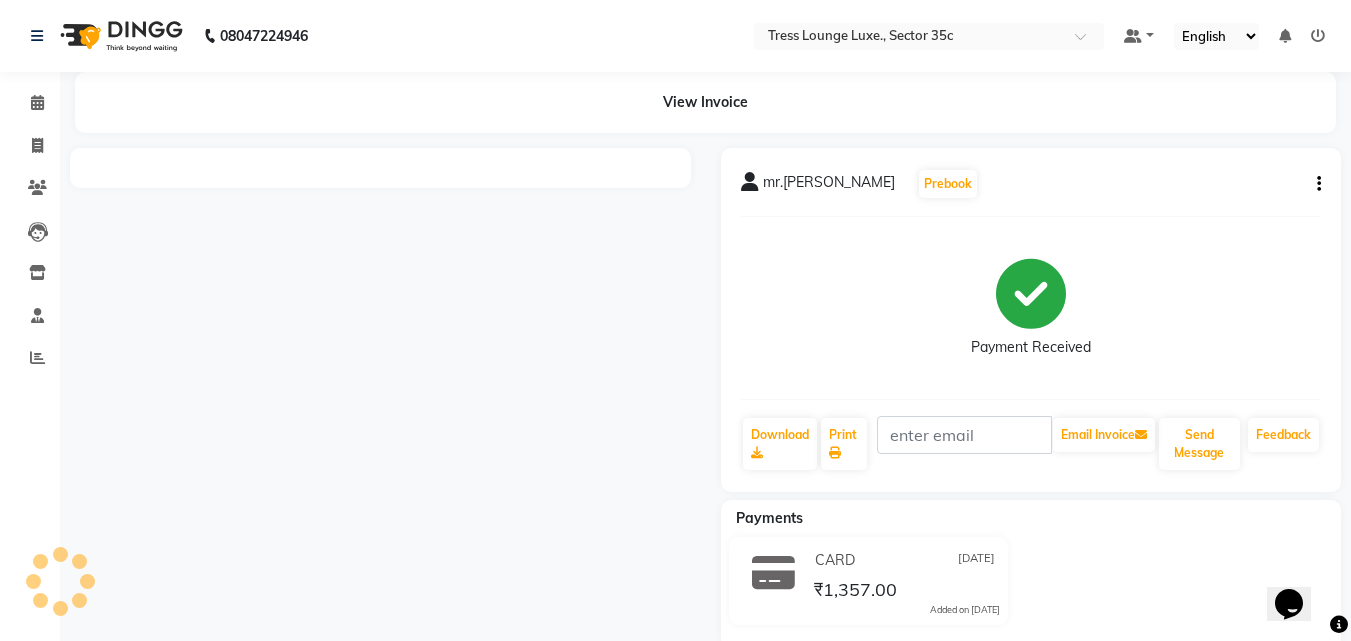 scroll, scrollTop: 0, scrollLeft: 0, axis: both 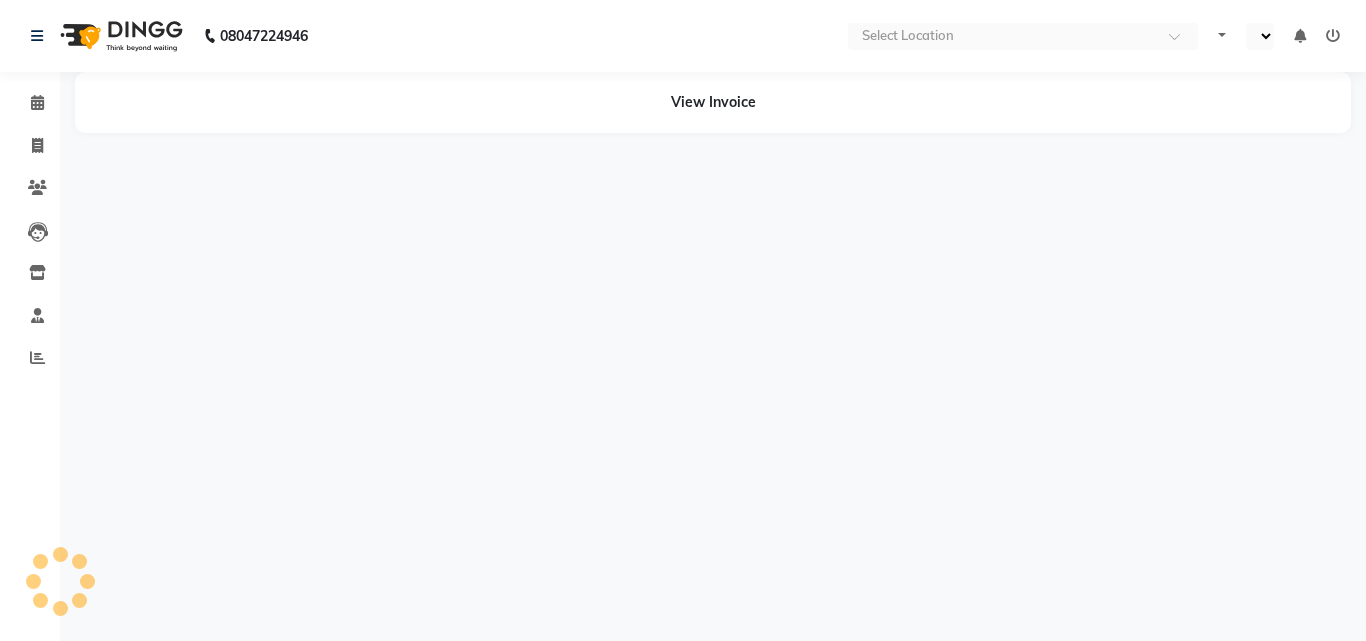 select on "en" 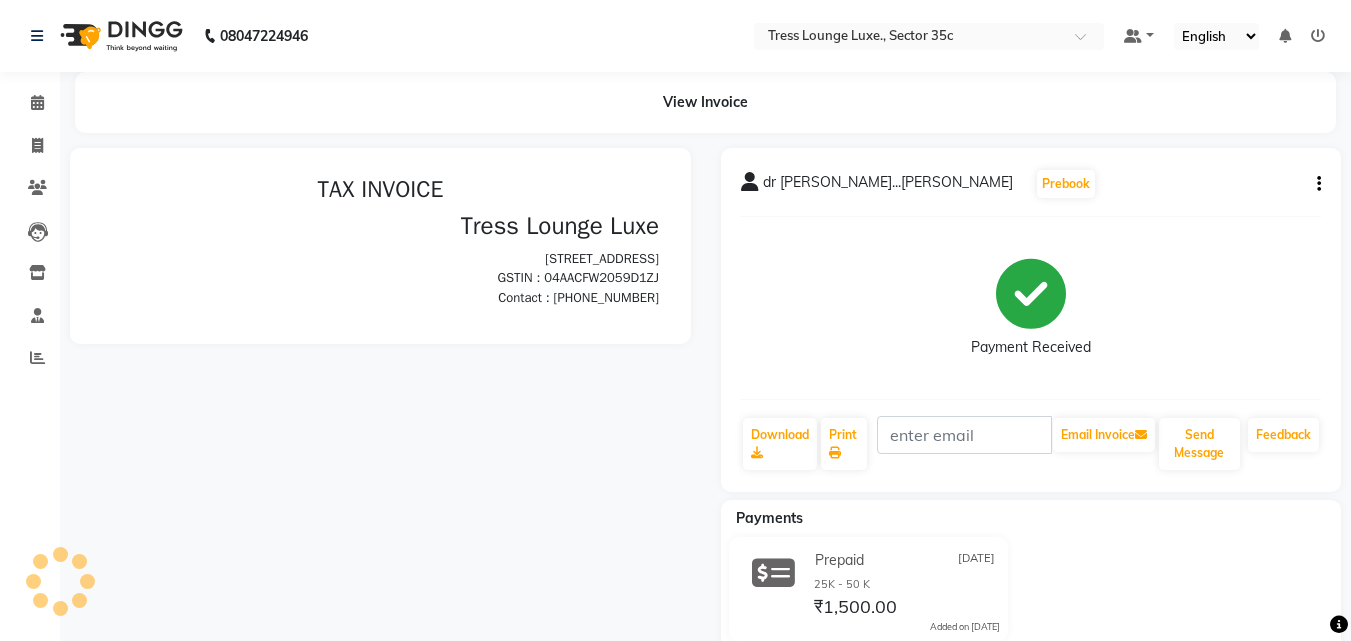 scroll, scrollTop: 0, scrollLeft: 0, axis: both 